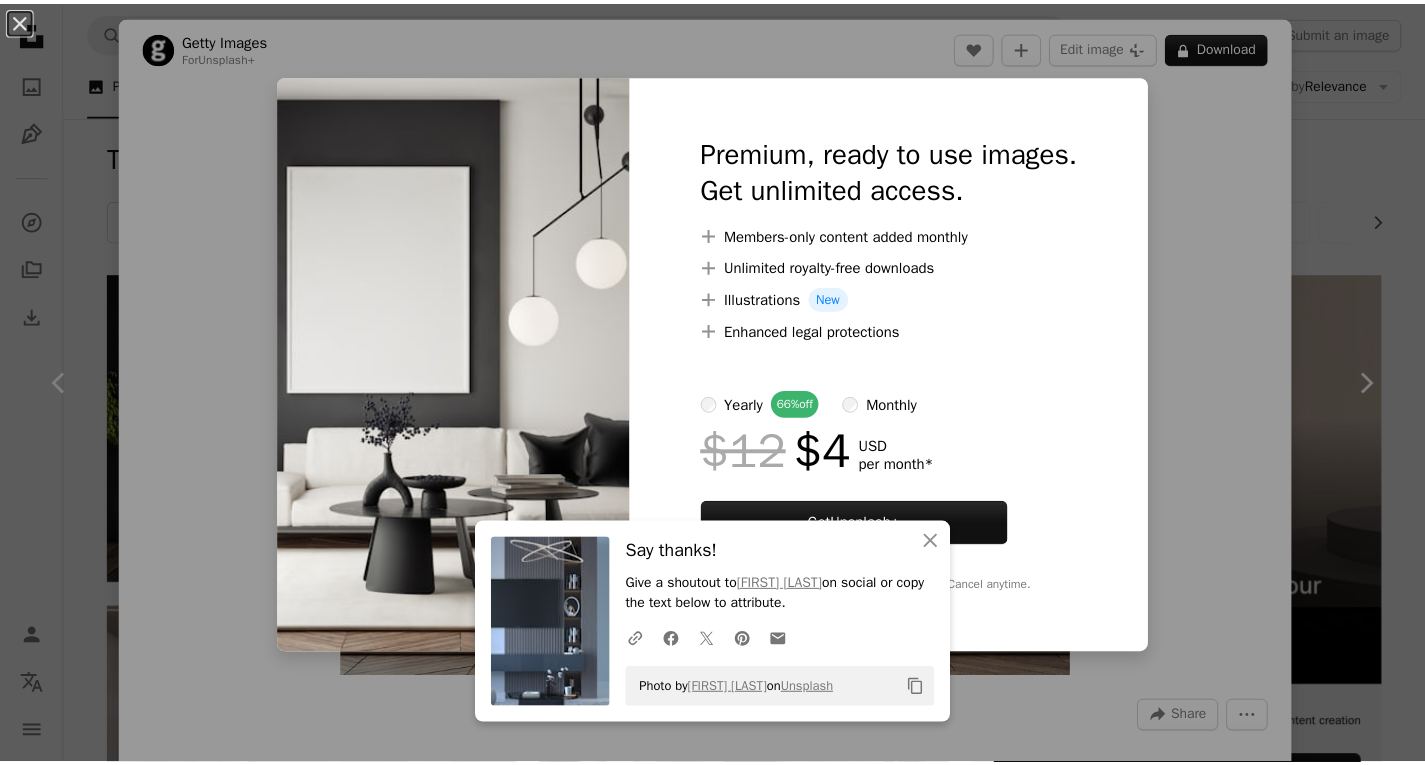 scroll, scrollTop: 200, scrollLeft: 0, axis: vertical 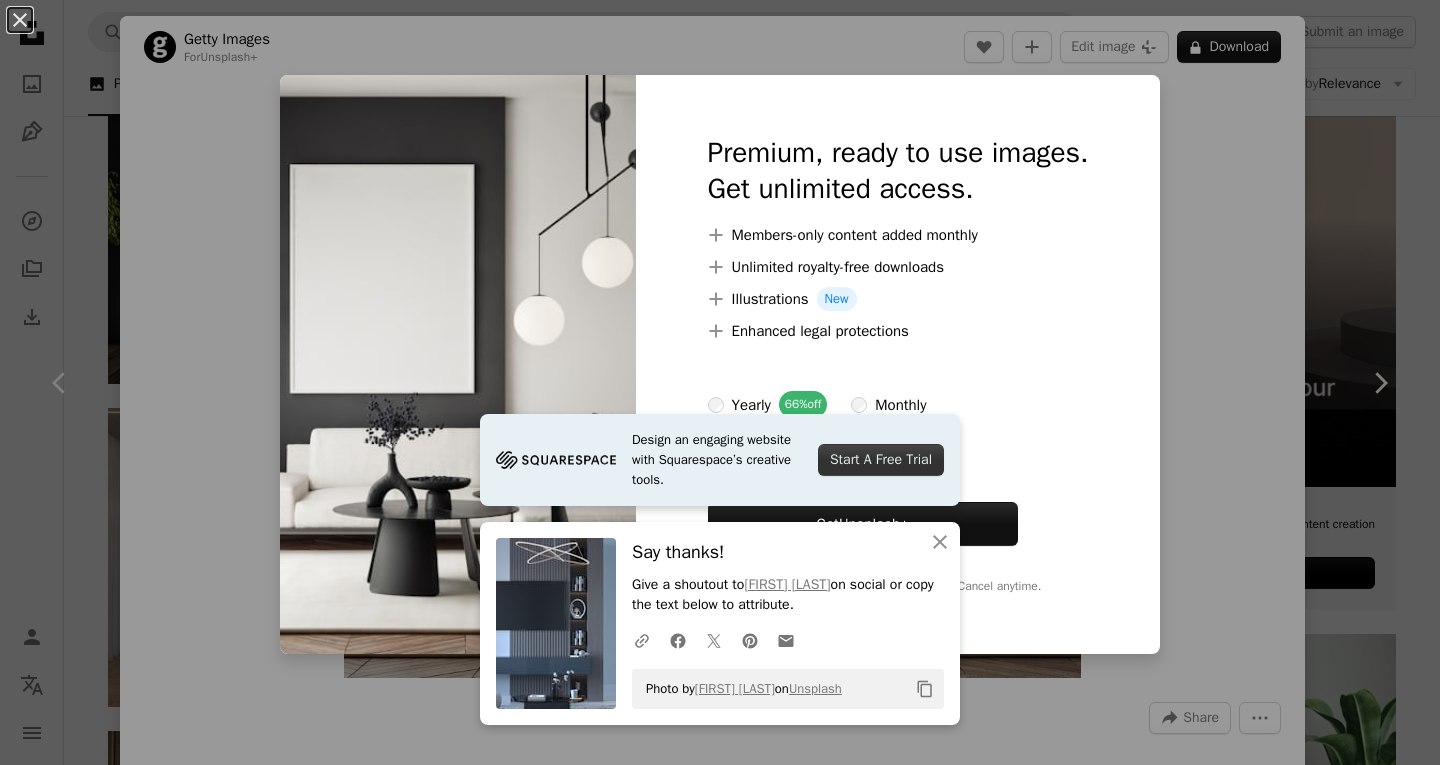 click at bounding box center [458, 364] 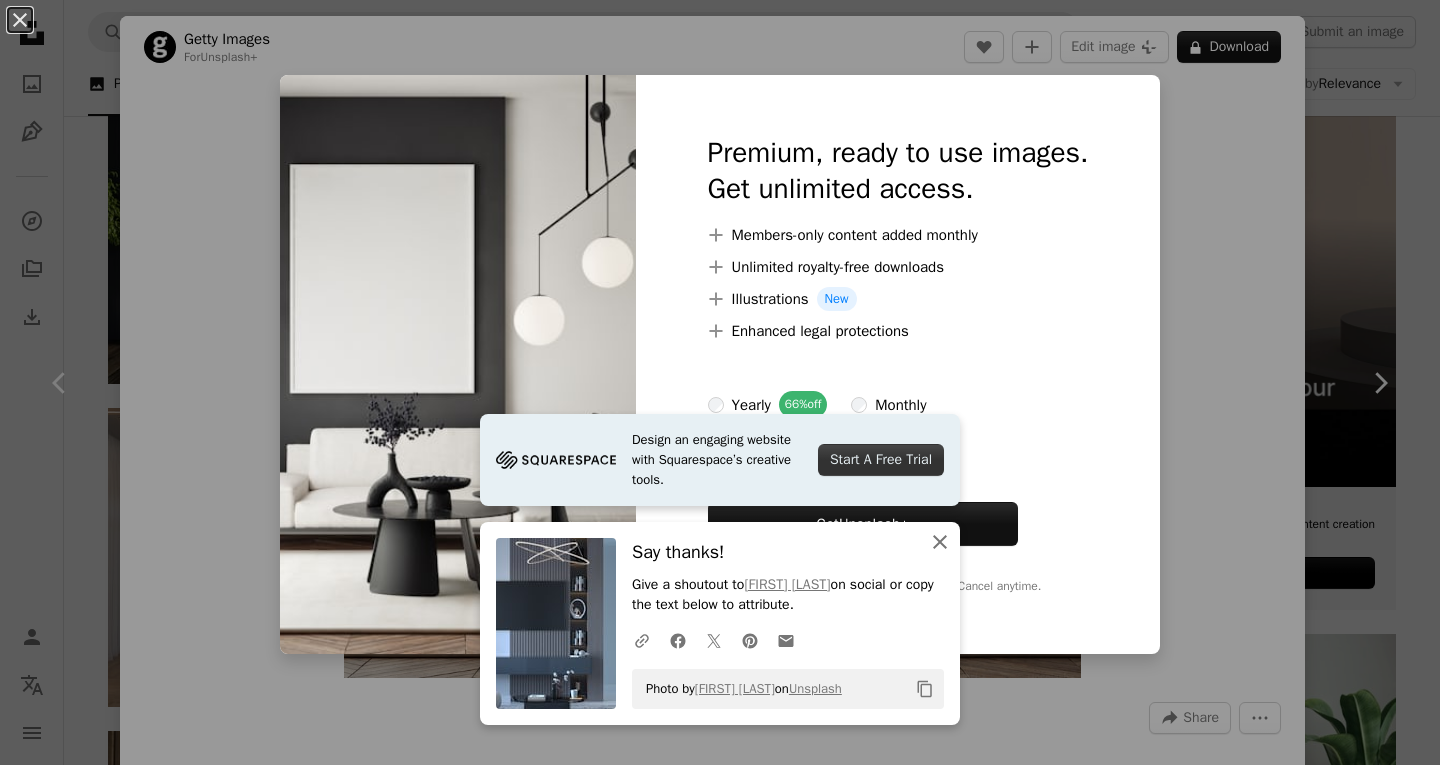 click on "An X shape" 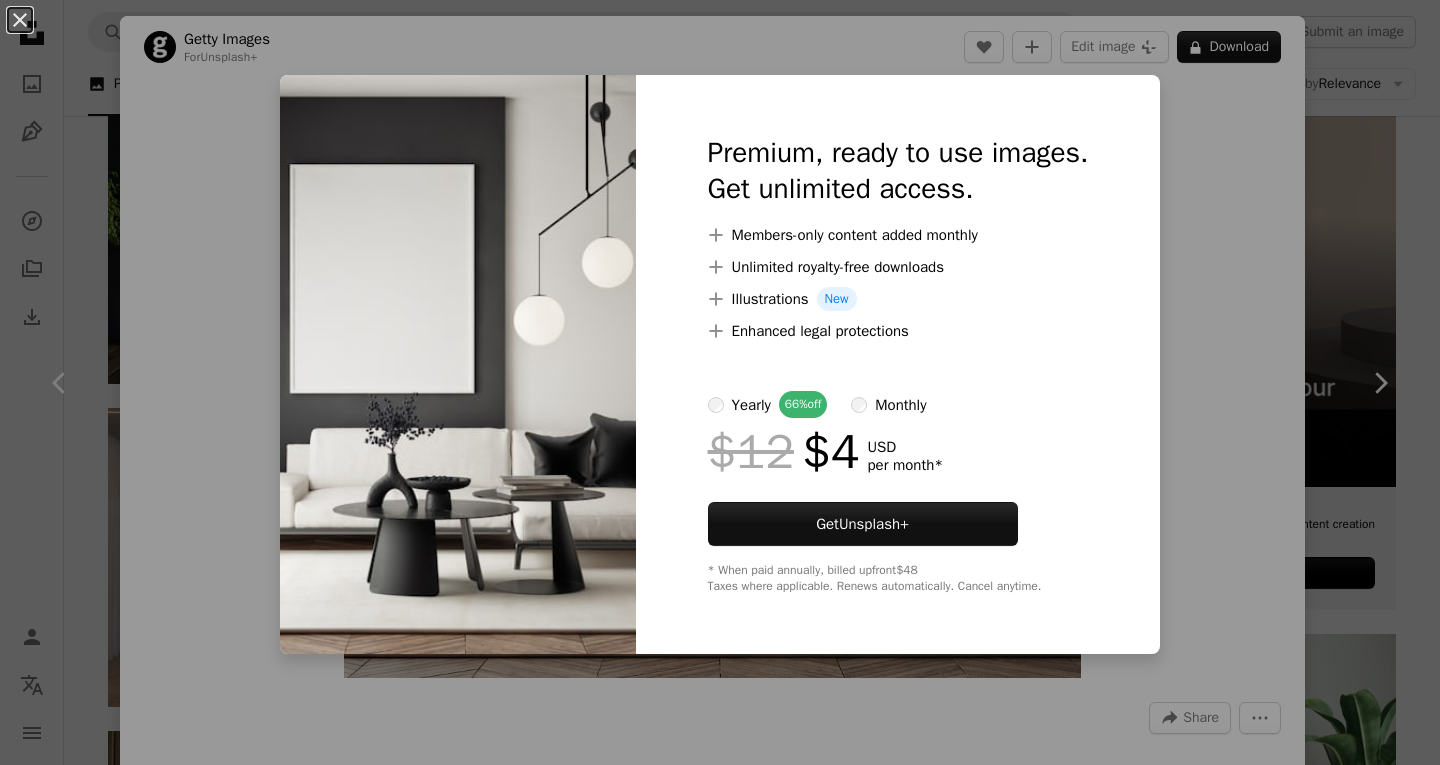 click at bounding box center [458, 364] 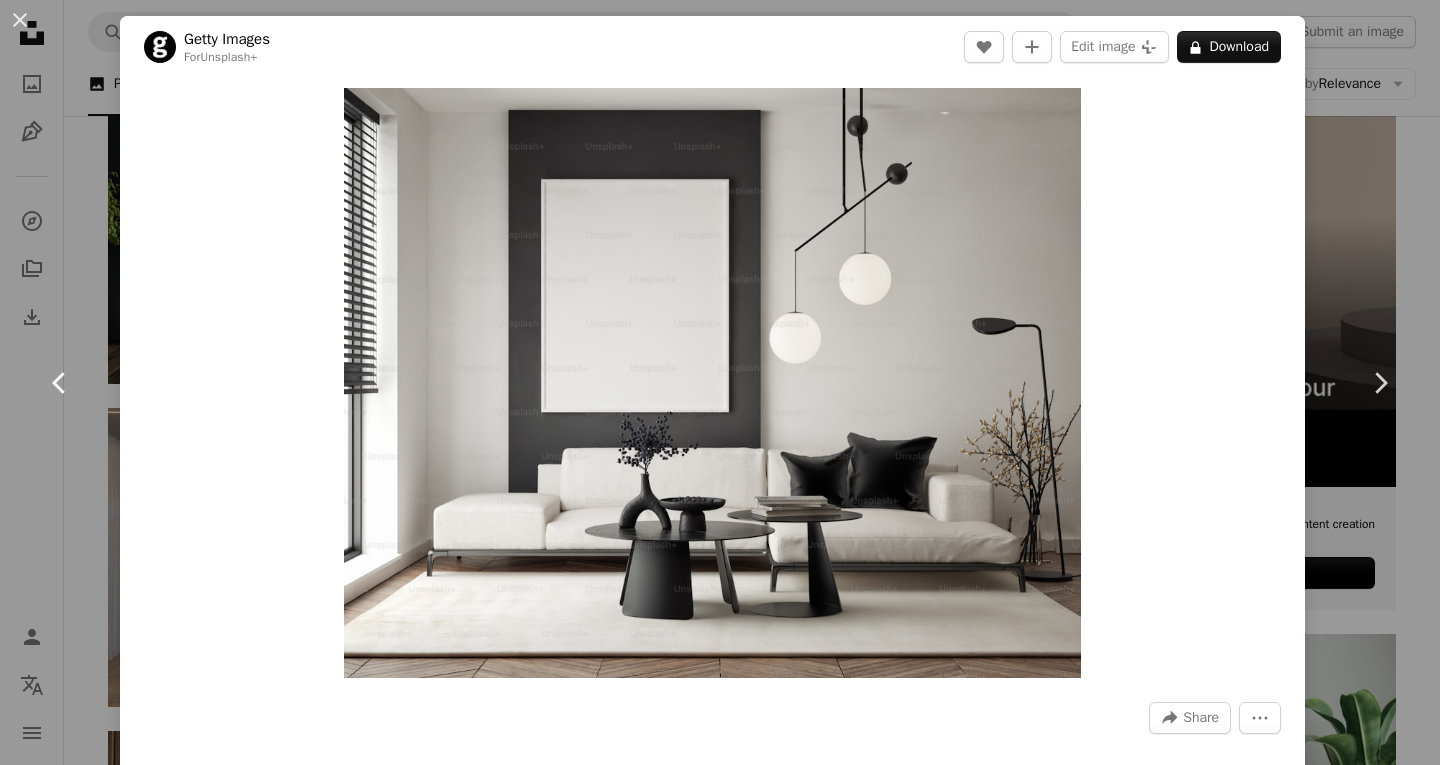 click on "Chevron left" 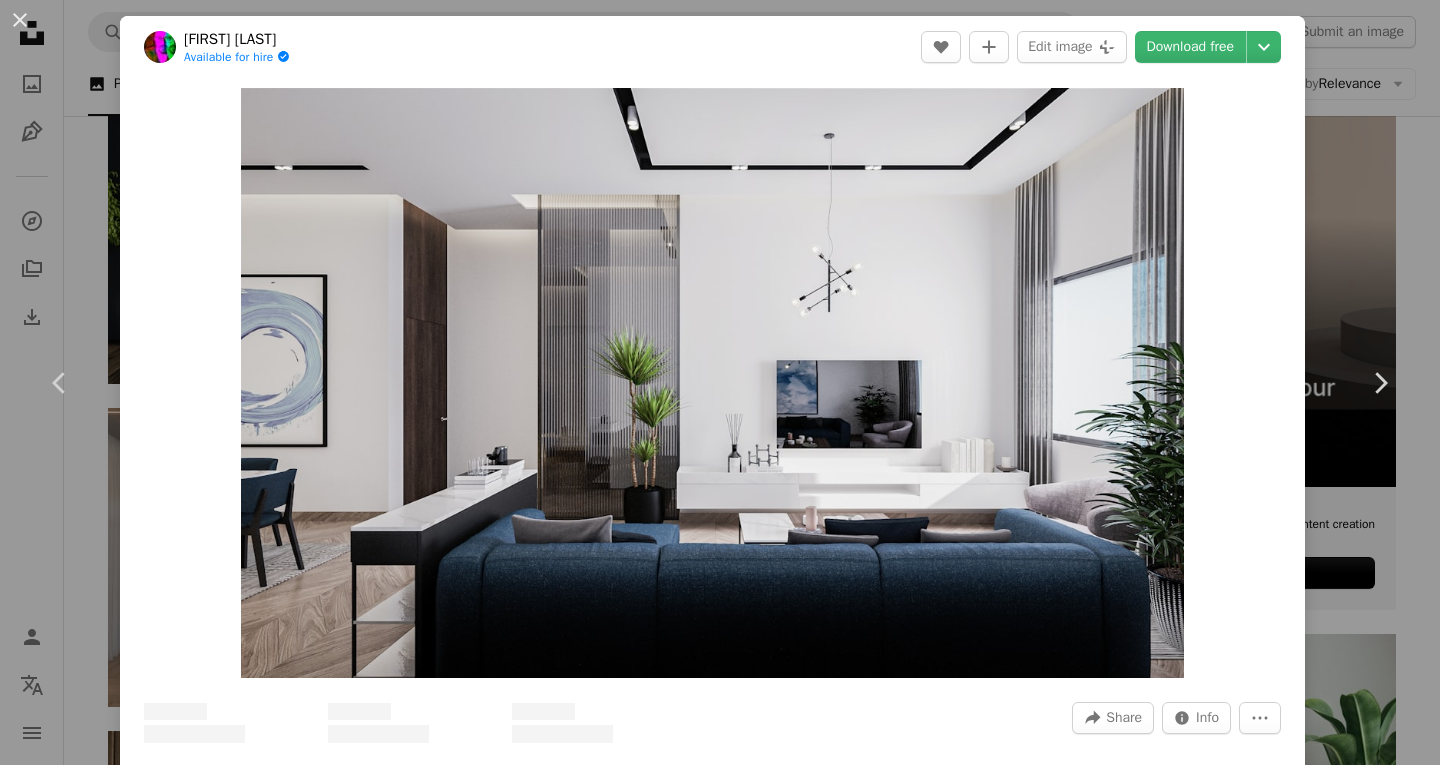 click on "An X shape Chevron left Chevron right [NAME] [NAME] Available for hire A checkmark inside of a circle A heart A plus sign Edit image Plus sign for Unsplash+ Download free Chevron down Zoom in ––– –– – ––– –––– –––– ––– –– – ––– –––– –––– ––– –– – ––– –––– –––– ––– ––– –––– –––– Browse premium related images on iStock | Save 20% with code UNSPLASH20 Related images A heart A plus sign [NAME] Available for hire A checkmark inside of a circle Arrow pointing down A heart A plus sign Point3D Commercial Imaging Ltd. Available for hire A checkmark inside of a circle For" at bounding box center [720, 382] 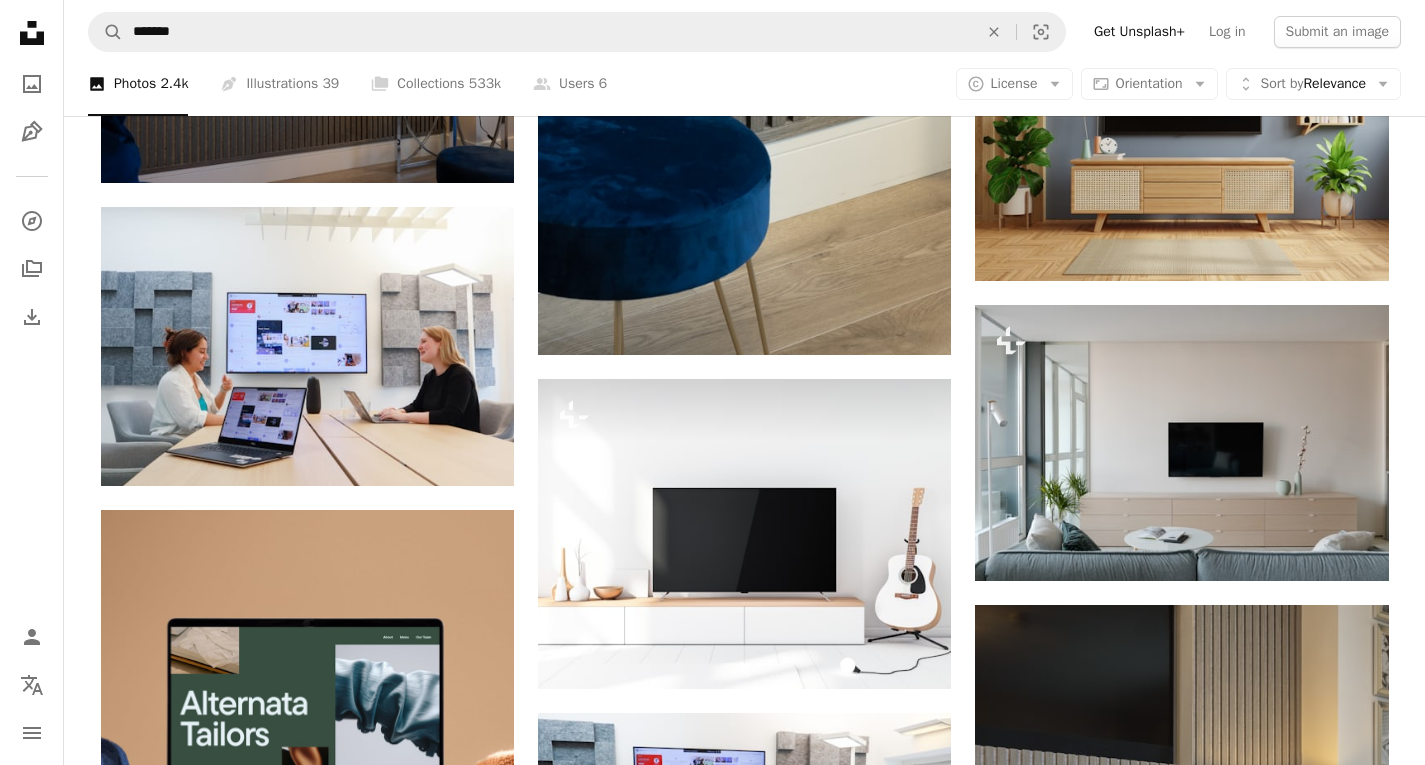 scroll, scrollTop: 3600, scrollLeft: 0, axis: vertical 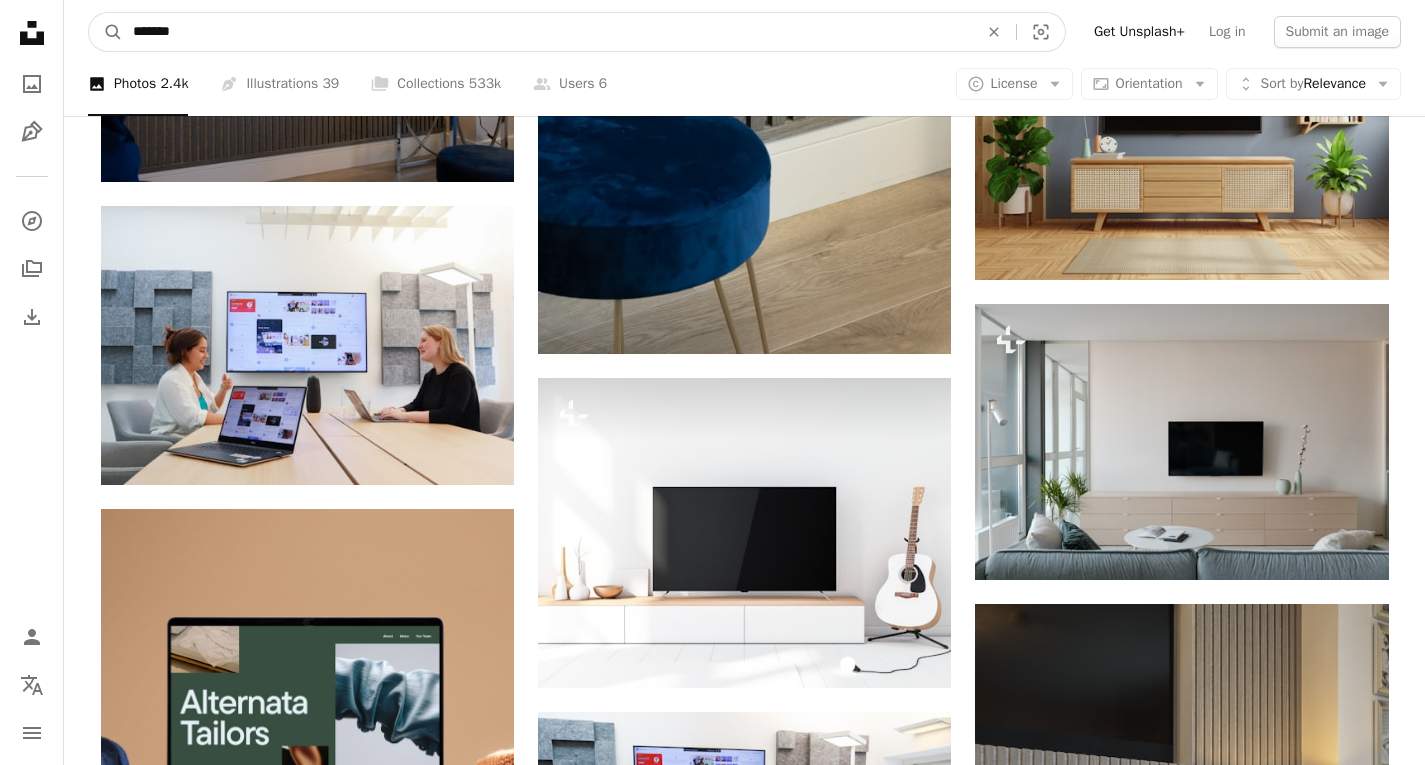 click on "*******" at bounding box center [547, 32] 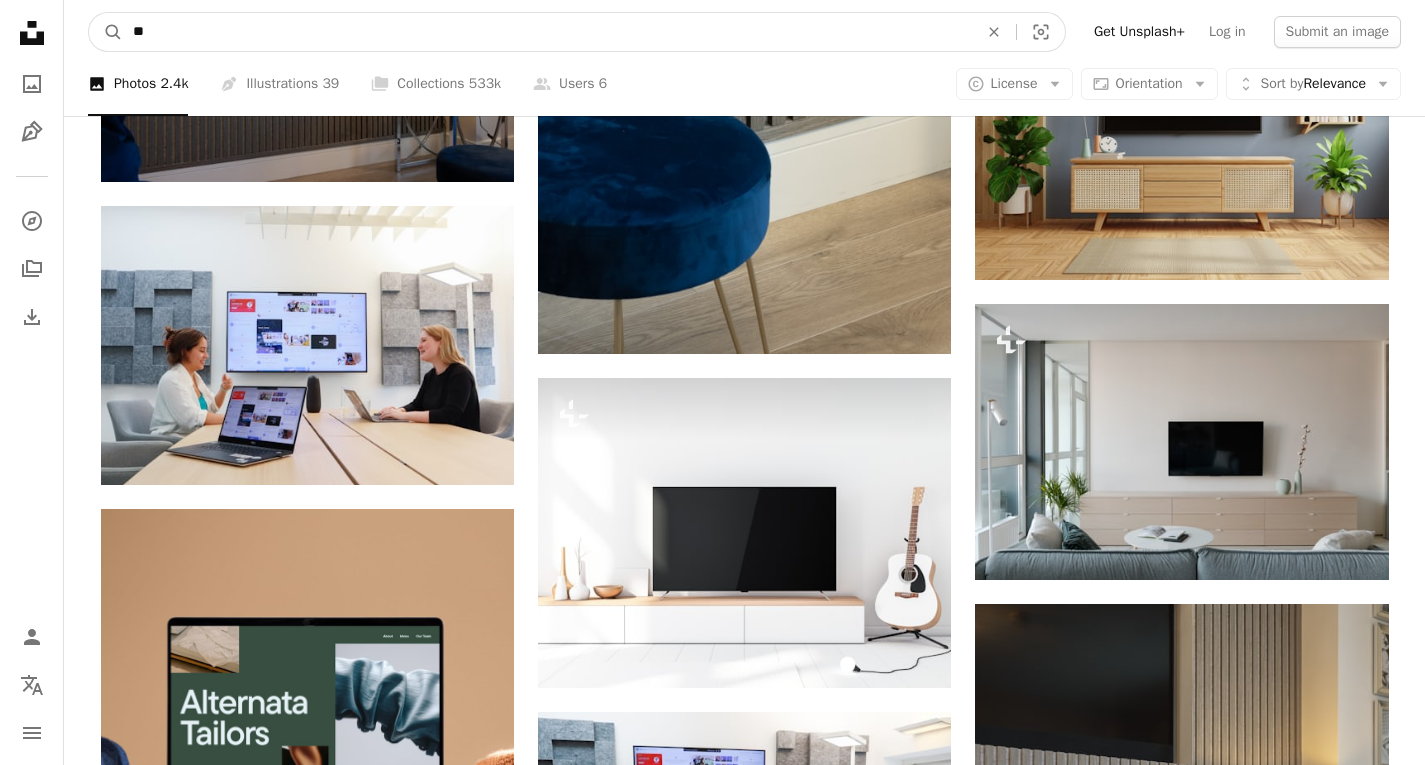 type on "*" 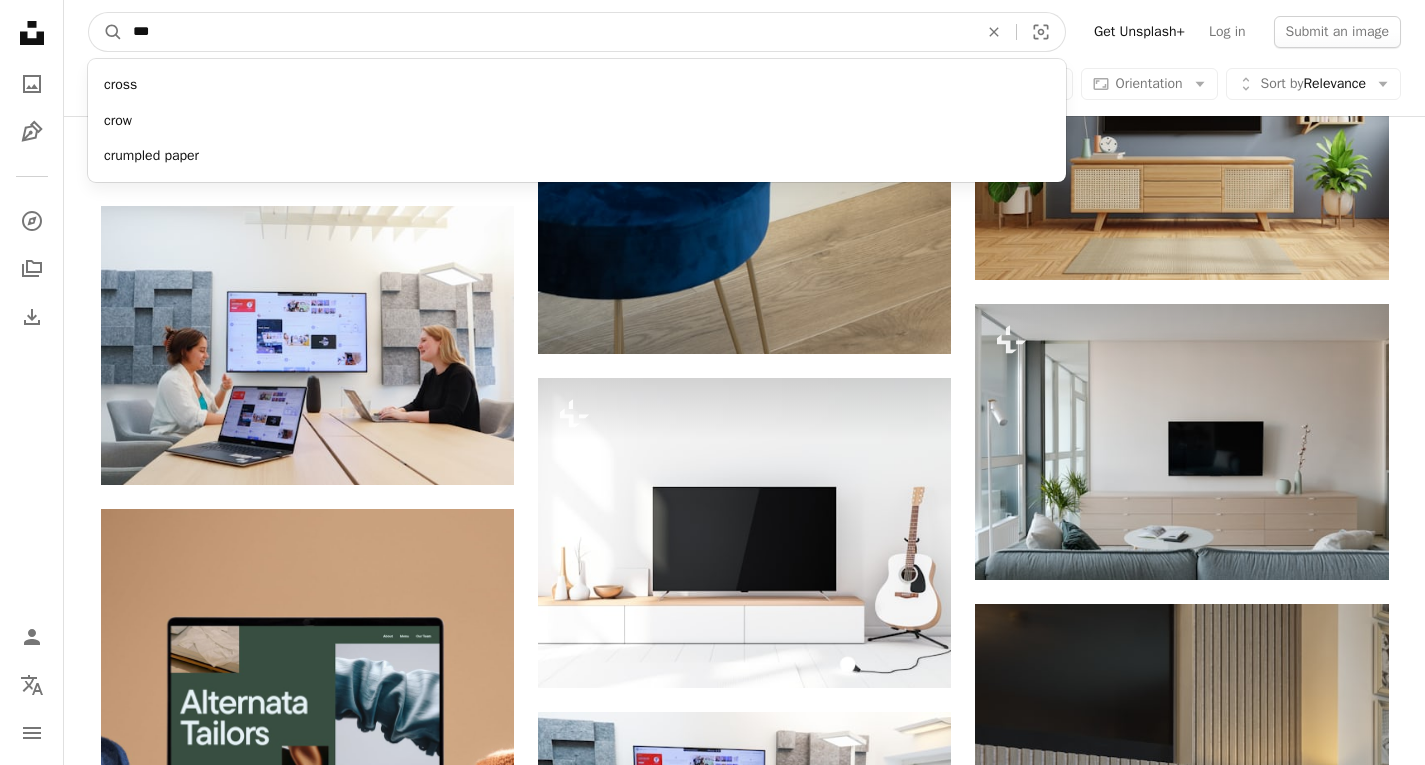 scroll, scrollTop: 3500, scrollLeft: 0, axis: vertical 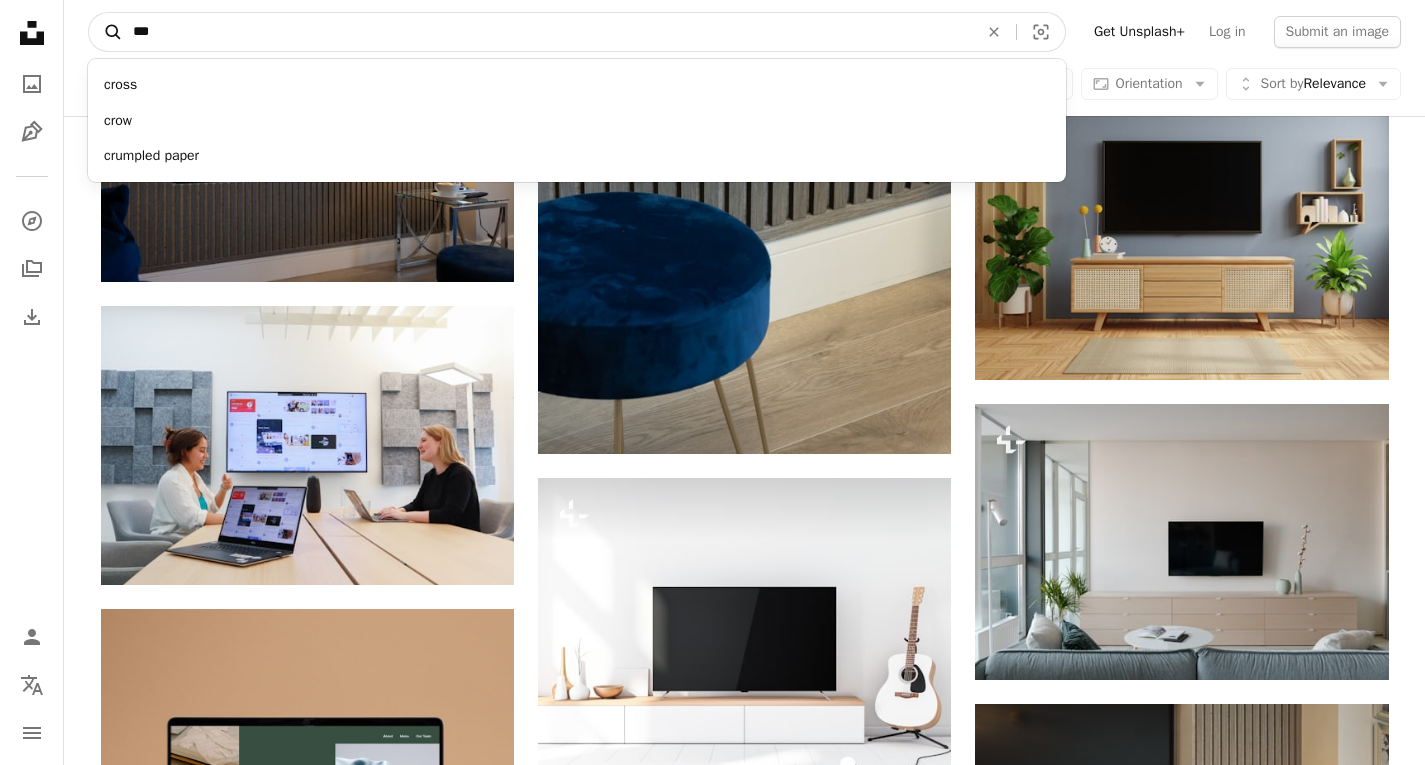 type on "***" 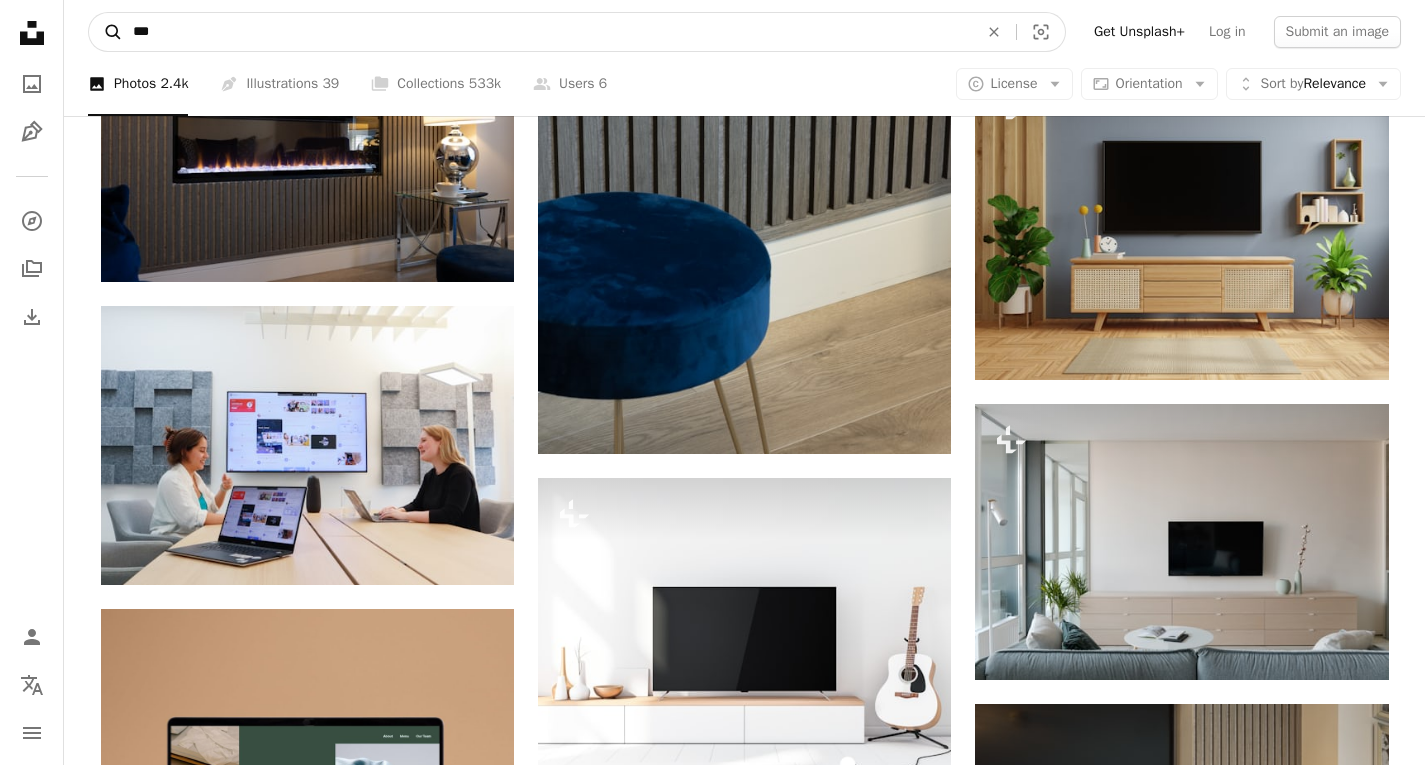 click on "A magnifying glass" 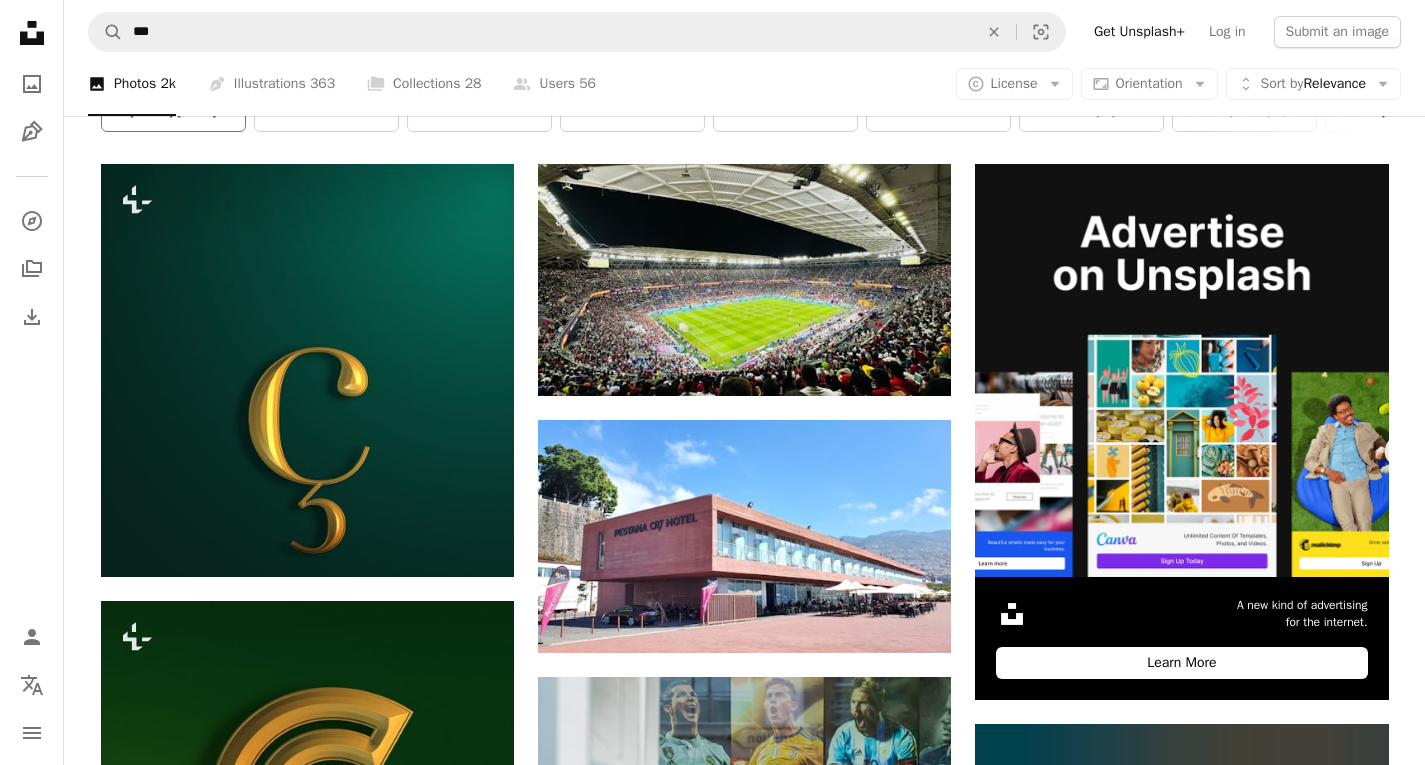 scroll, scrollTop: 0, scrollLeft: 0, axis: both 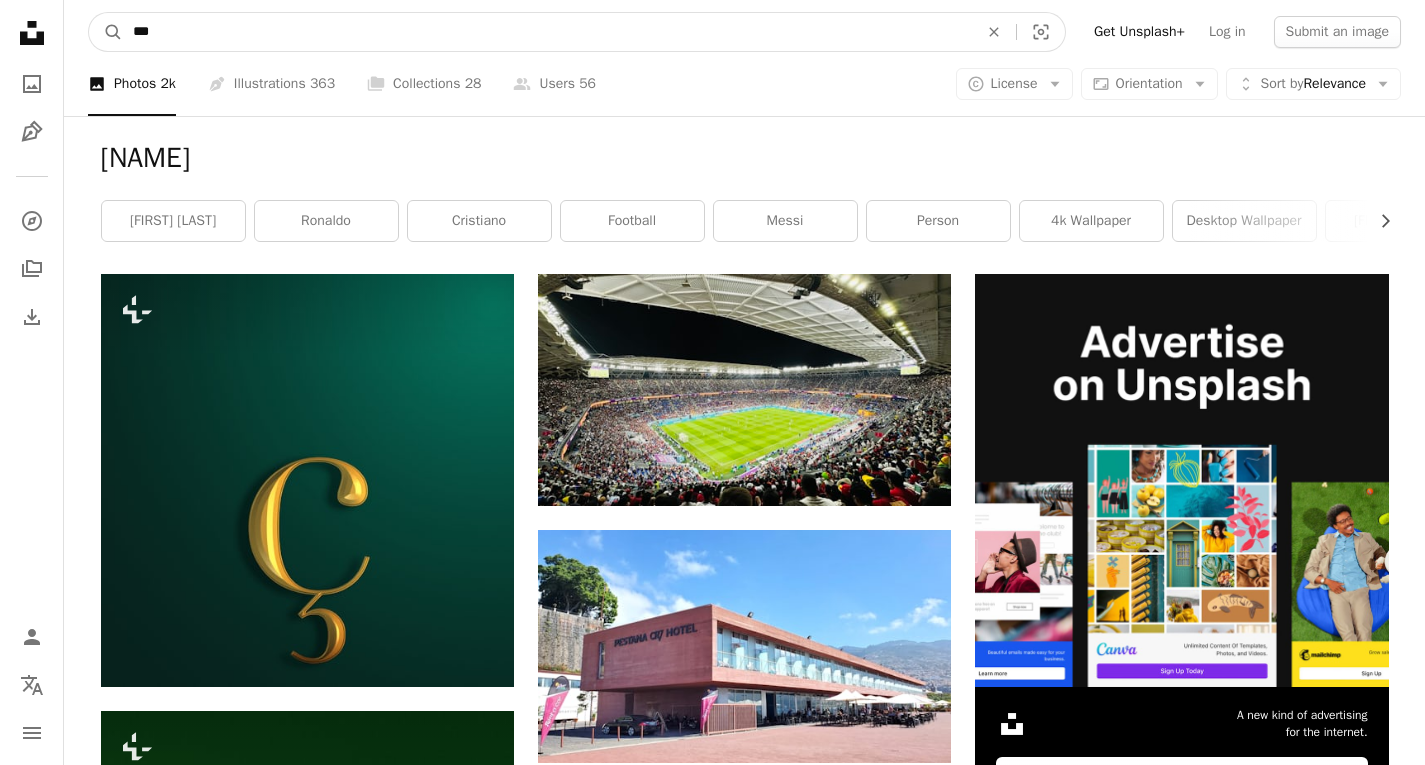 click on "***" at bounding box center (547, 32) 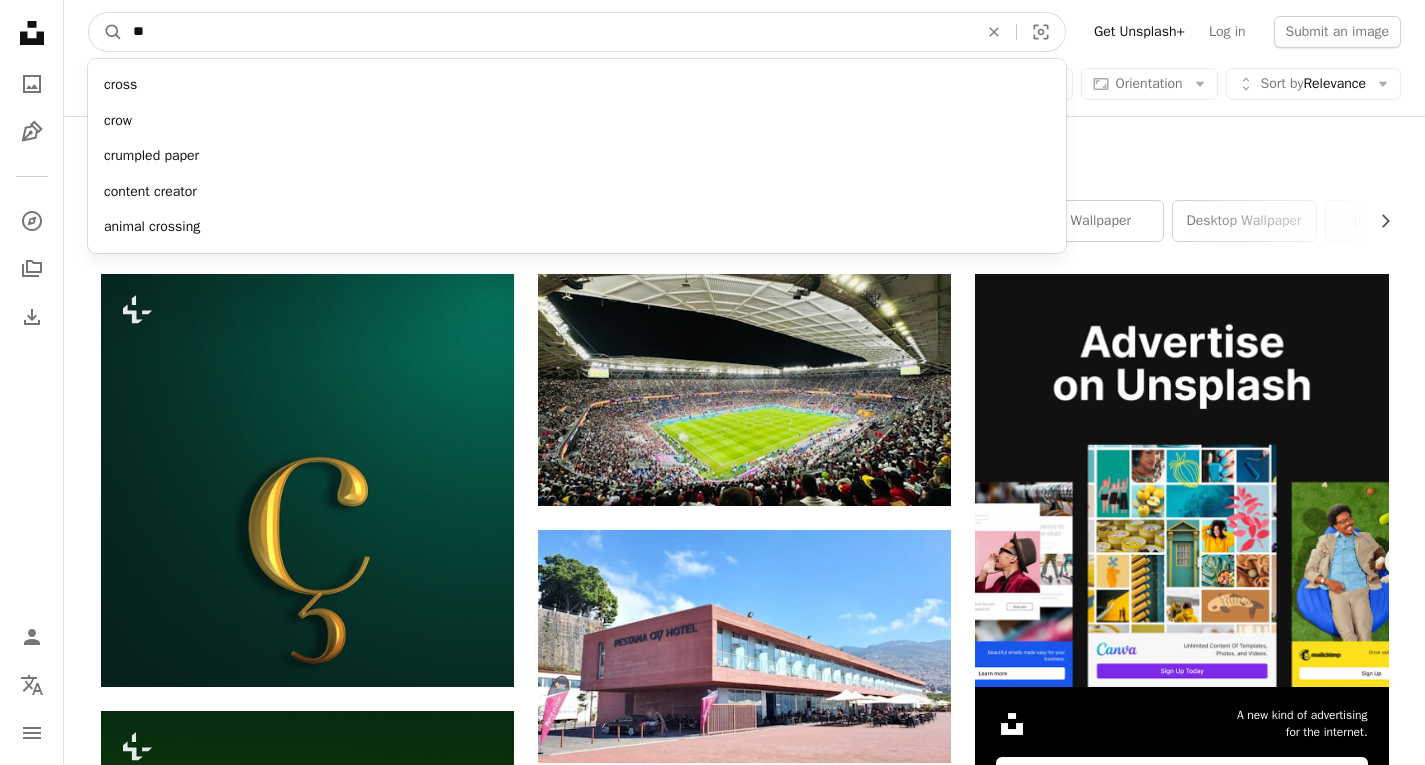type on "*" 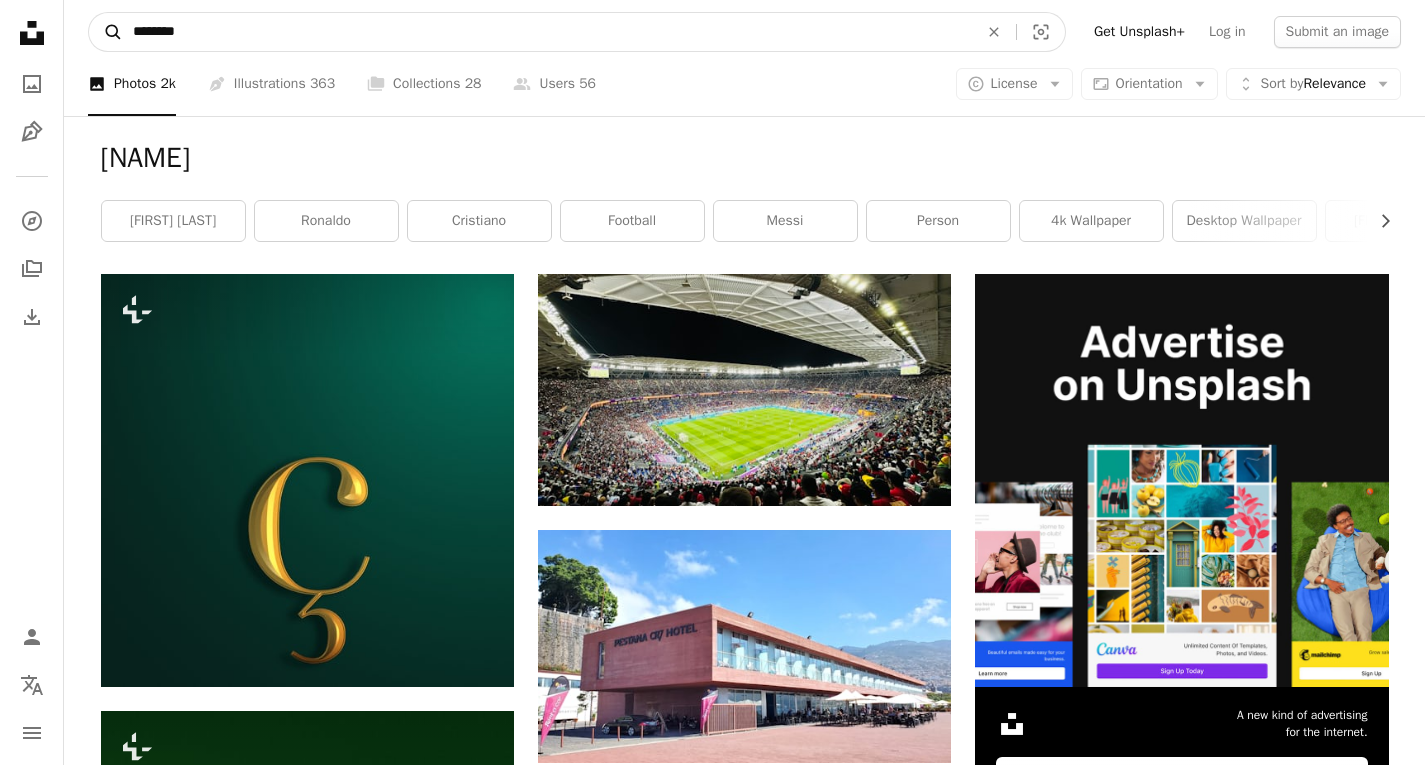 type on "********" 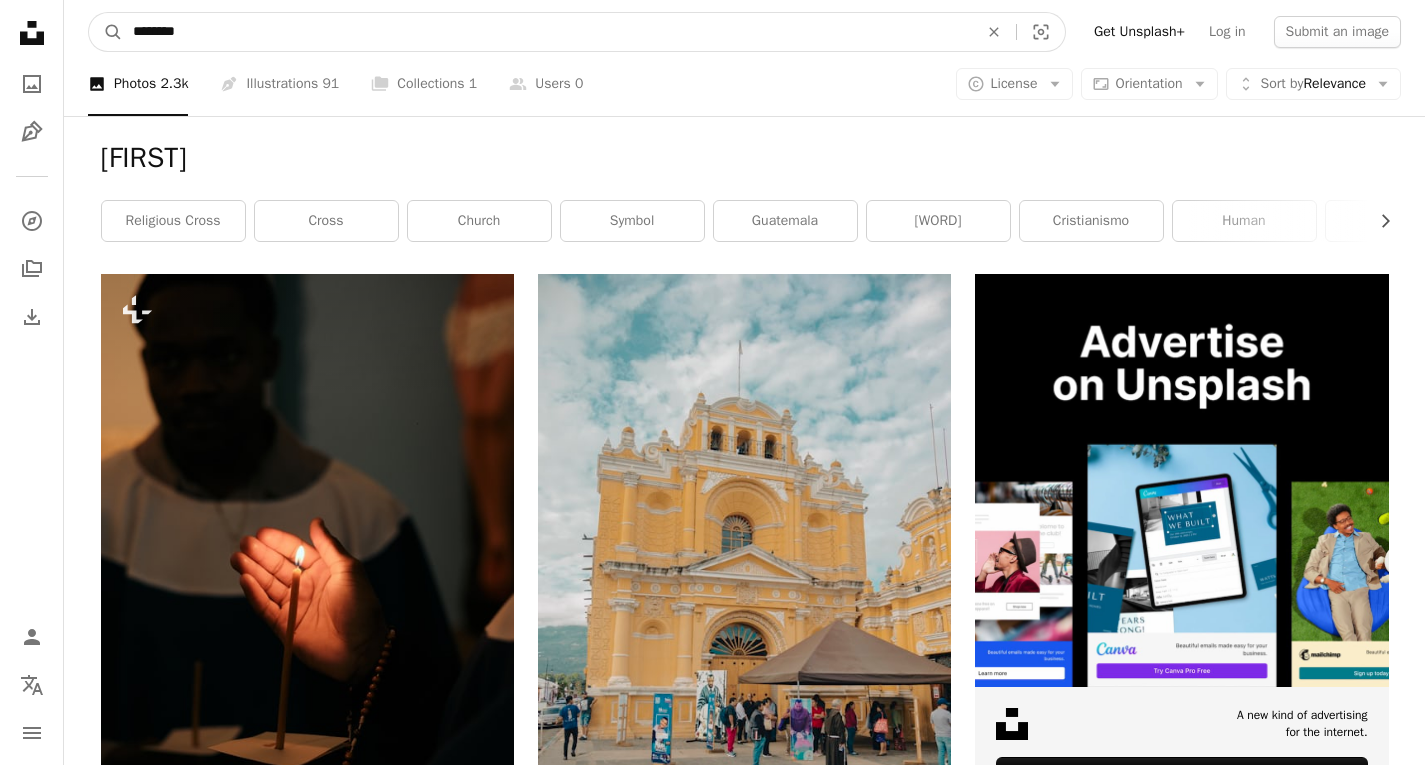 click on "********" at bounding box center [547, 32] 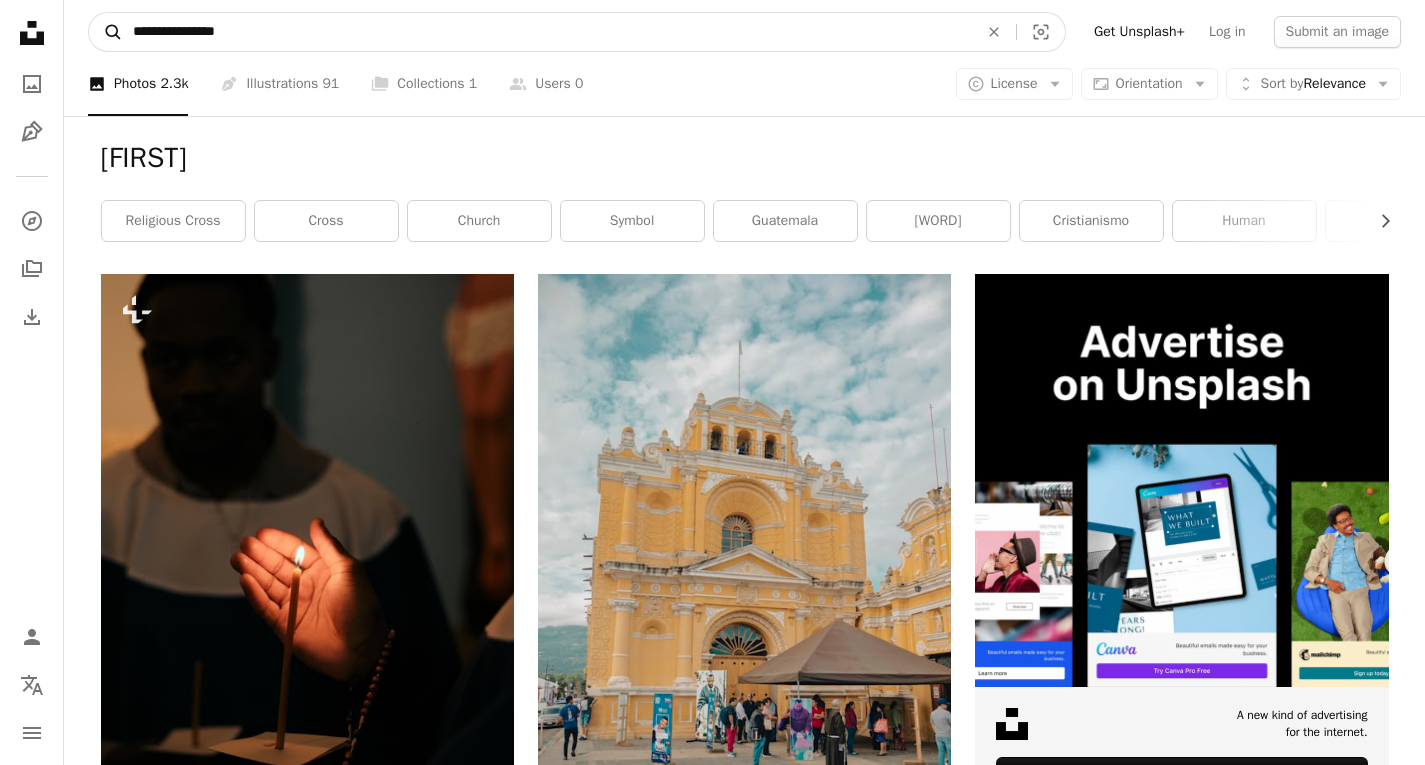 type on "**********" 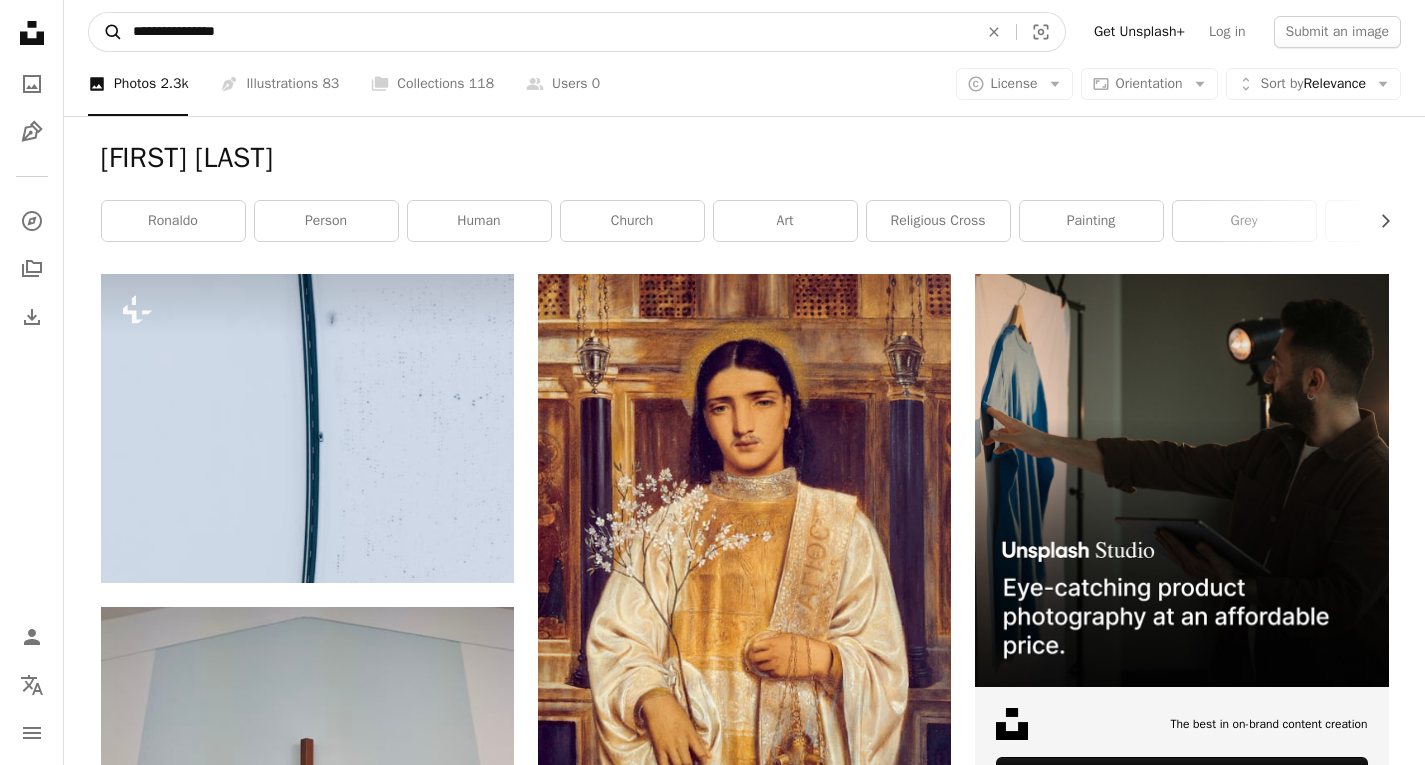 click on "A magnifying glass" 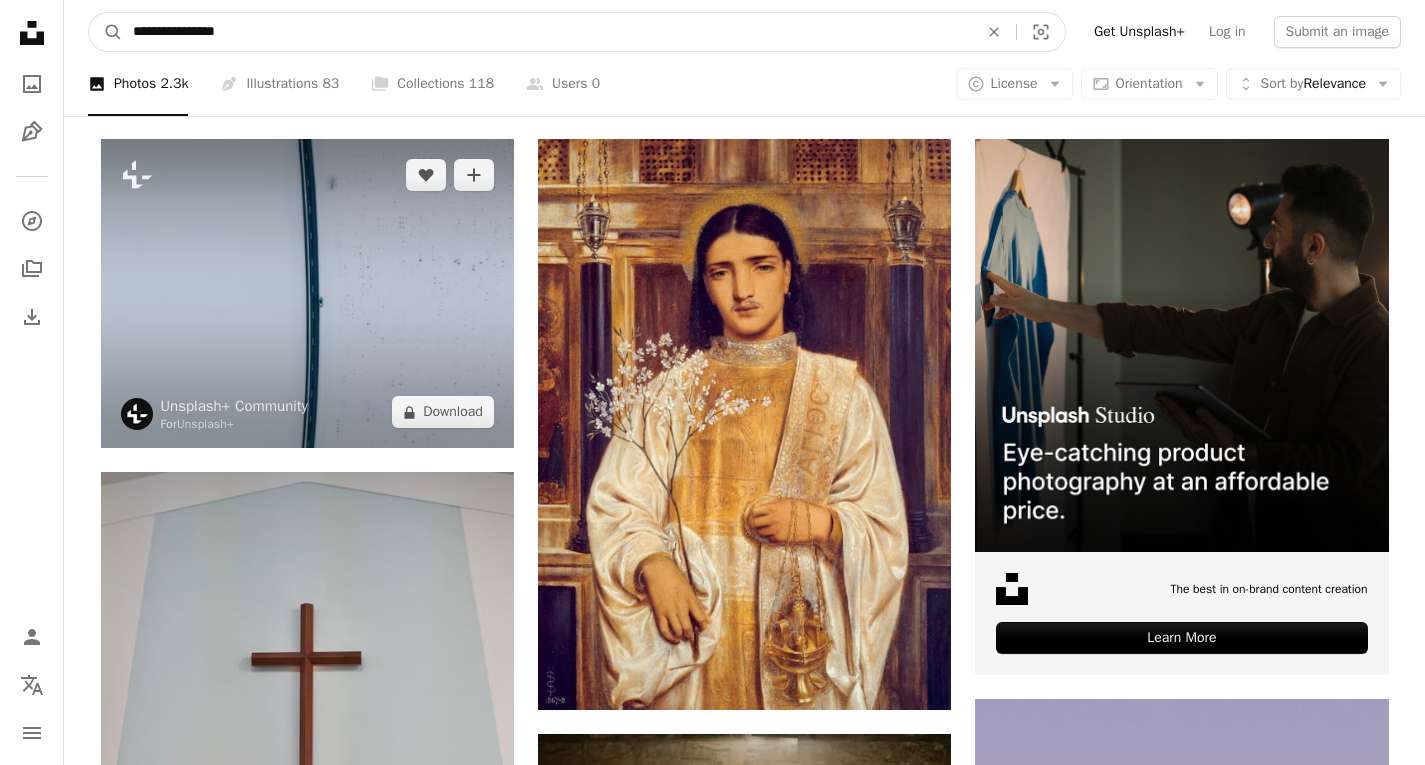 scroll, scrollTop: 100, scrollLeft: 0, axis: vertical 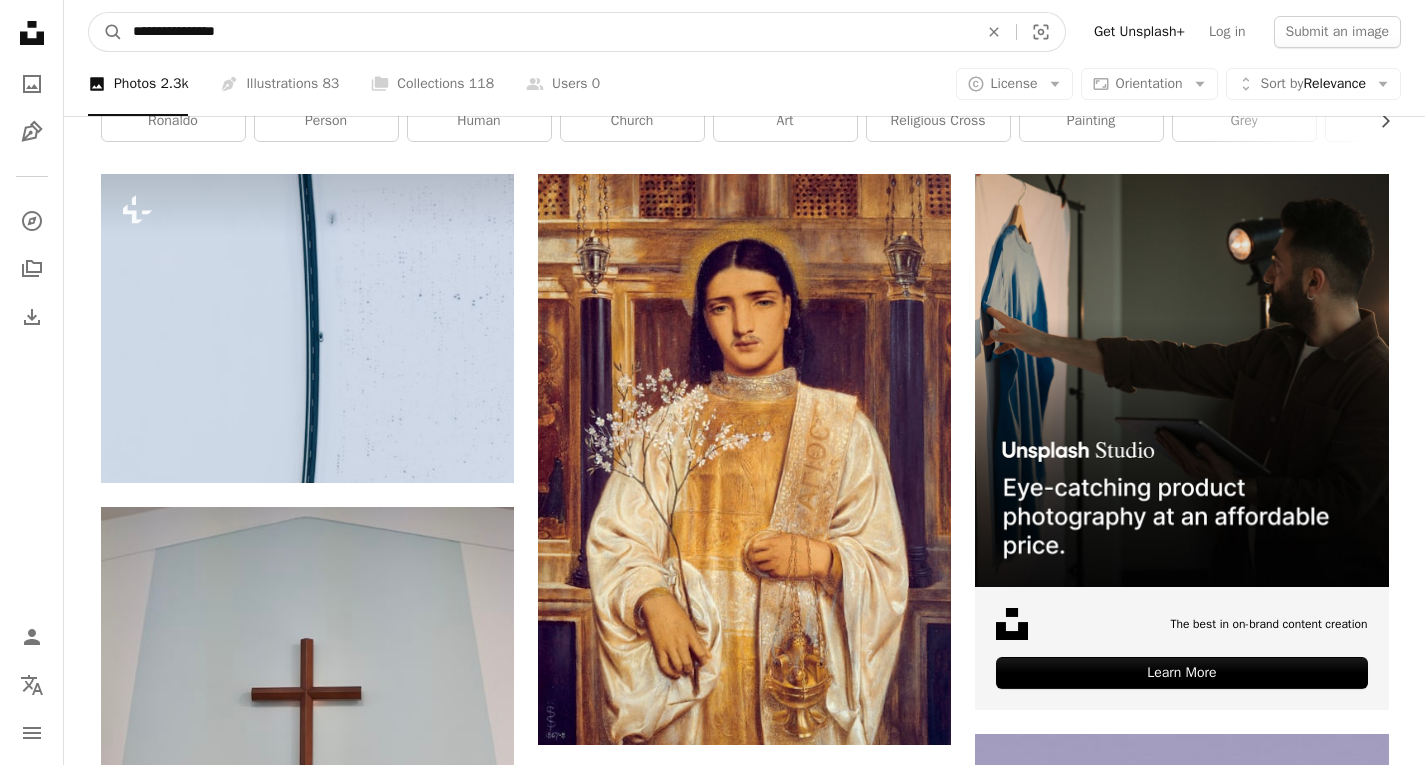 click on "**********" at bounding box center [547, 32] 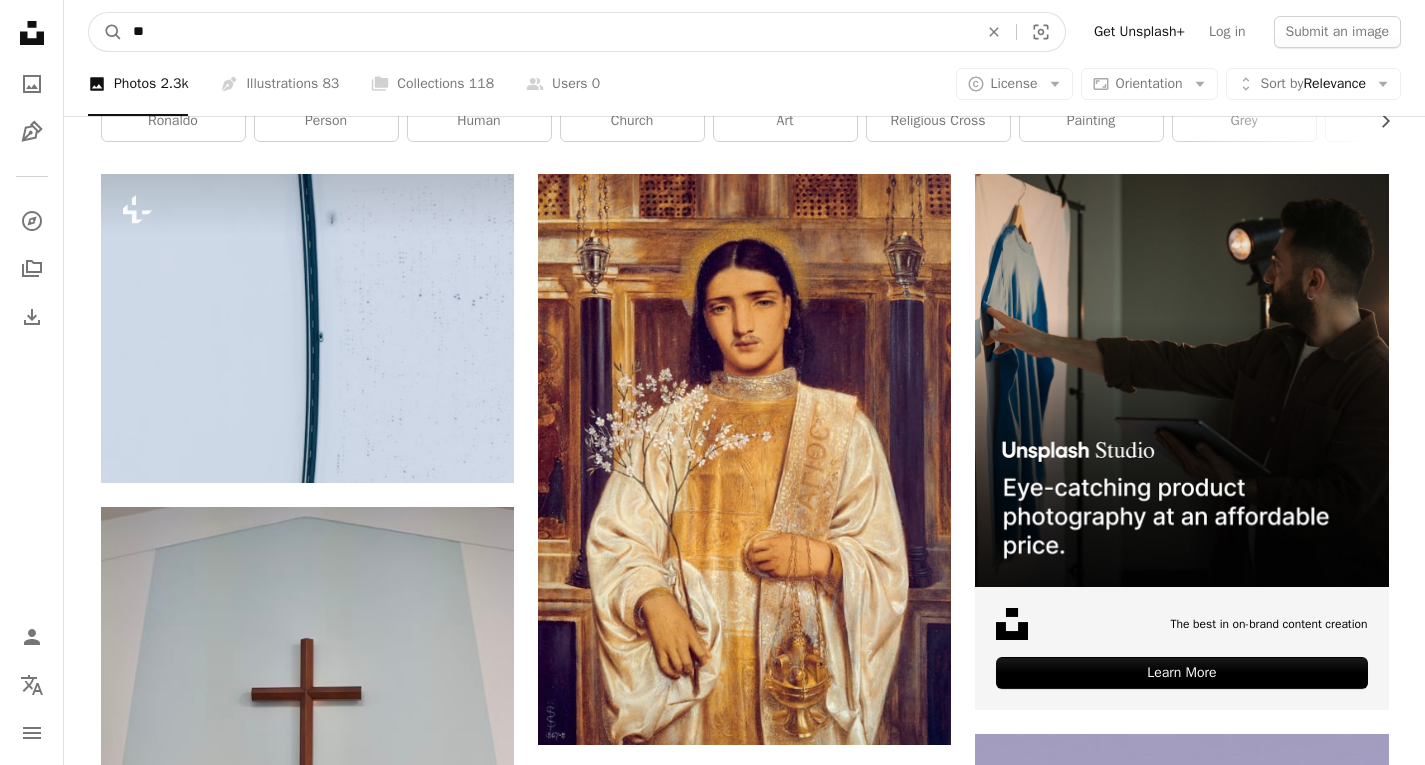 type on "*" 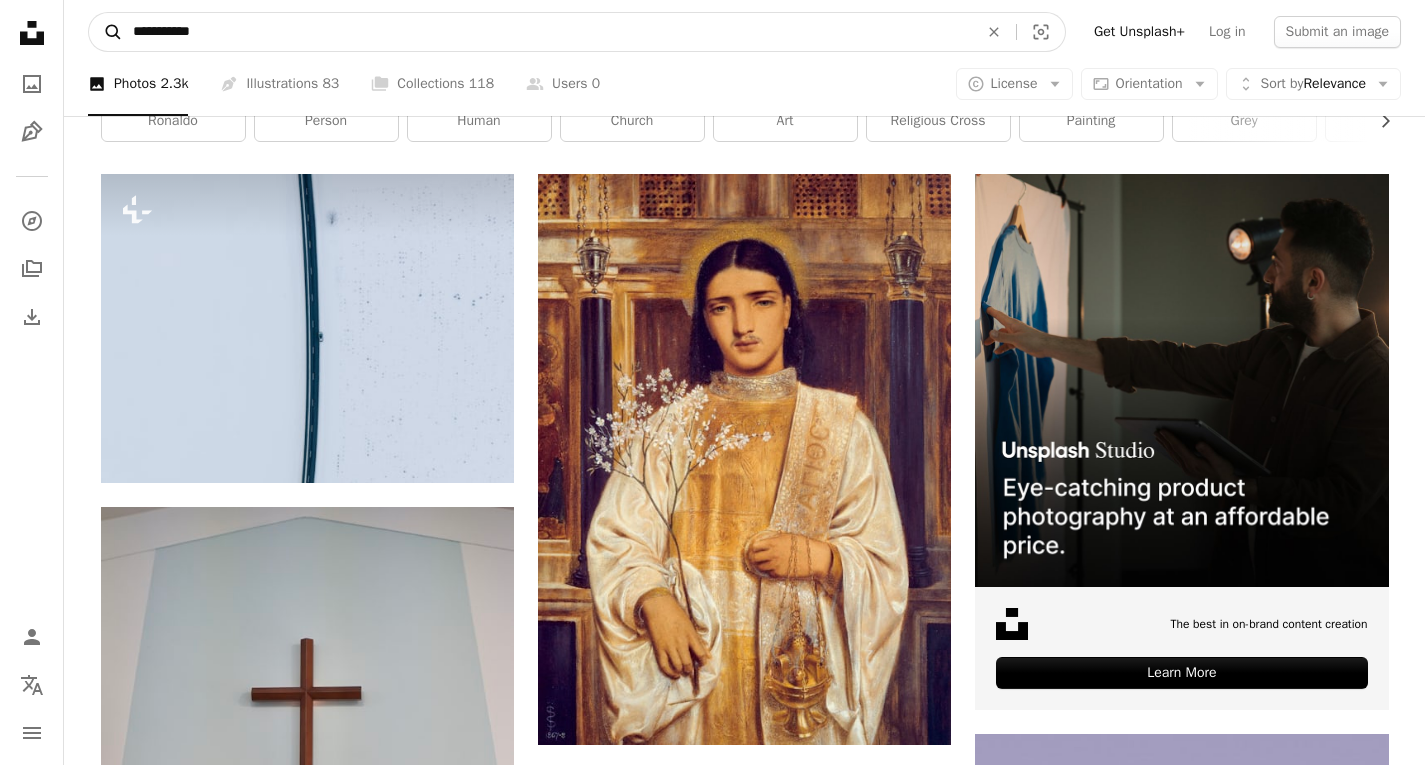type on "**********" 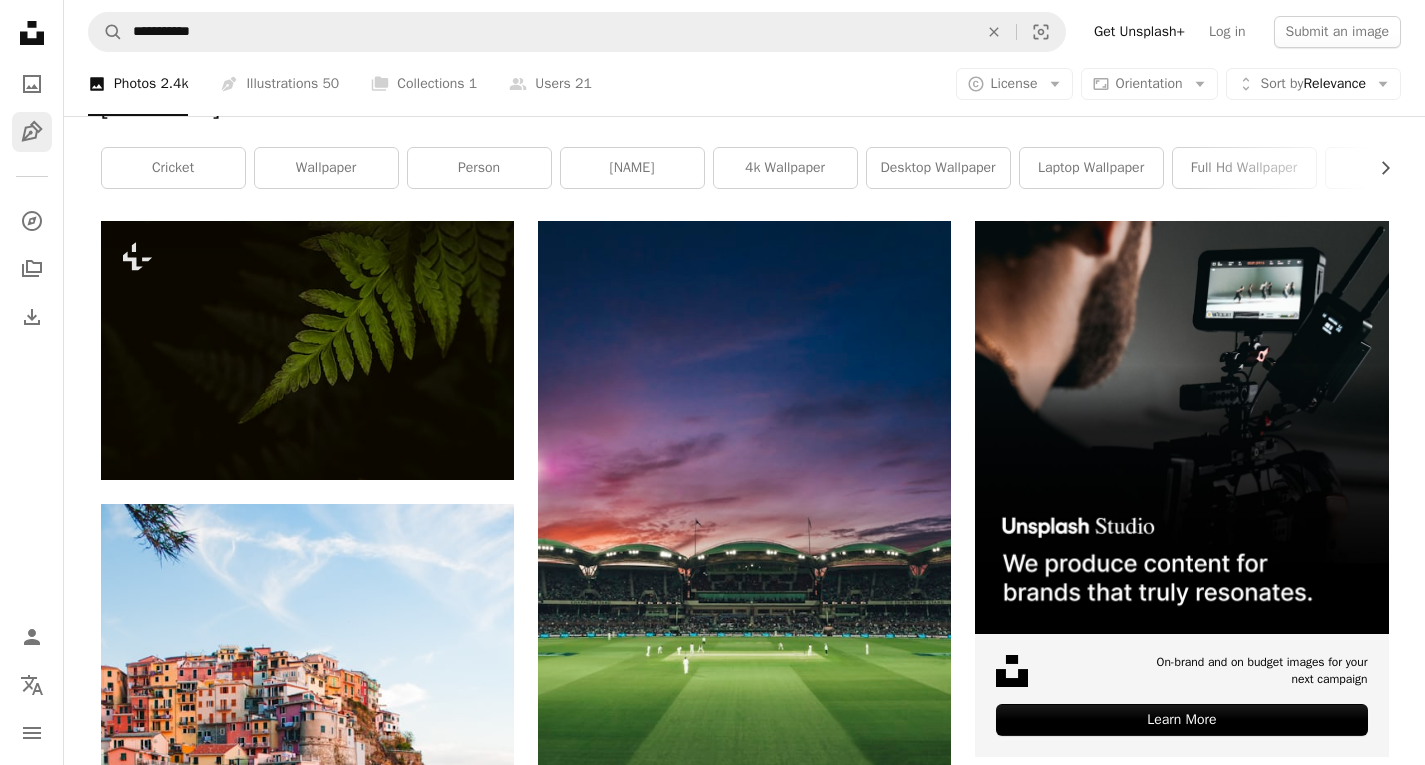 scroll, scrollTop: 100, scrollLeft: 0, axis: vertical 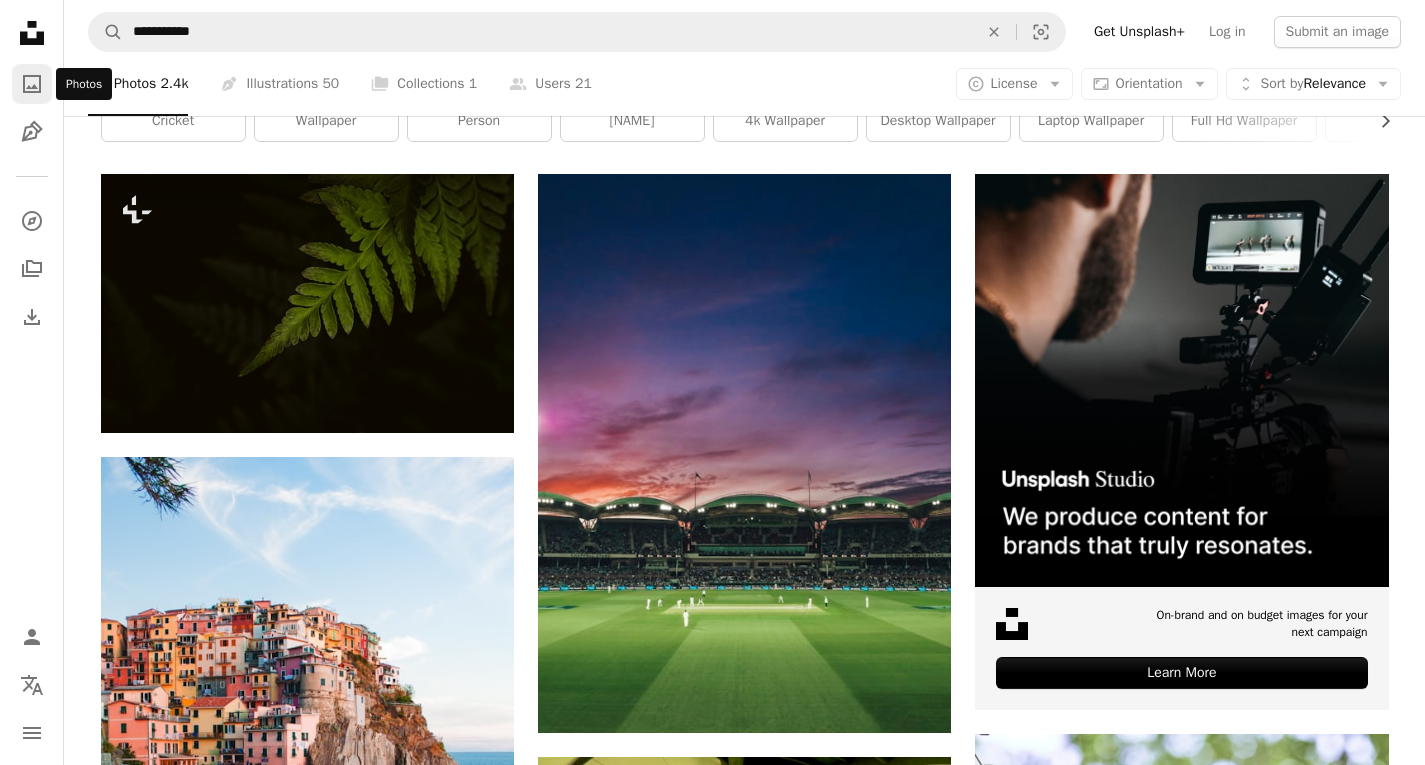 click on "A photo" 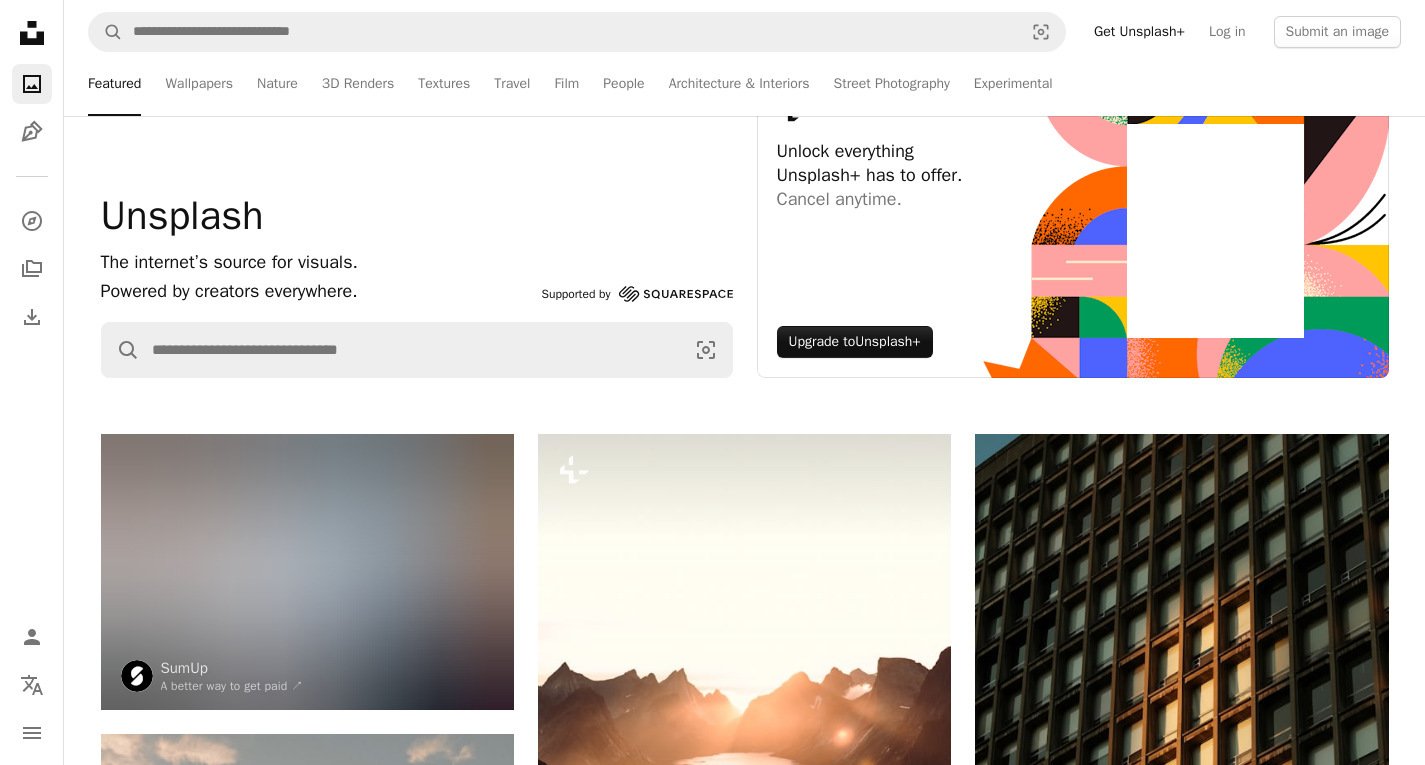 scroll, scrollTop: 0, scrollLeft: 0, axis: both 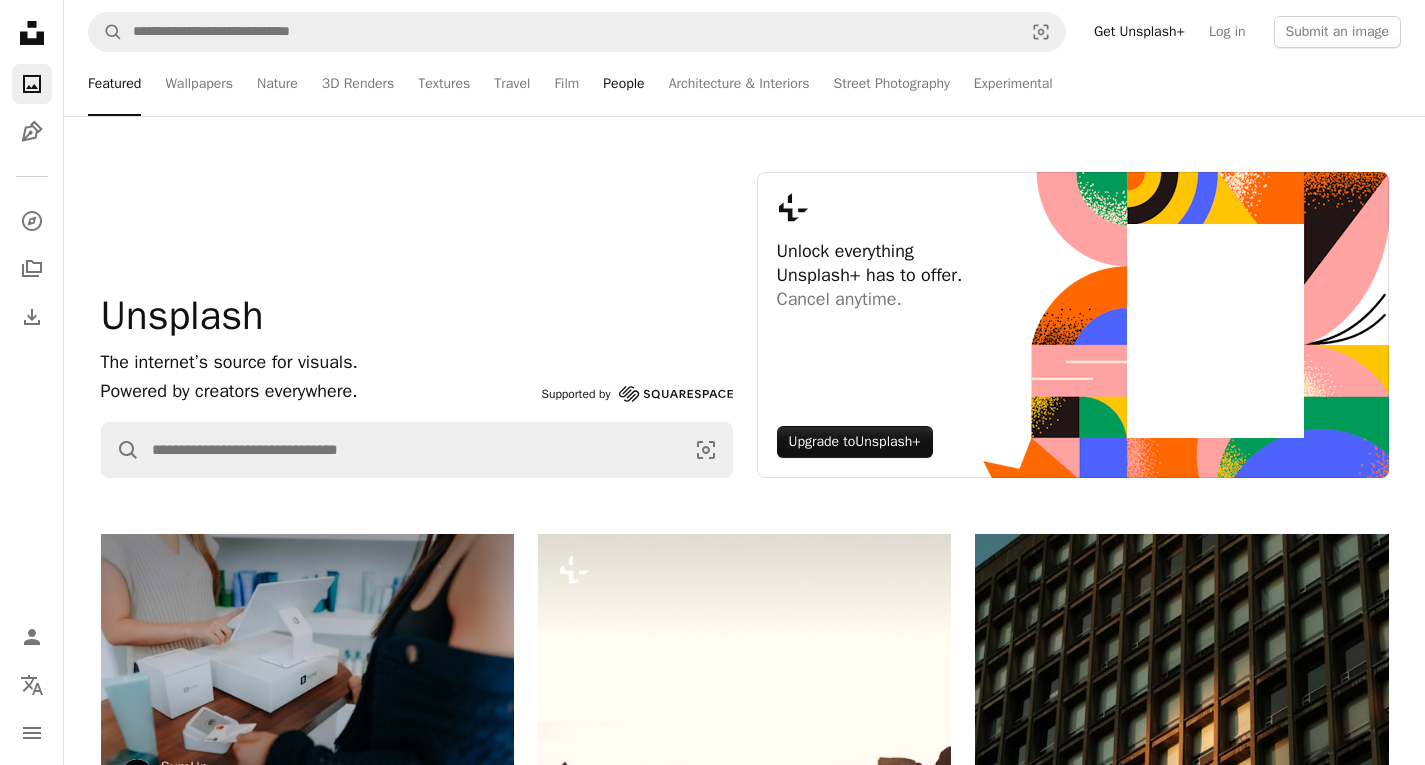 click on "People" at bounding box center [623, 84] 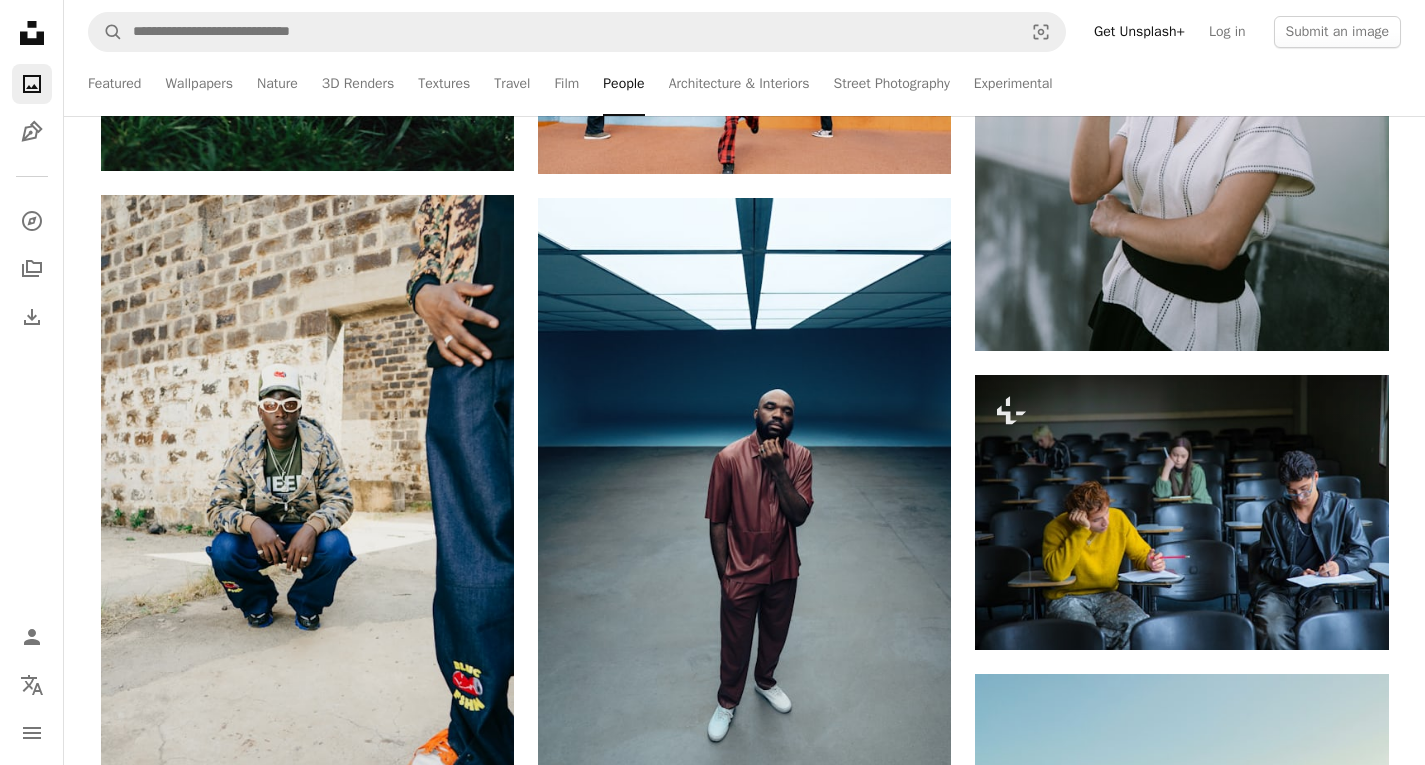scroll, scrollTop: 2900, scrollLeft: 0, axis: vertical 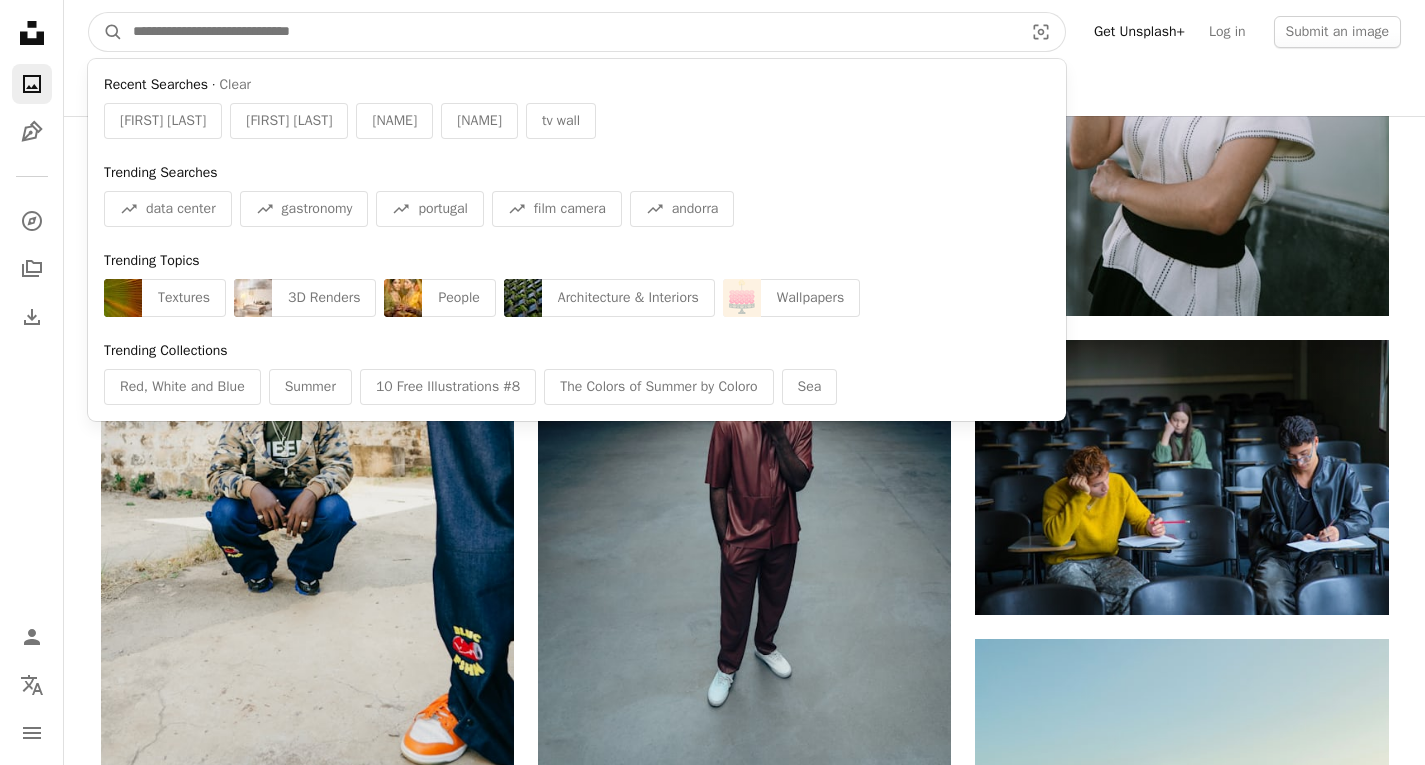click at bounding box center [570, 32] 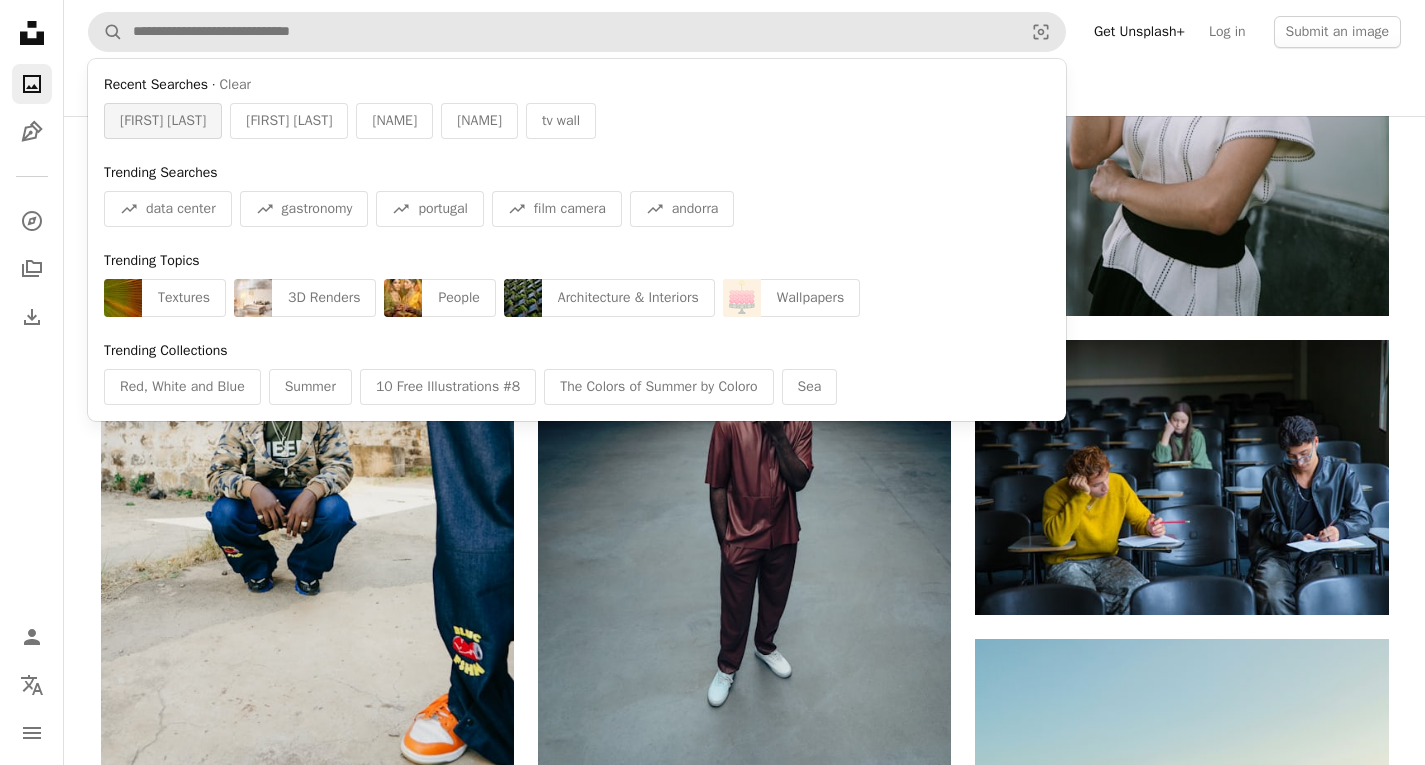 click on "[FIRST] [LAST]" at bounding box center [163, 121] 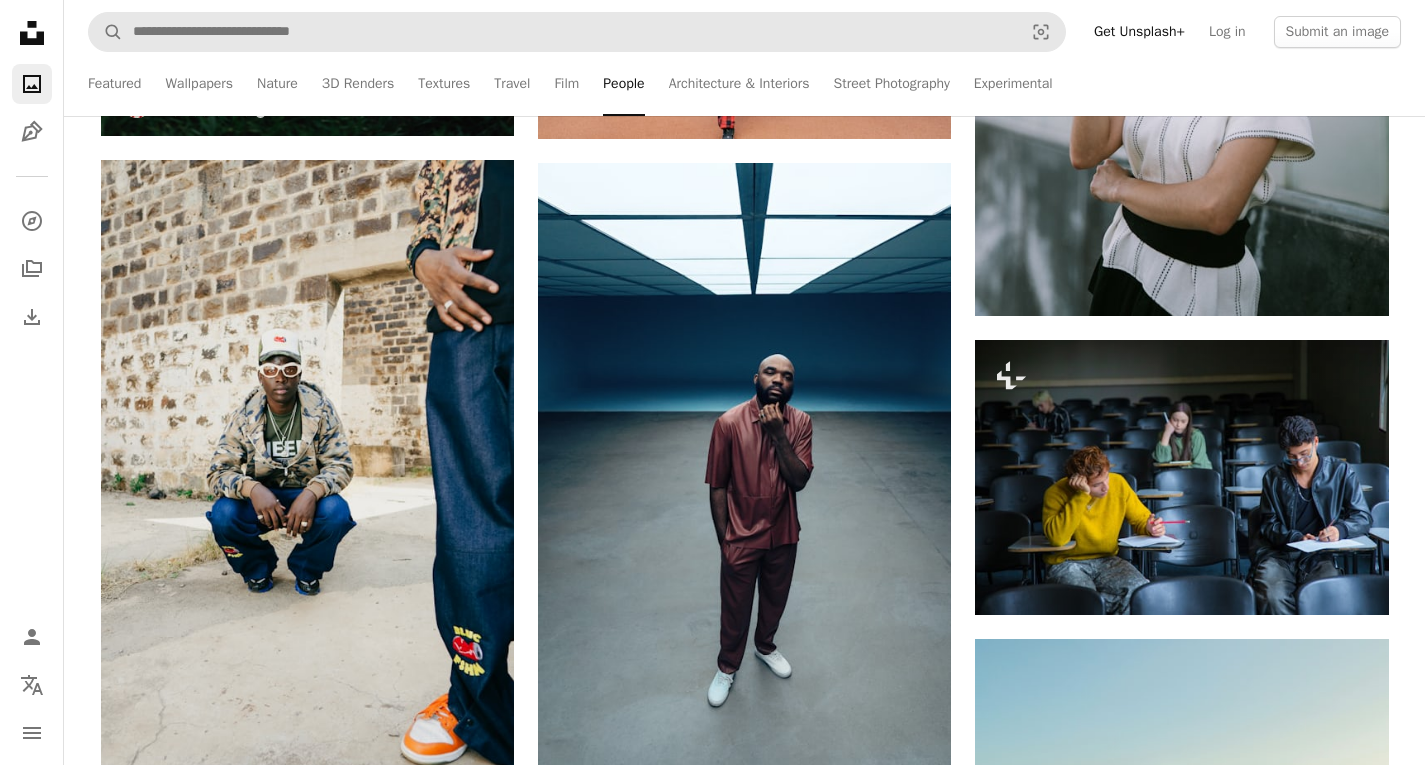 scroll, scrollTop: 0, scrollLeft: 0, axis: both 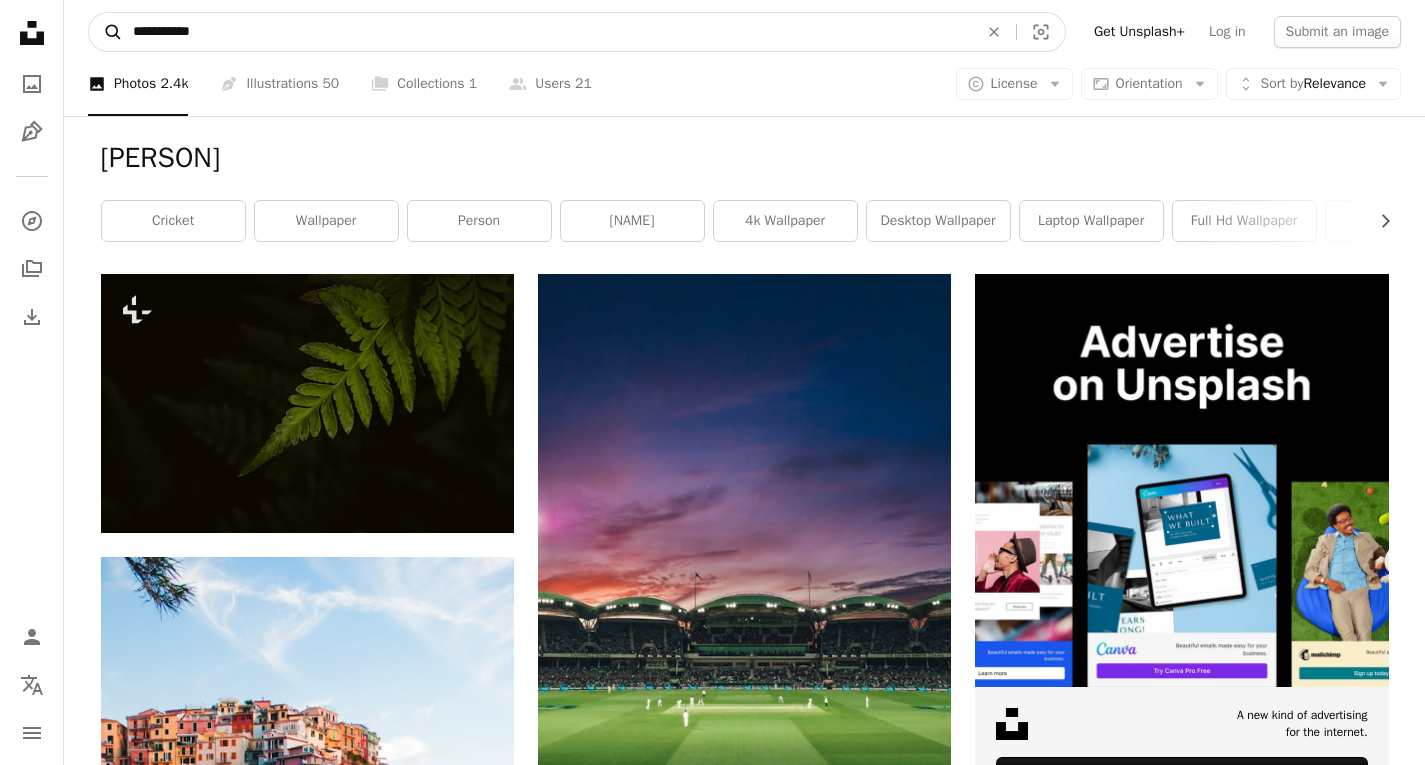 click on "A magnifying glass" 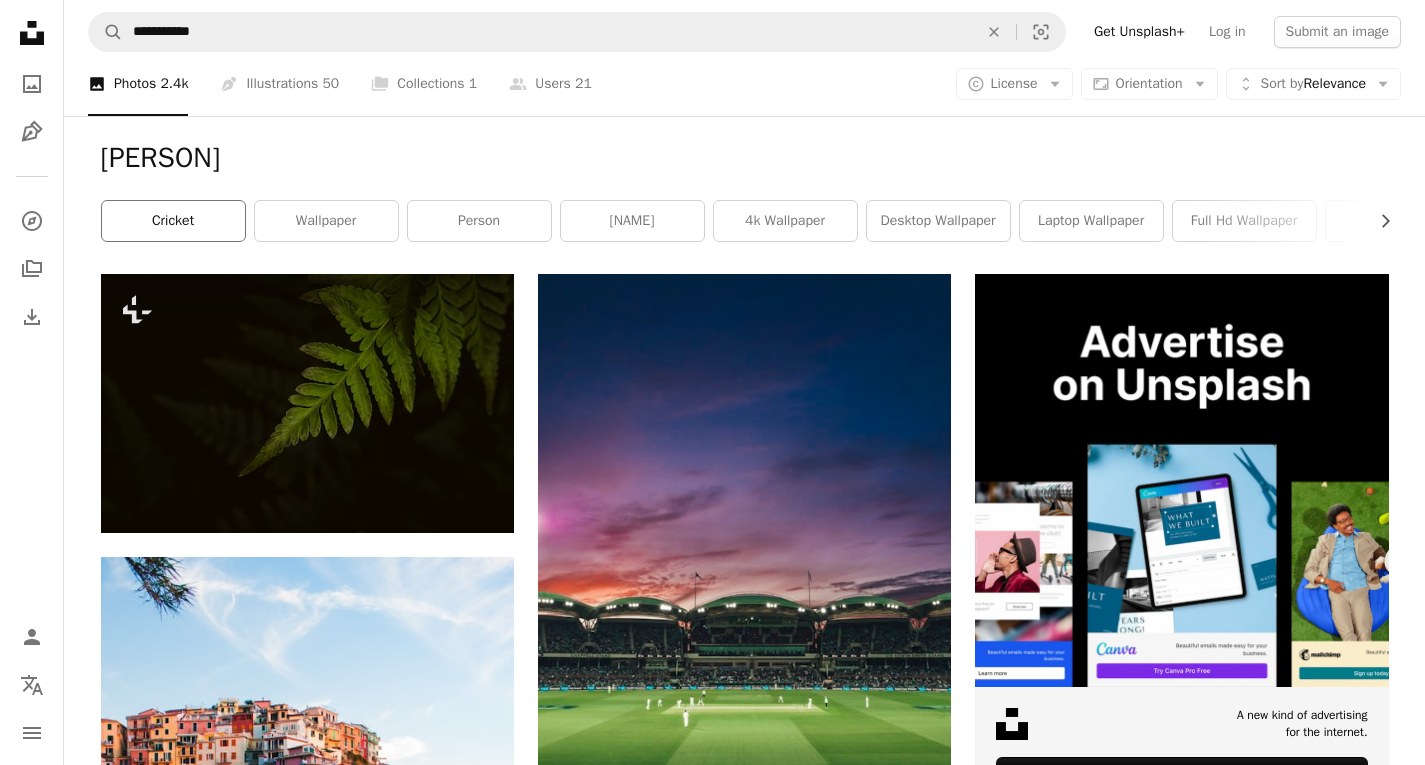 click on "cricket" at bounding box center (173, 221) 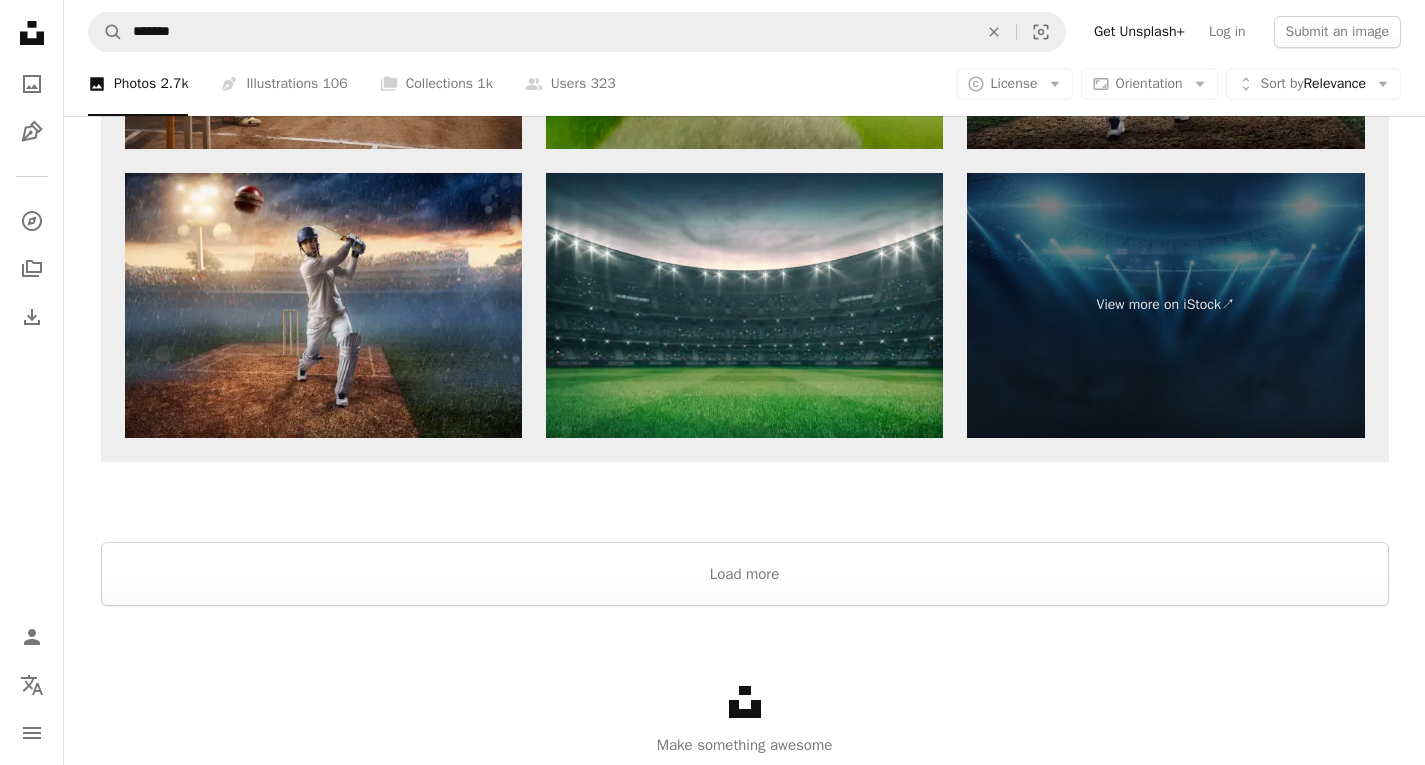 scroll, scrollTop: 4253, scrollLeft: 0, axis: vertical 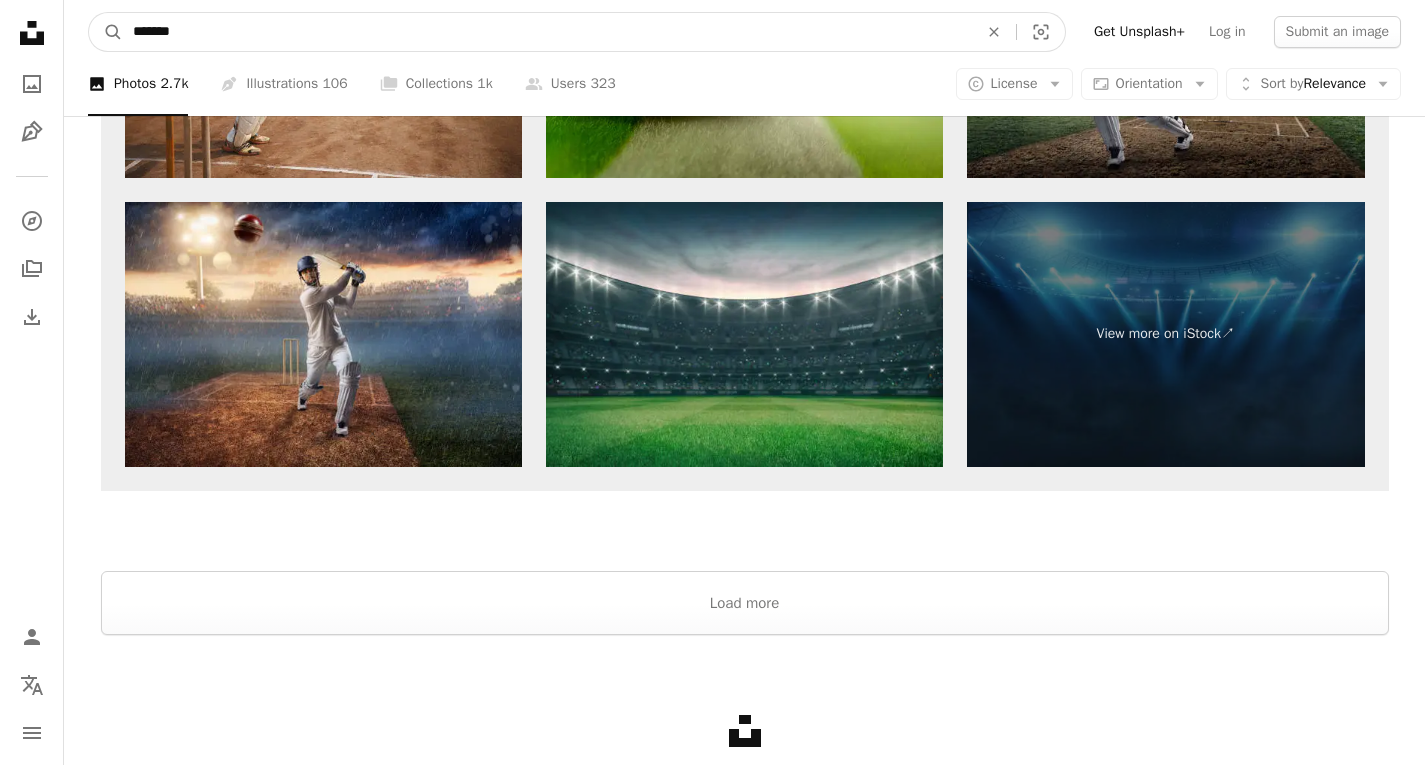 click on "*******" at bounding box center [547, 32] 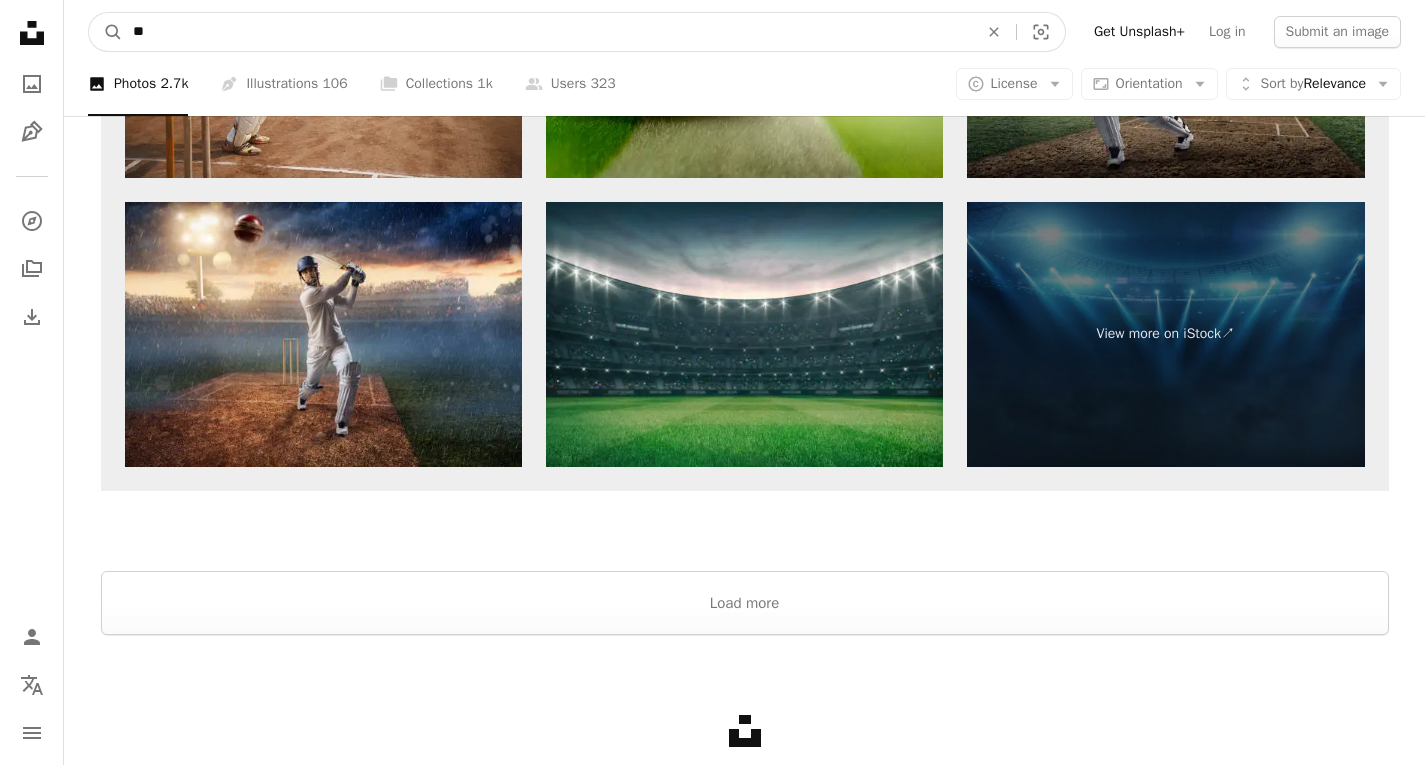 type on "*" 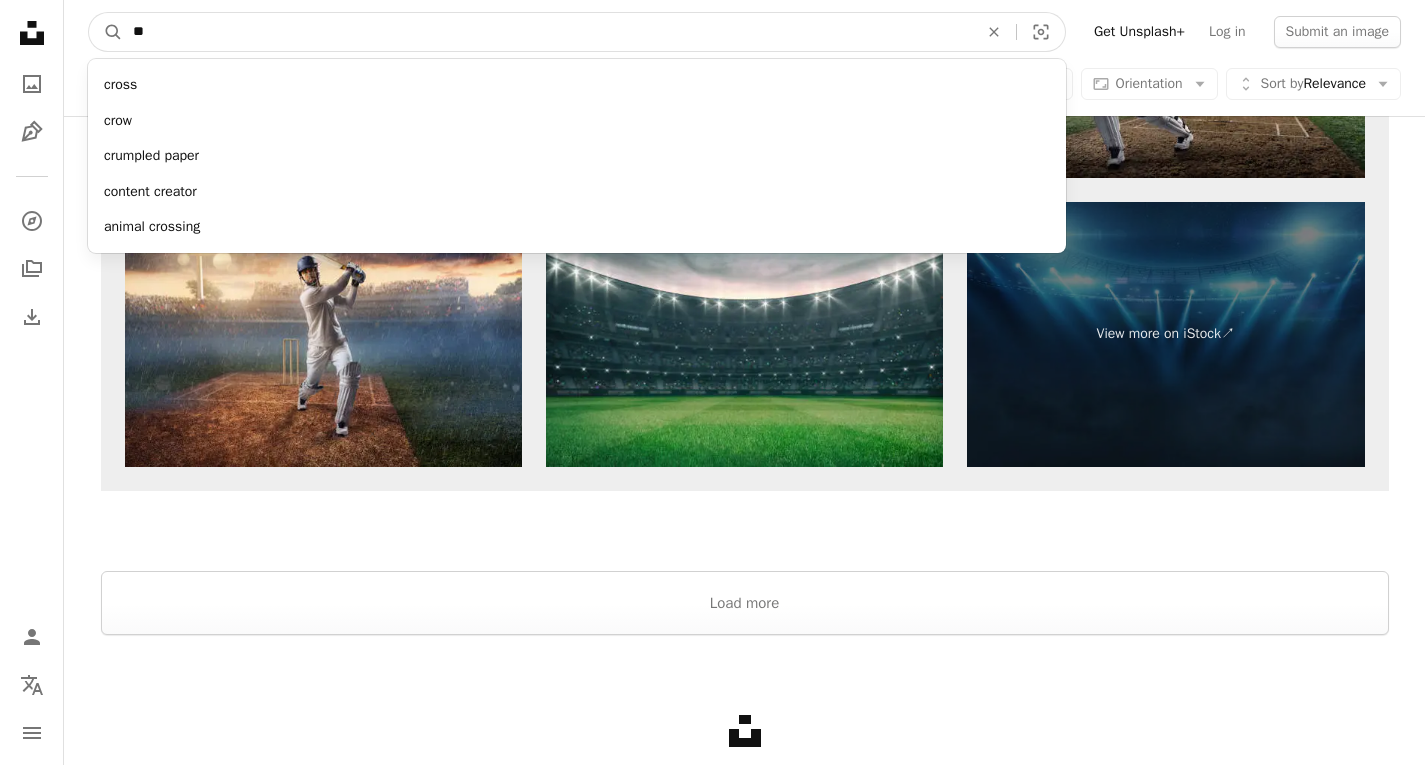type on "*" 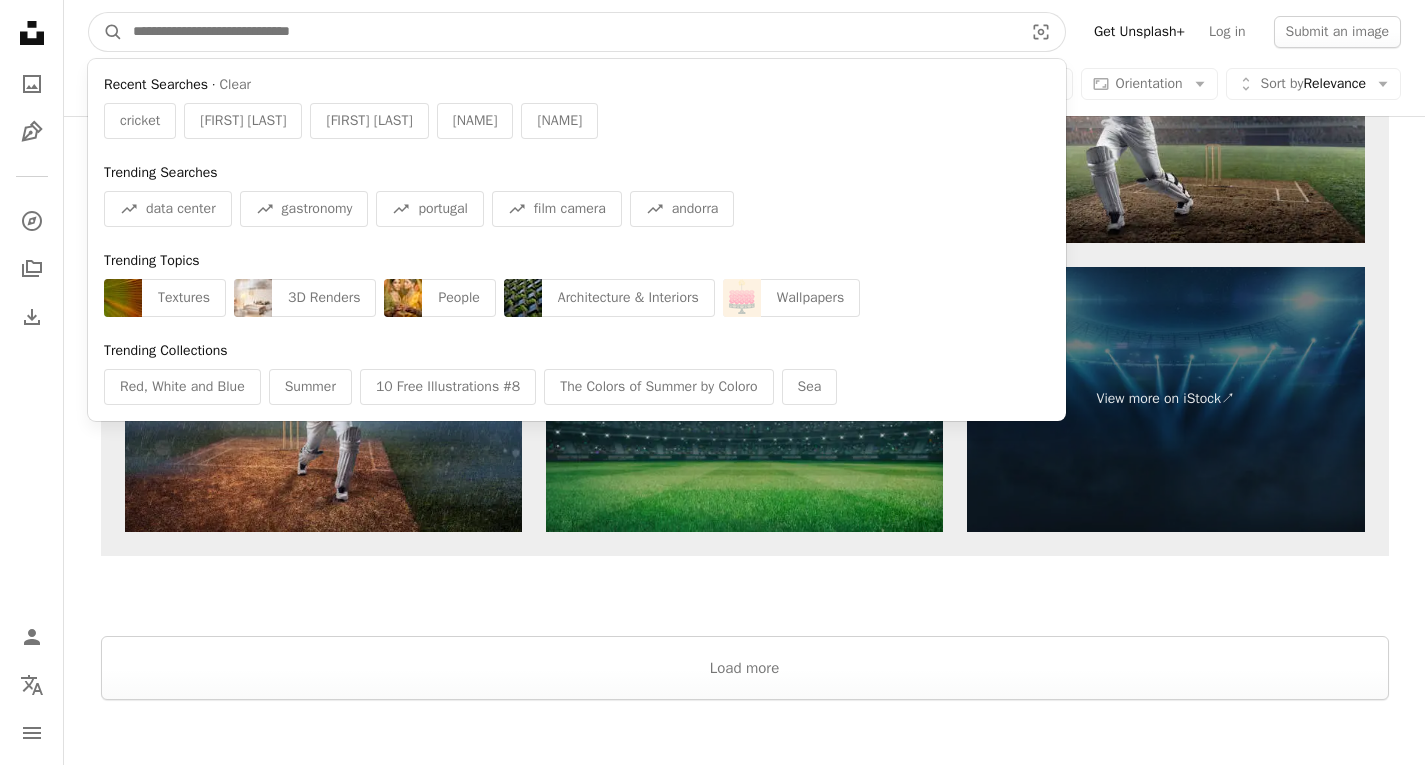 scroll, scrollTop: 4153, scrollLeft: 0, axis: vertical 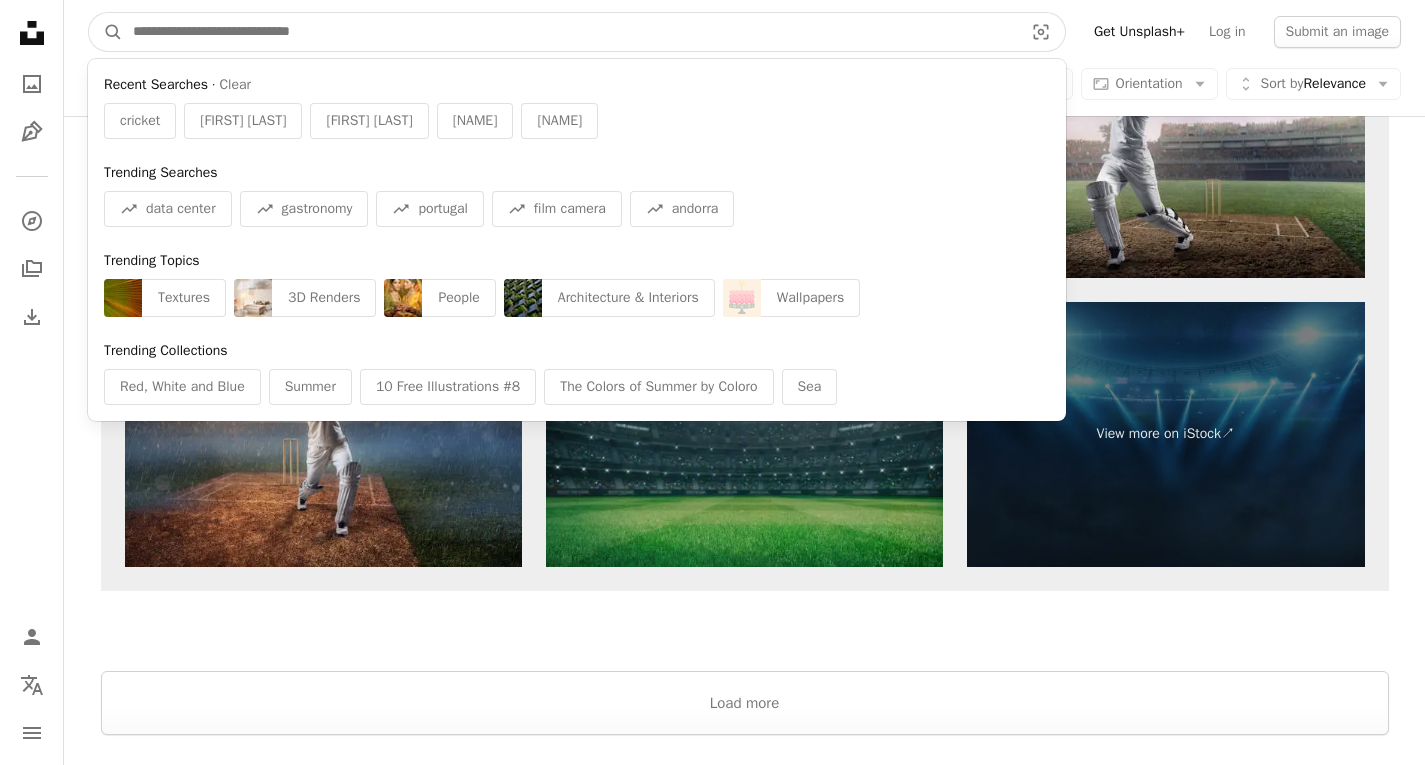 click at bounding box center [570, 32] 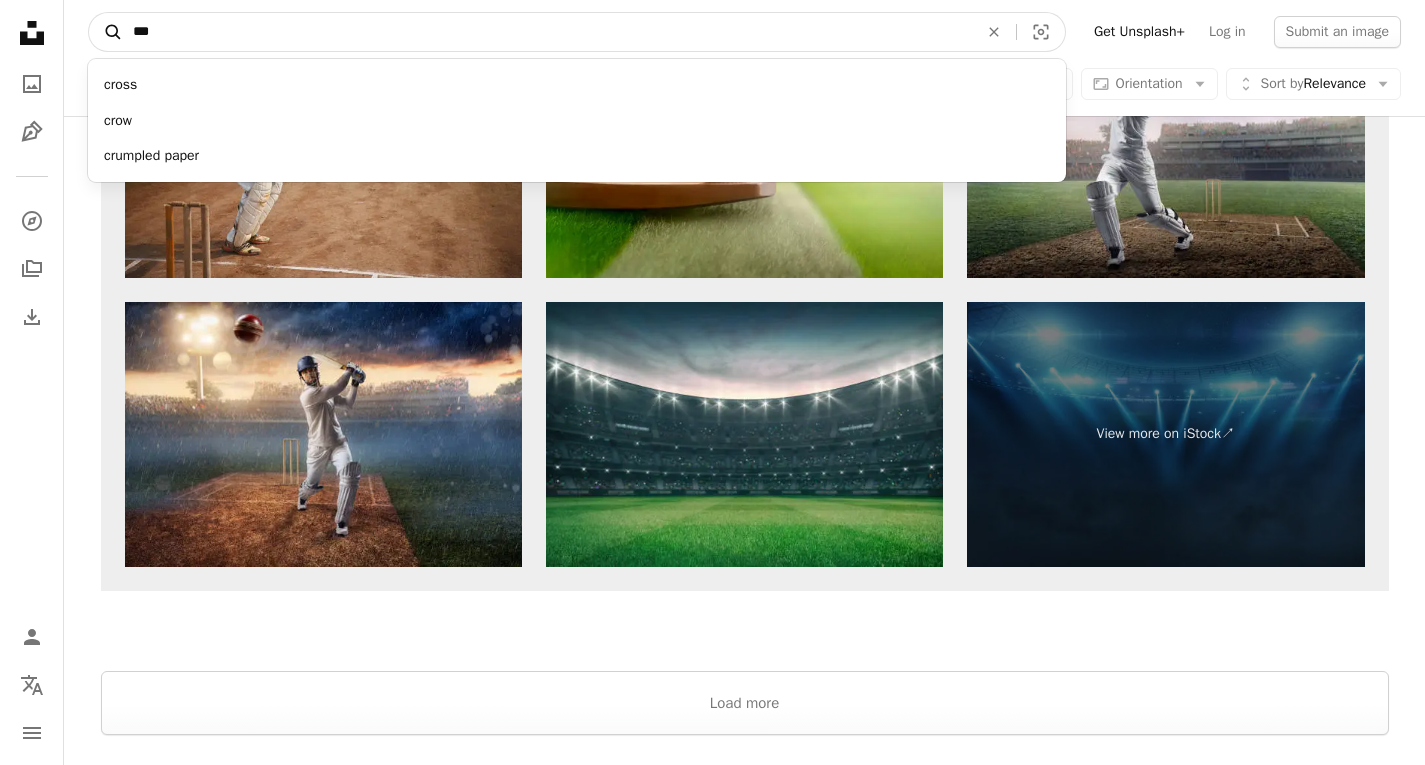 type on "***" 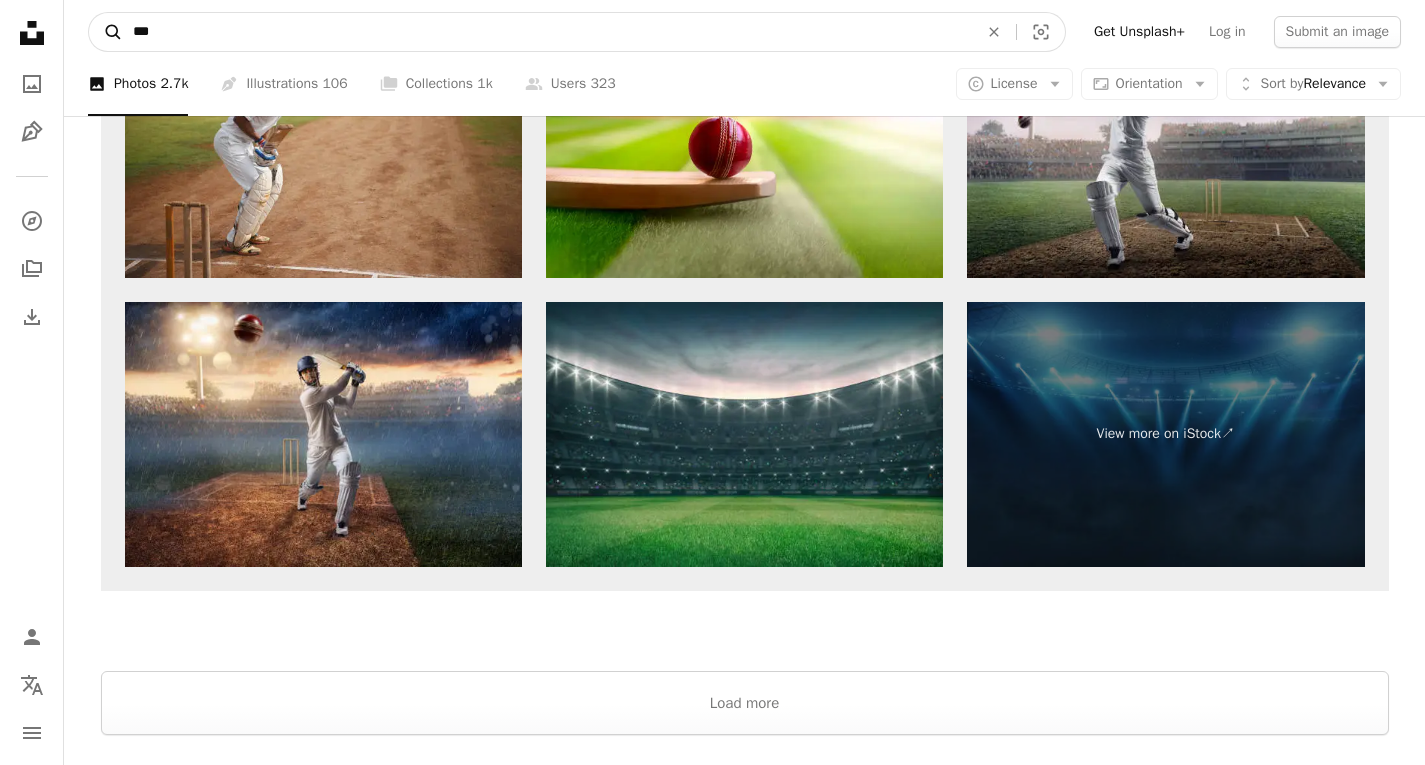 click on "A magnifying glass" 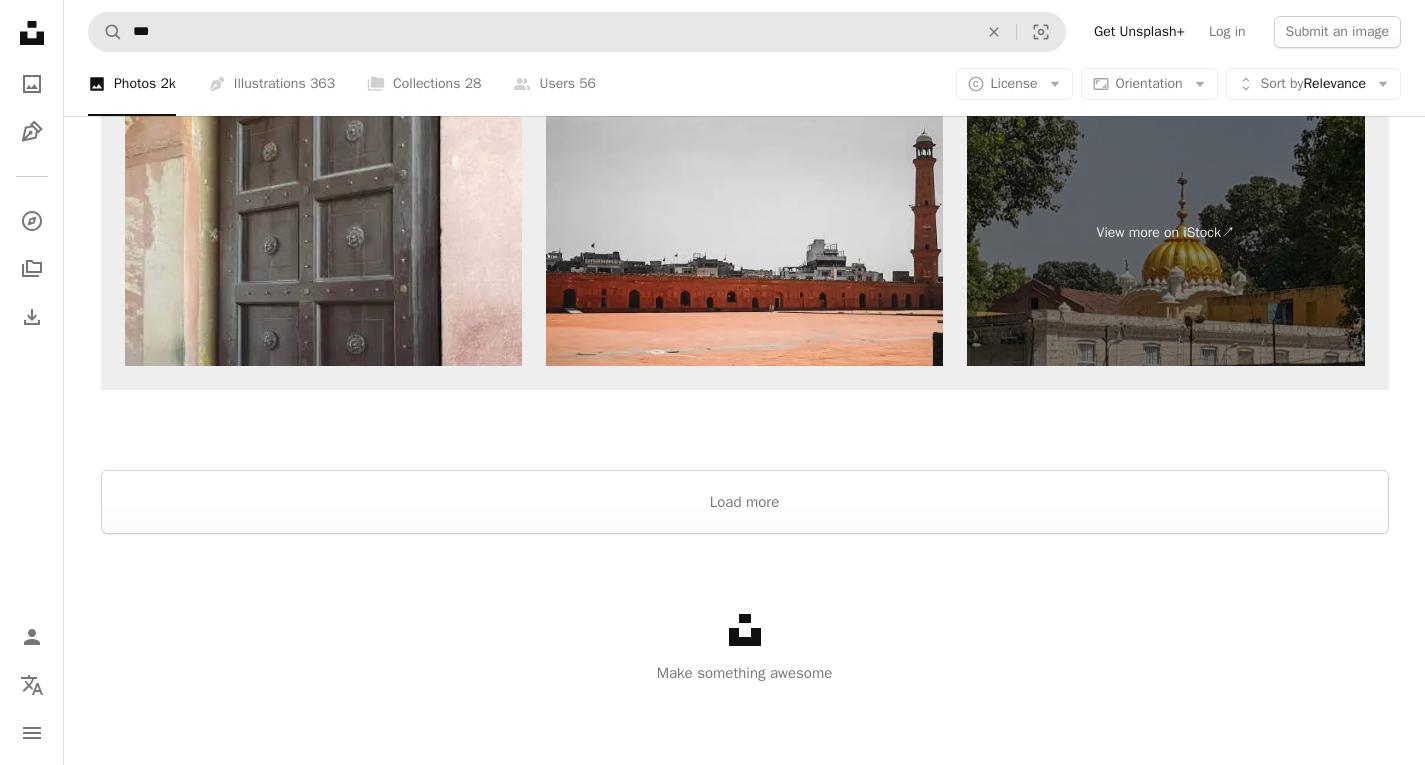 scroll, scrollTop: 0, scrollLeft: 0, axis: both 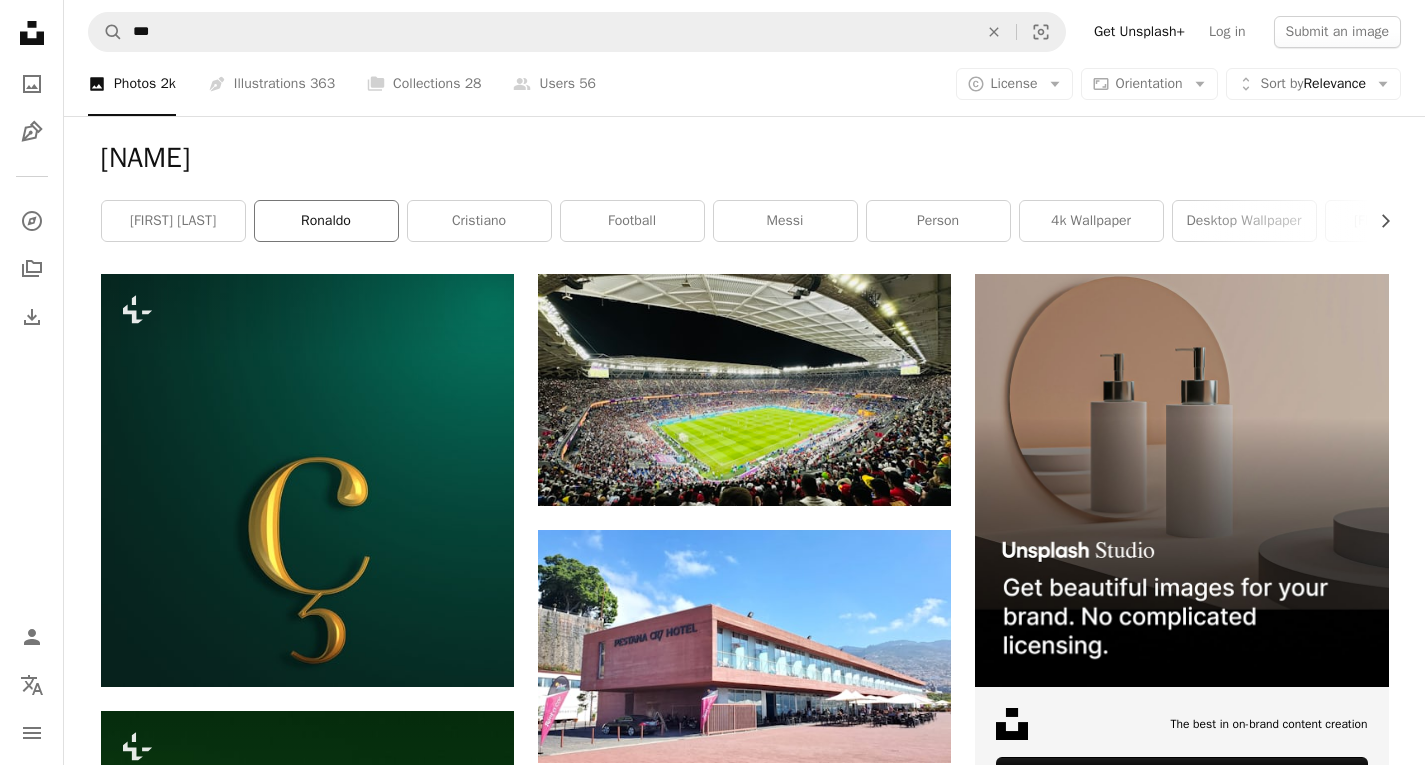 click on "ronaldo" at bounding box center (326, 221) 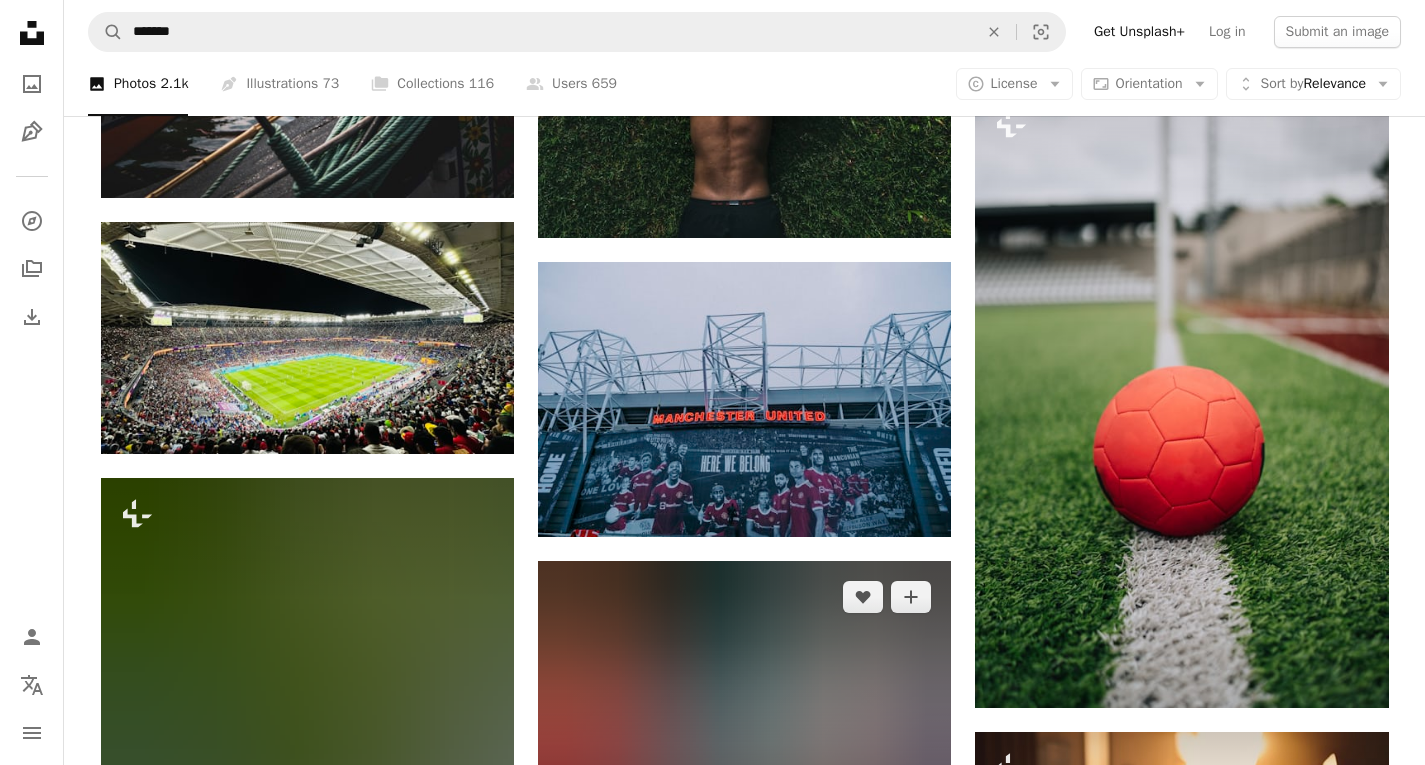 scroll, scrollTop: 1110, scrollLeft: 0, axis: vertical 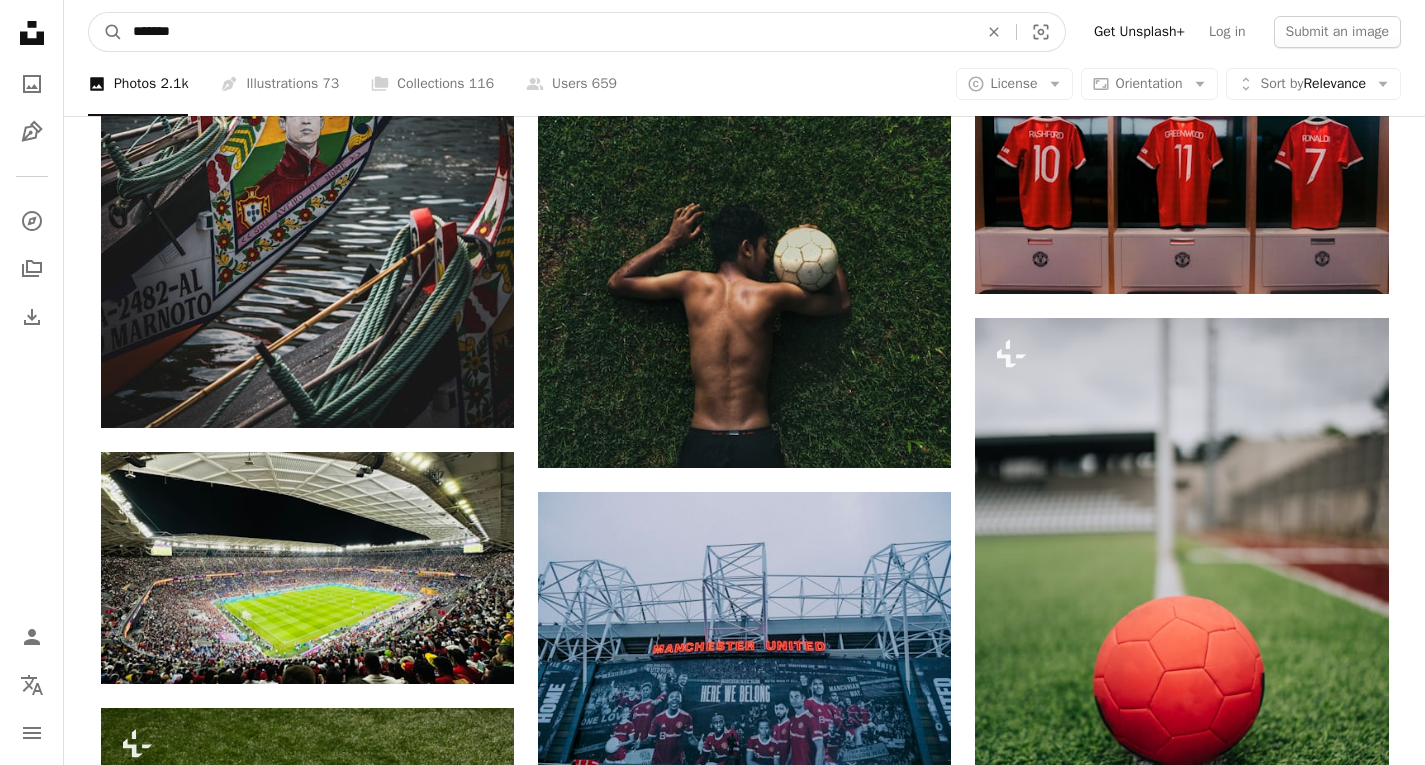 click on "*******" at bounding box center [547, 32] 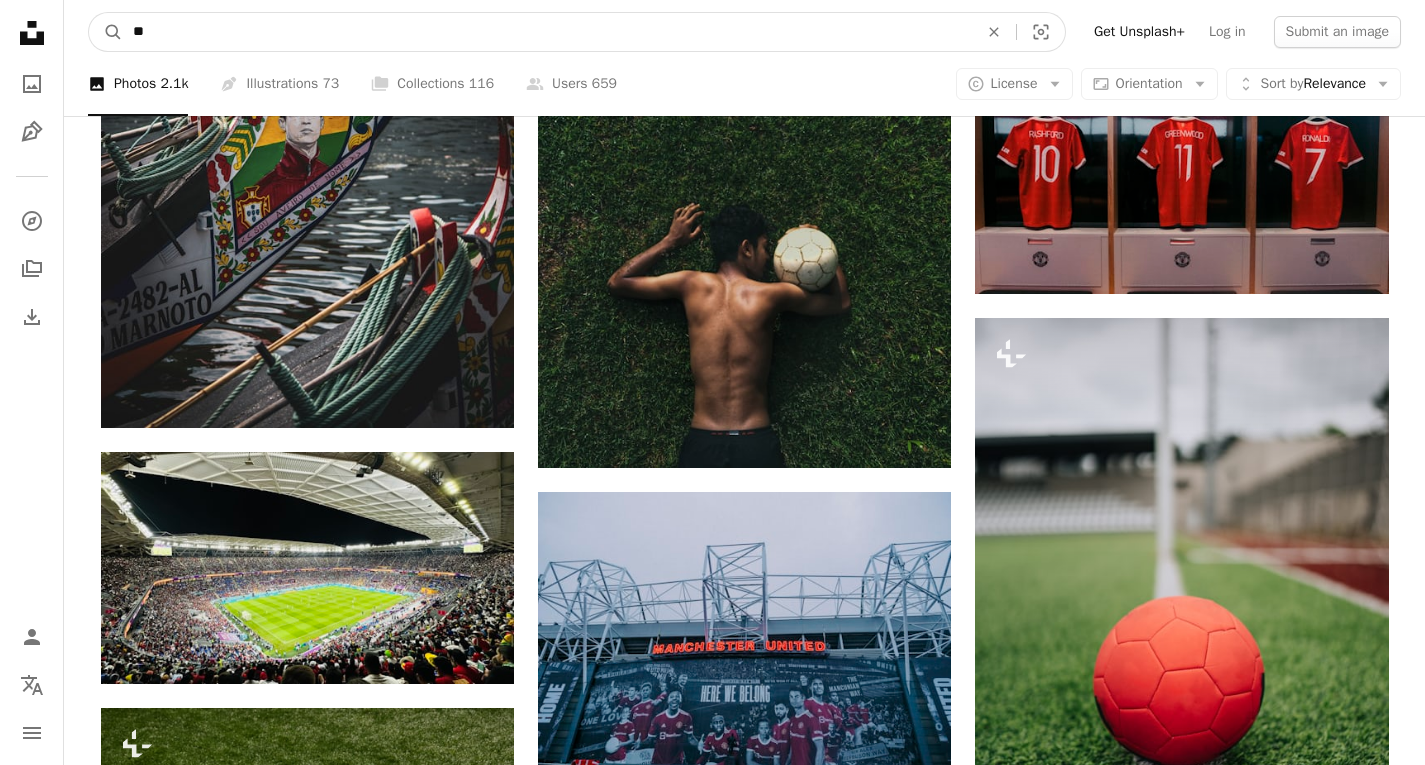 type on "*" 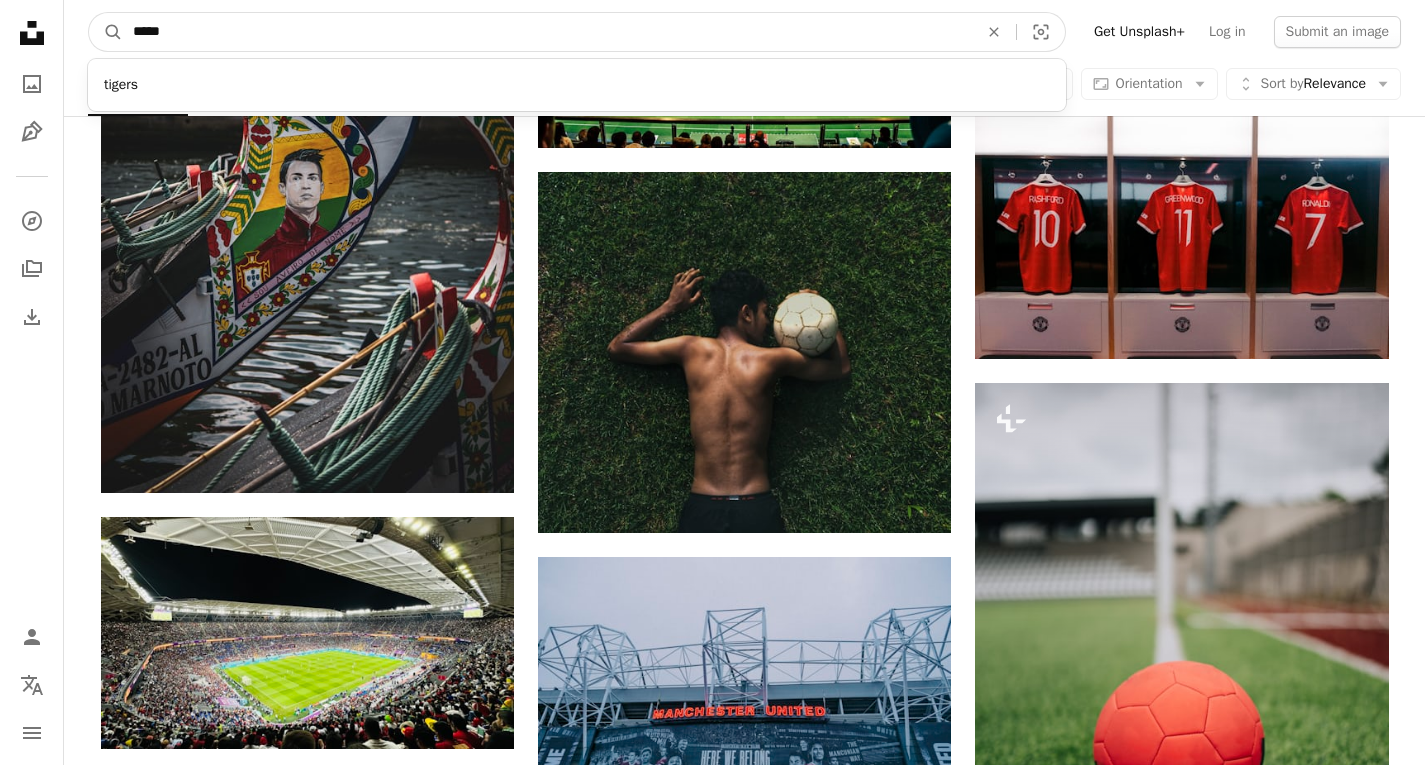 scroll, scrollTop: 1010, scrollLeft: 0, axis: vertical 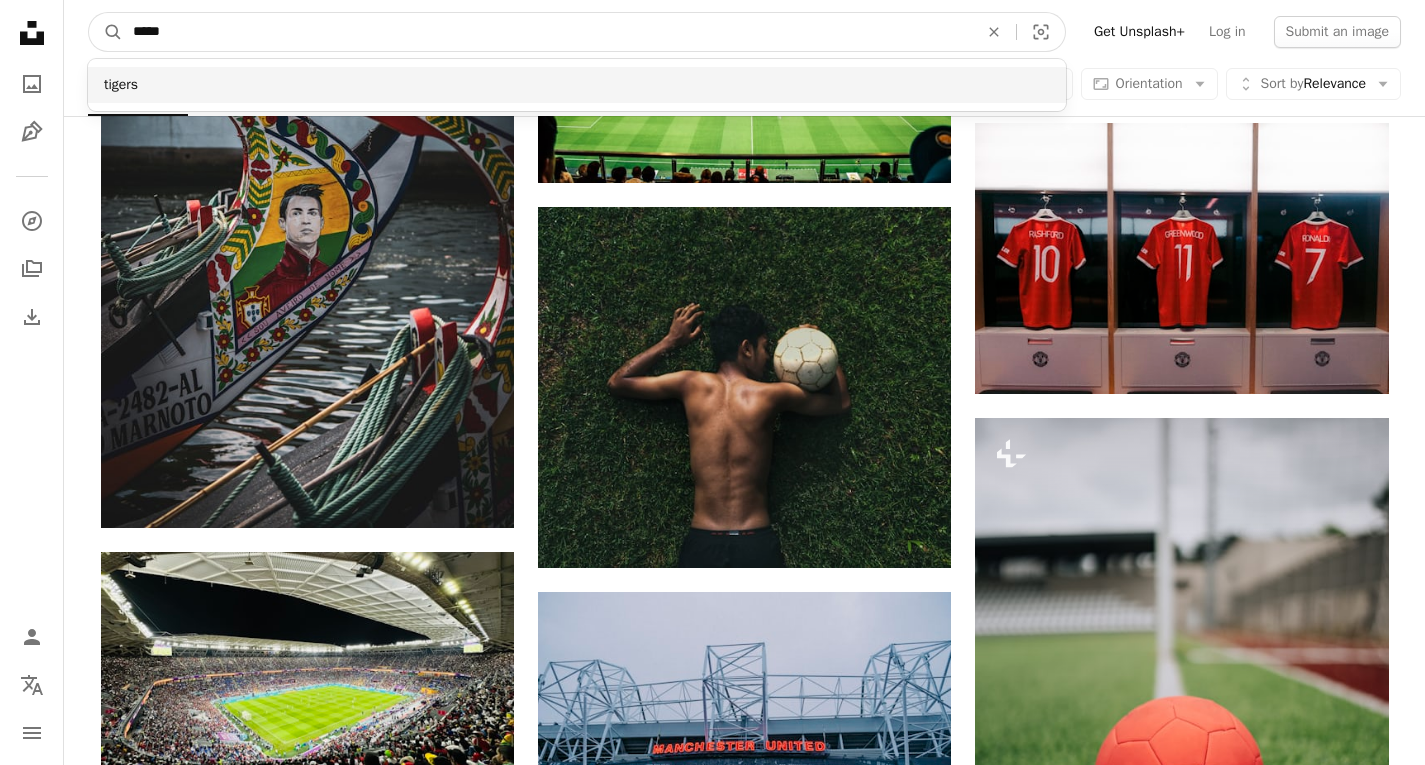 type on "*****" 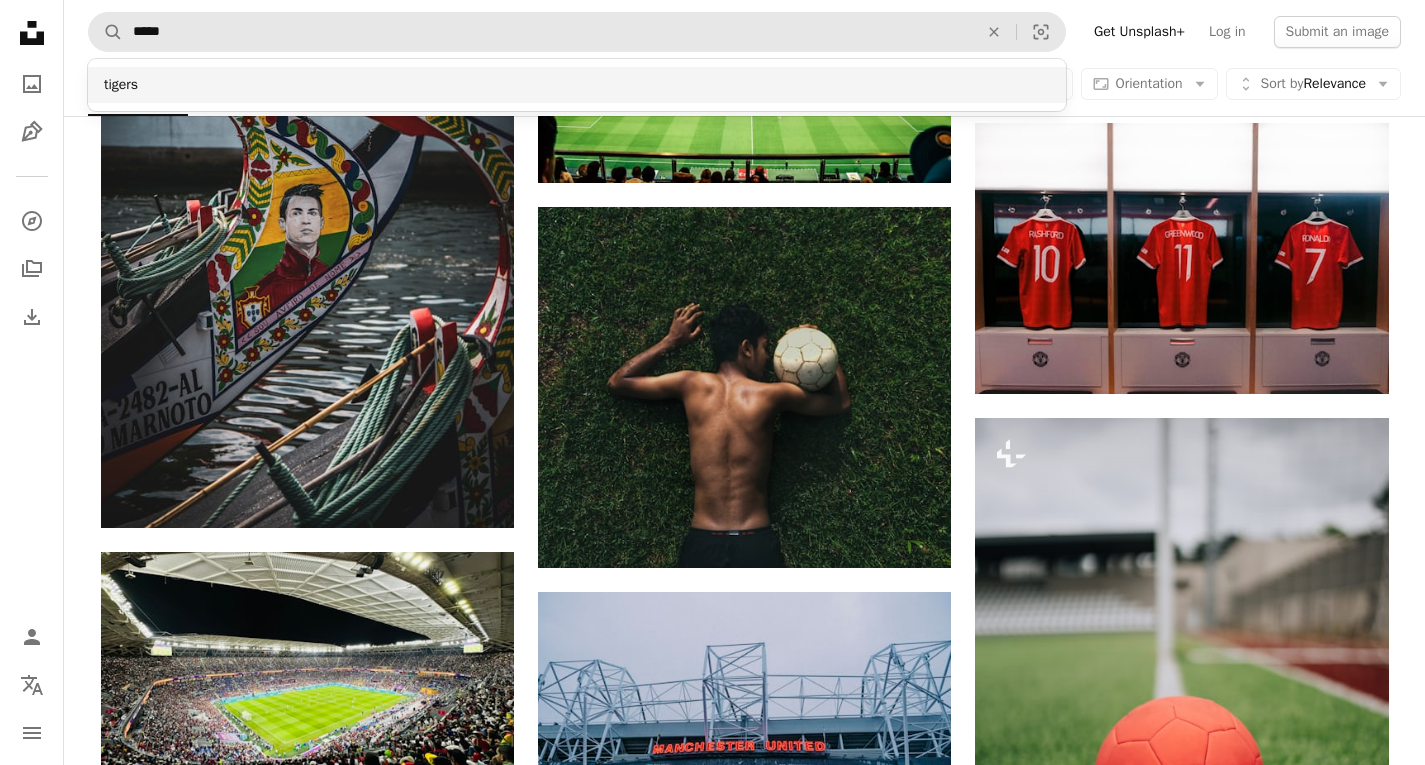 click on "tigers" at bounding box center (577, 85) 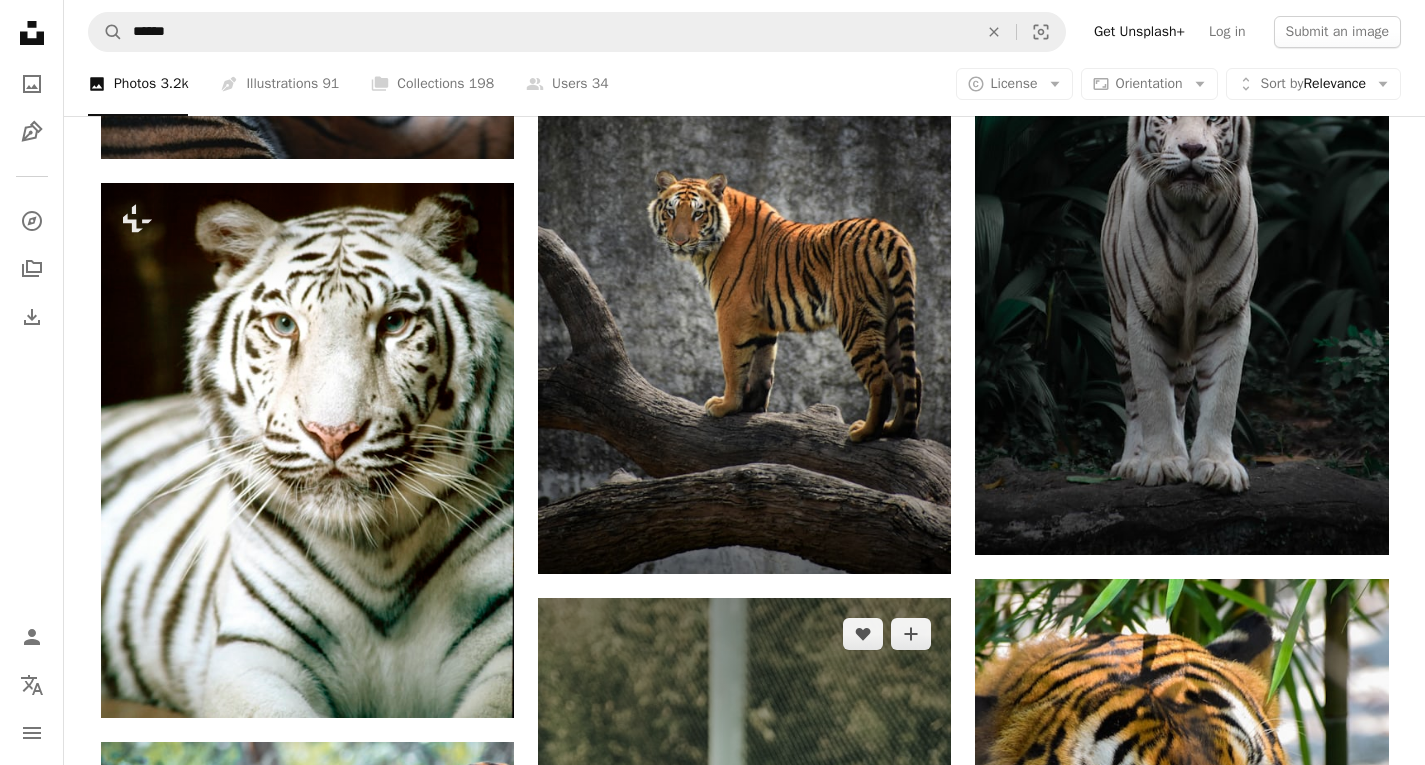 scroll, scrollTop: 2500, scrollLeft: 0, axis: vertical 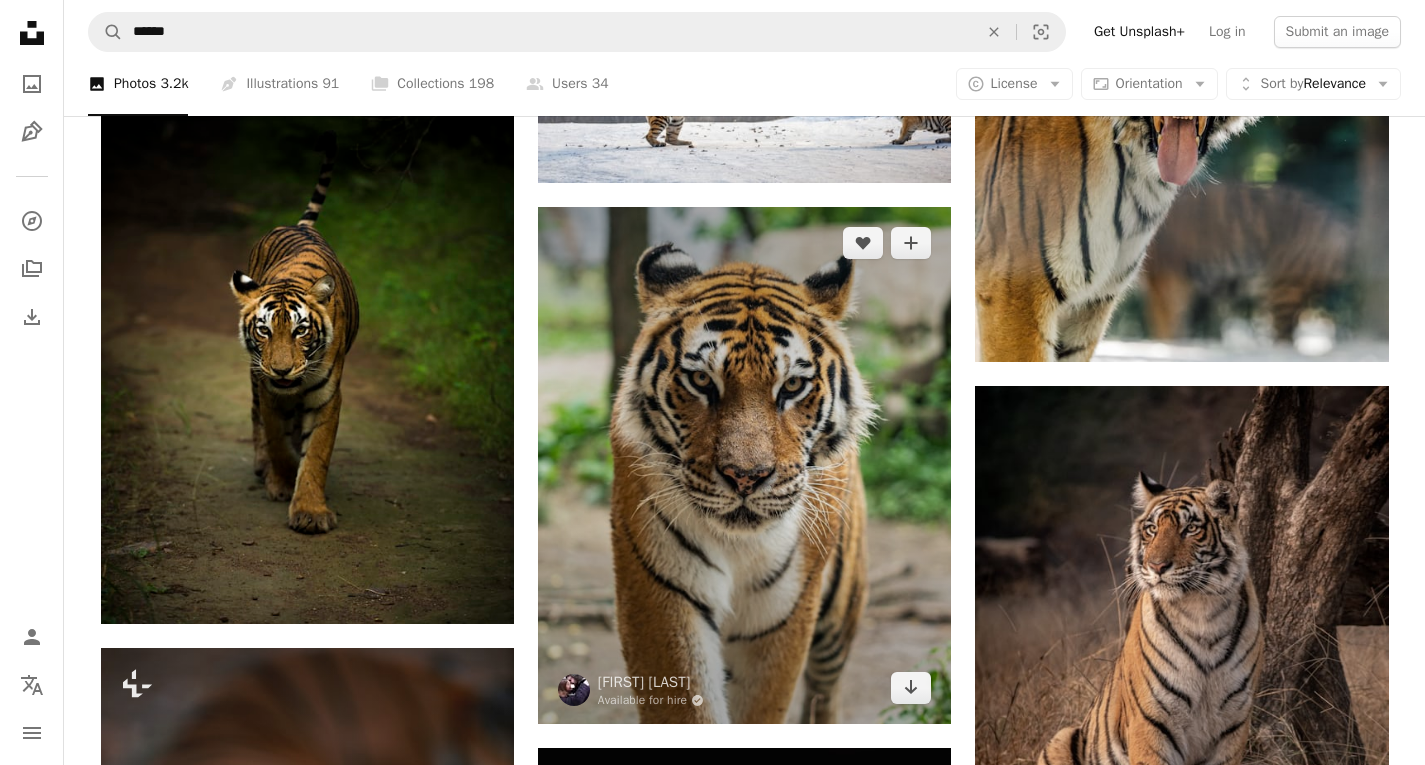 click at bounding box center (744, 465) 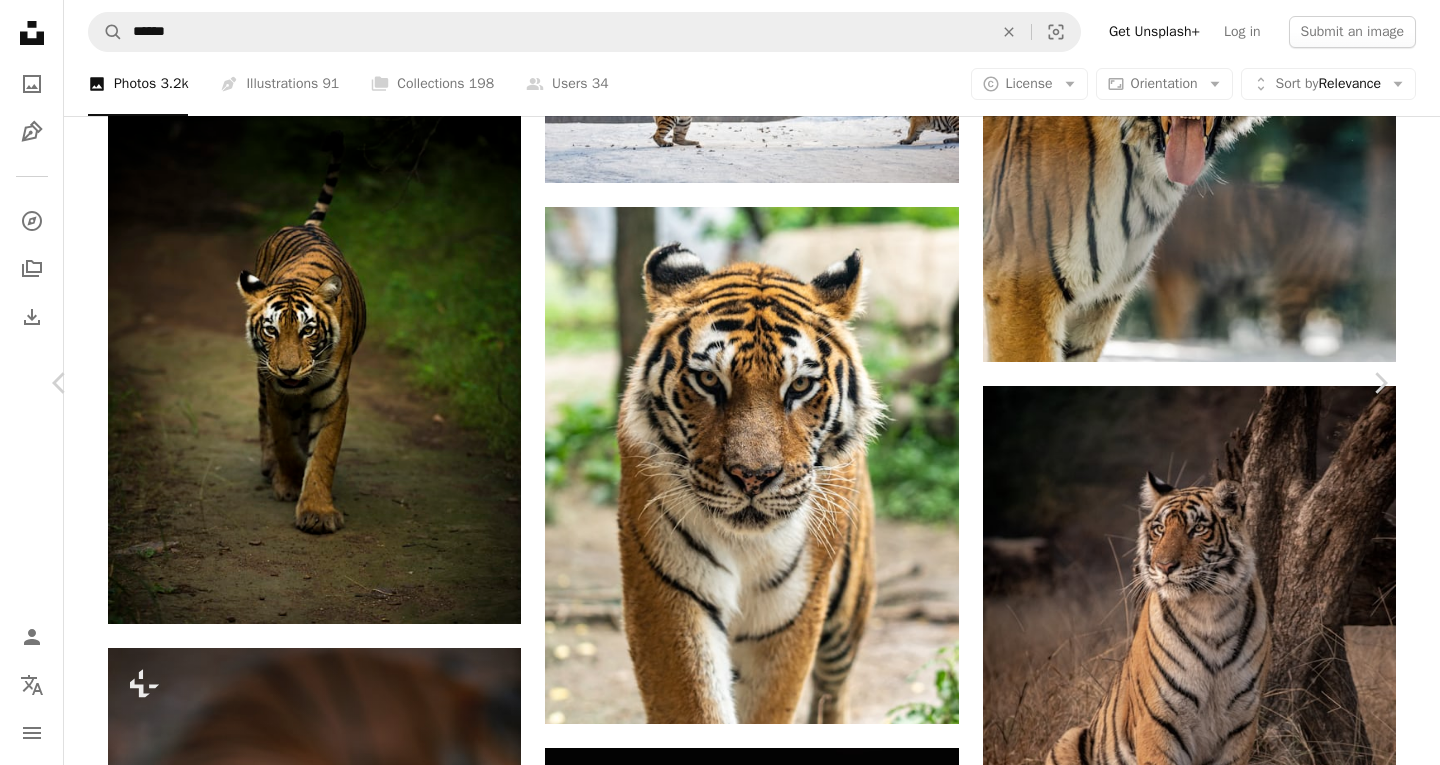 click on "Download free" at bounding box center (1191, 3813) 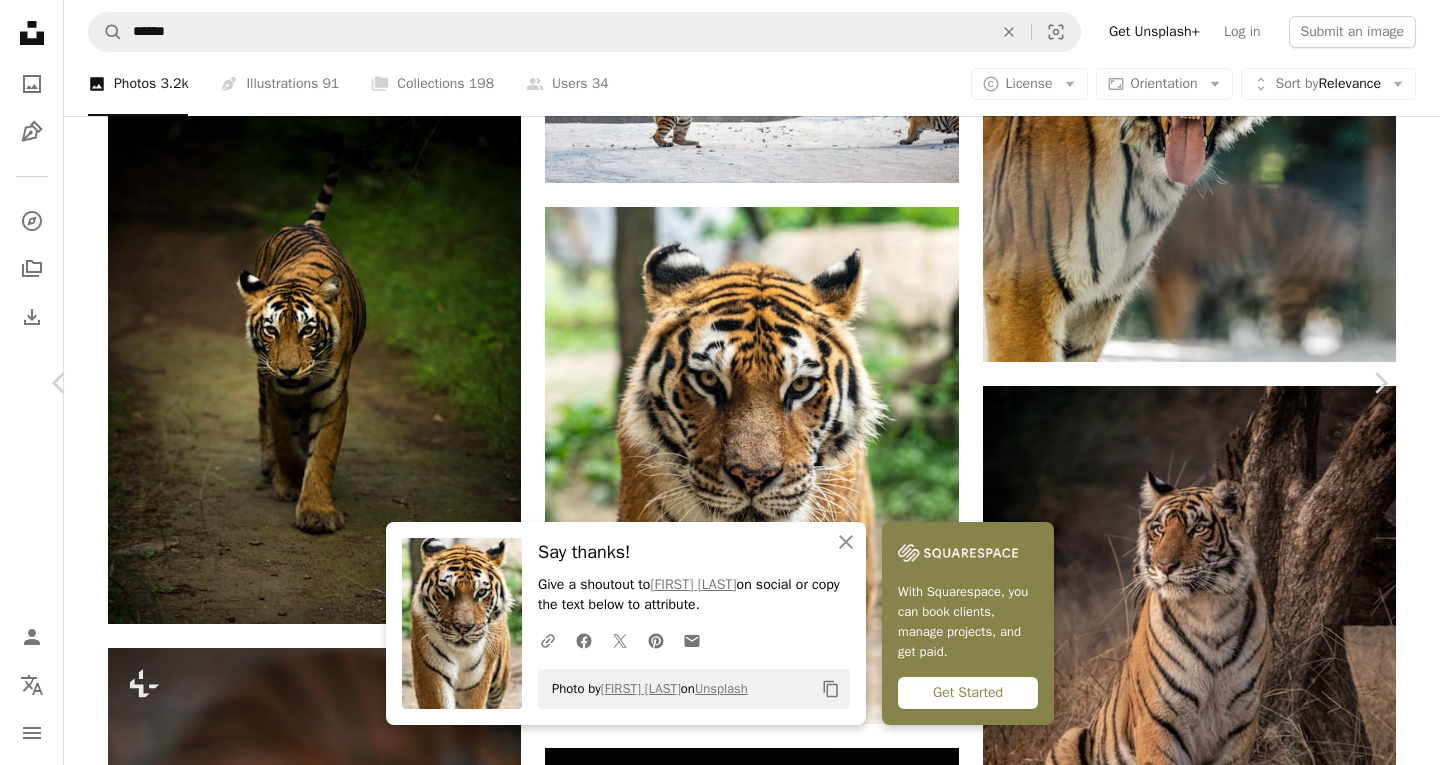 click on "Download free" at bounding box center (1191, 3813) 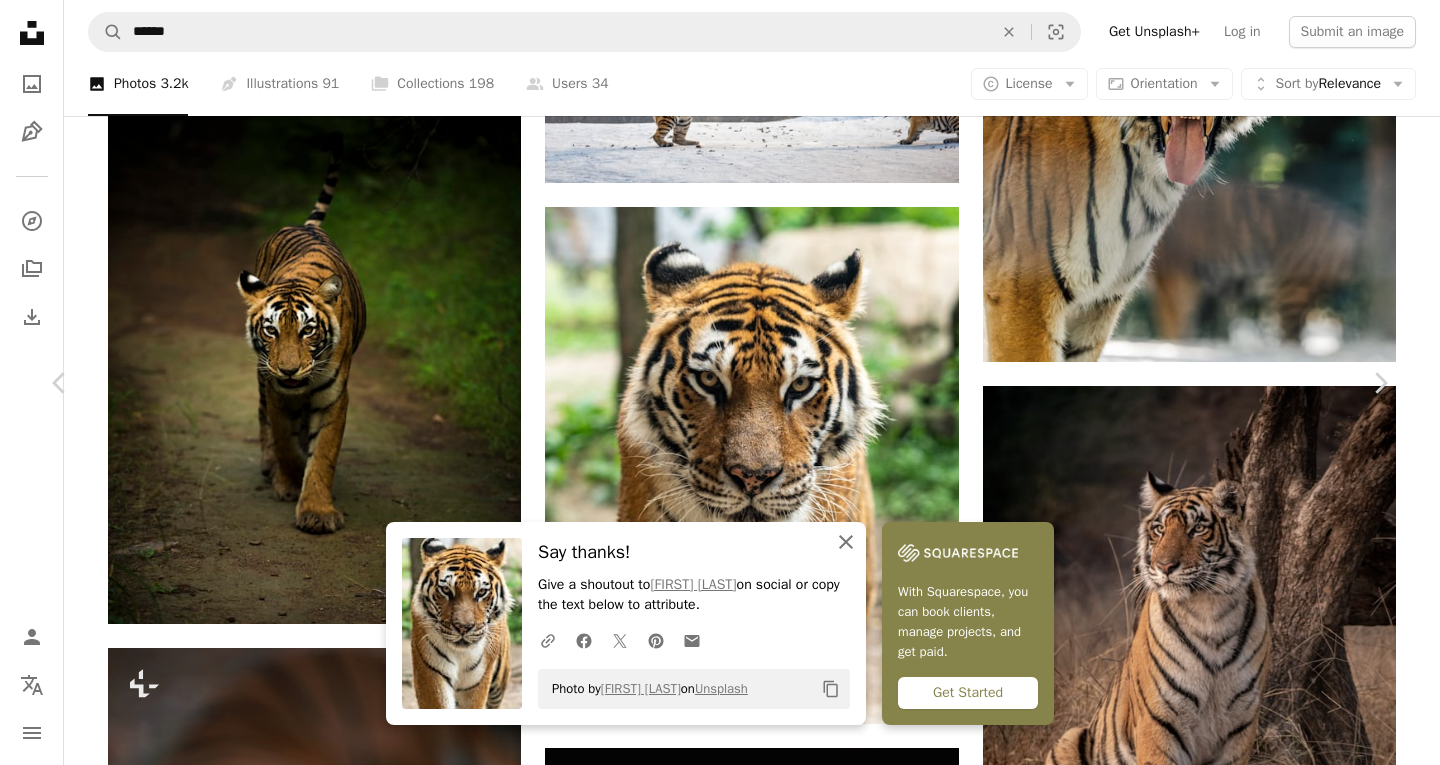 click on "An X shape" 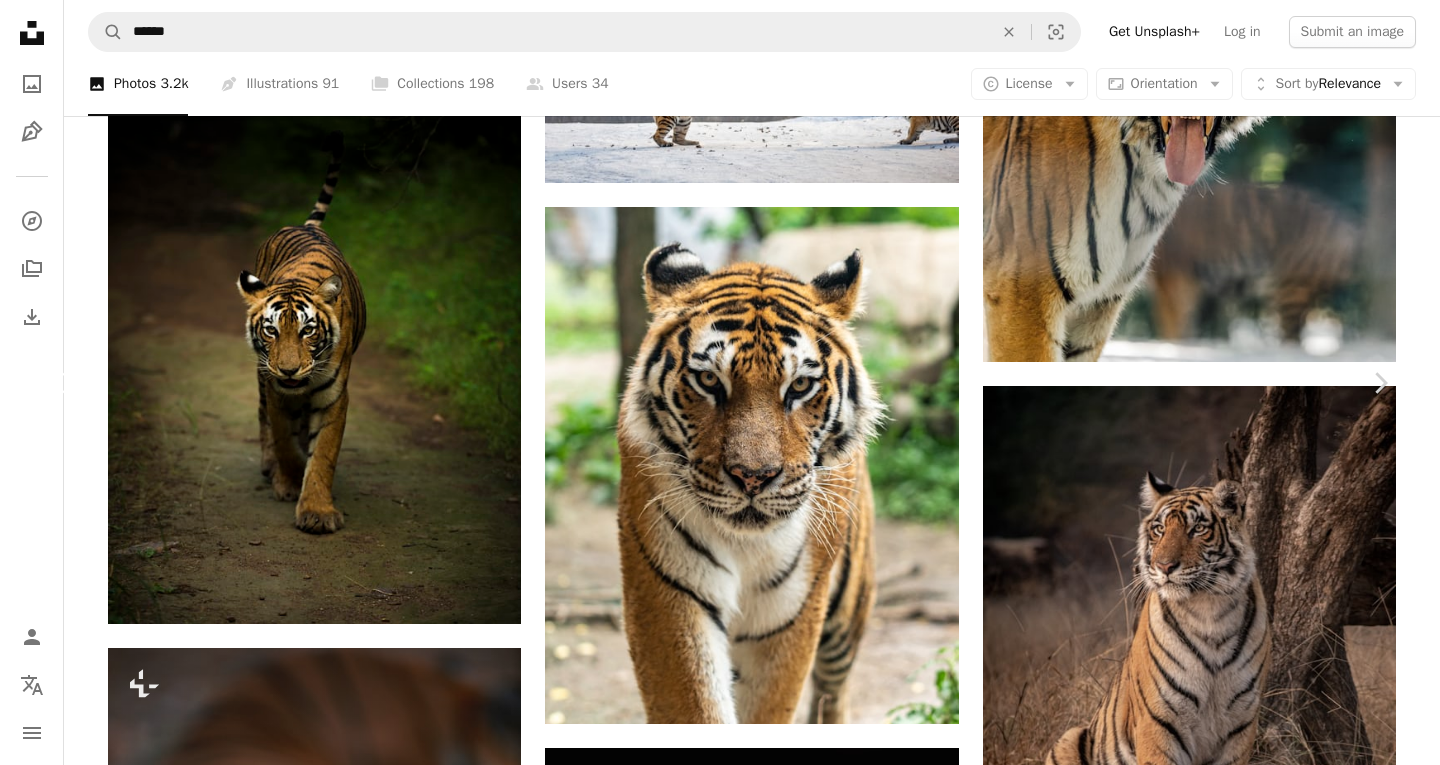 click on "Chevron left" at bounding box center [60, 383] 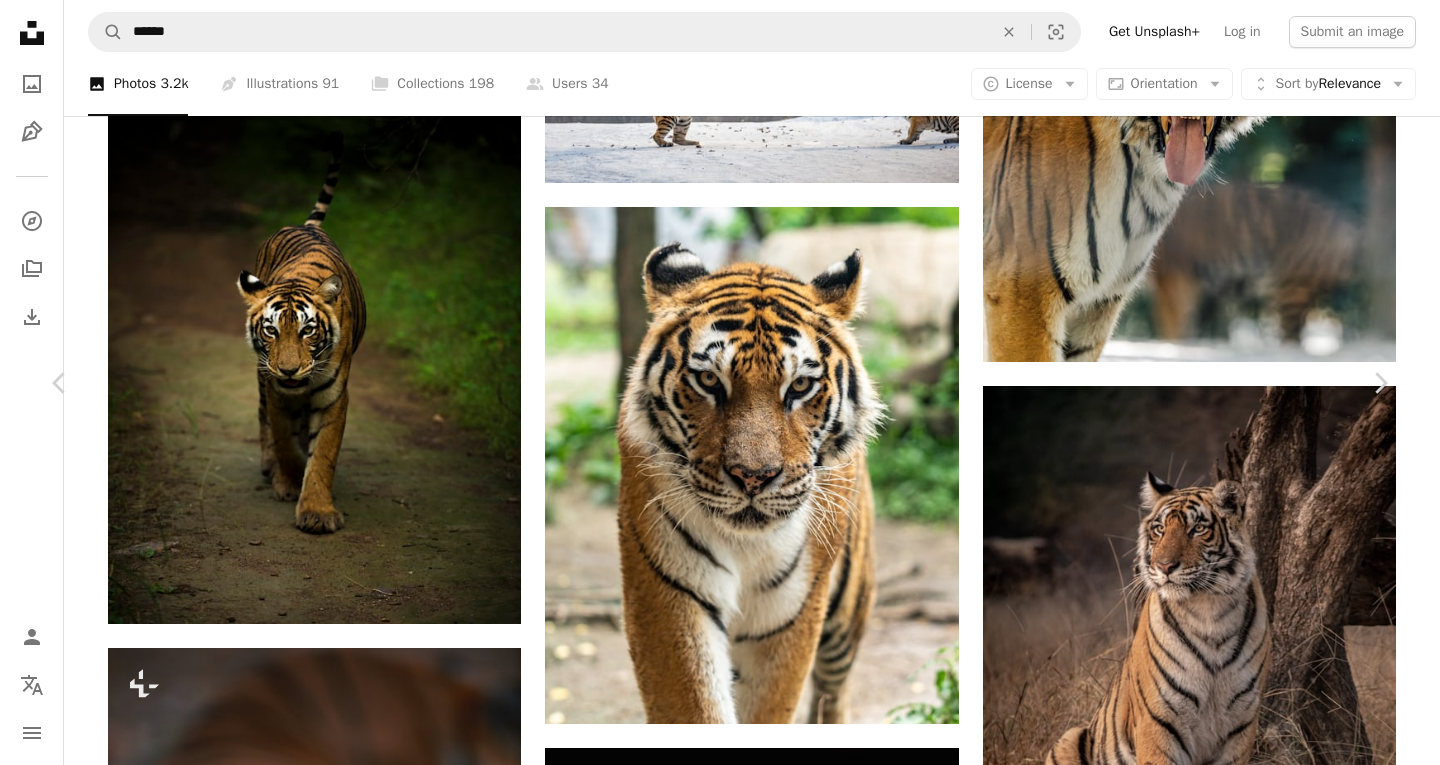 scroll, scrollTop: 14029, scrollLeft: 0, axis: vertical 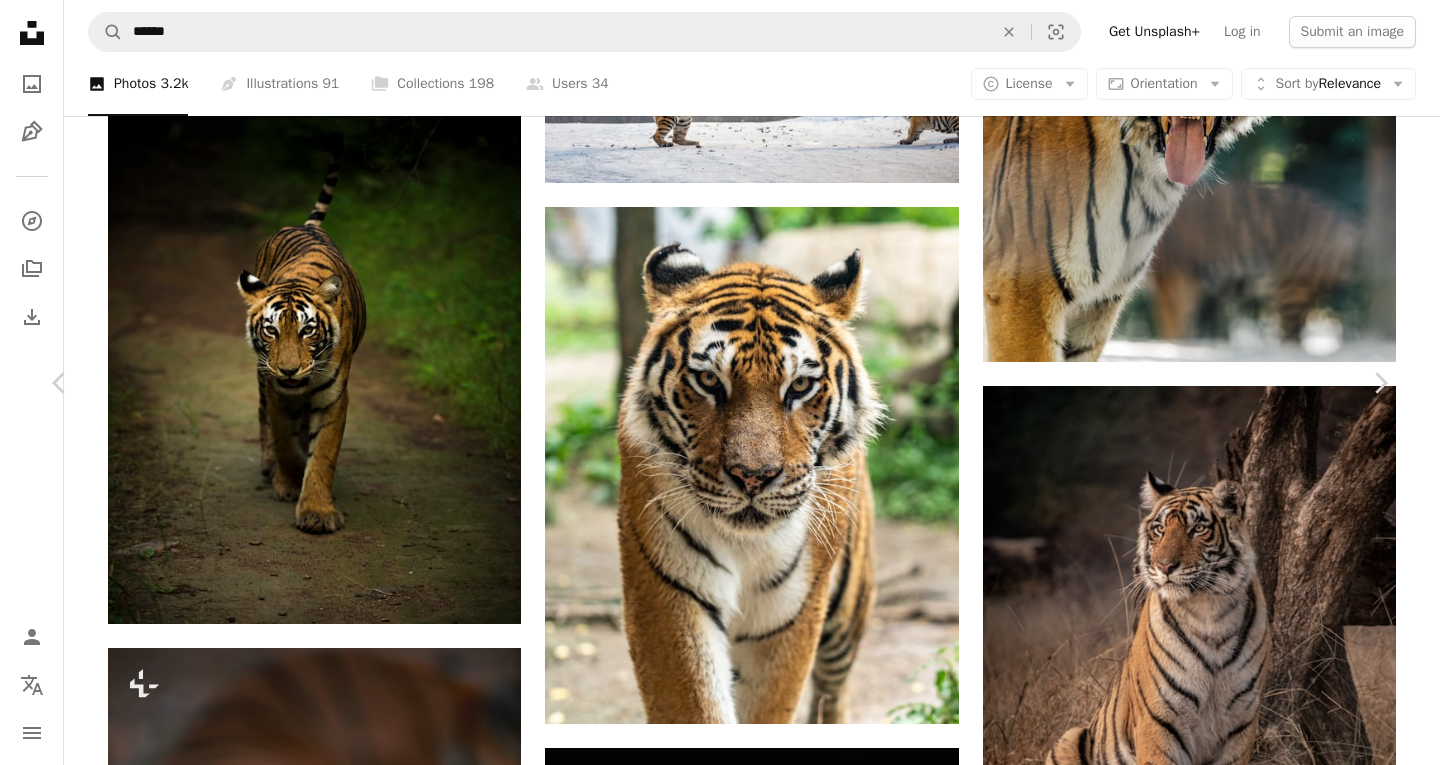 click on "An X shape" at bounding box center [20, 20] 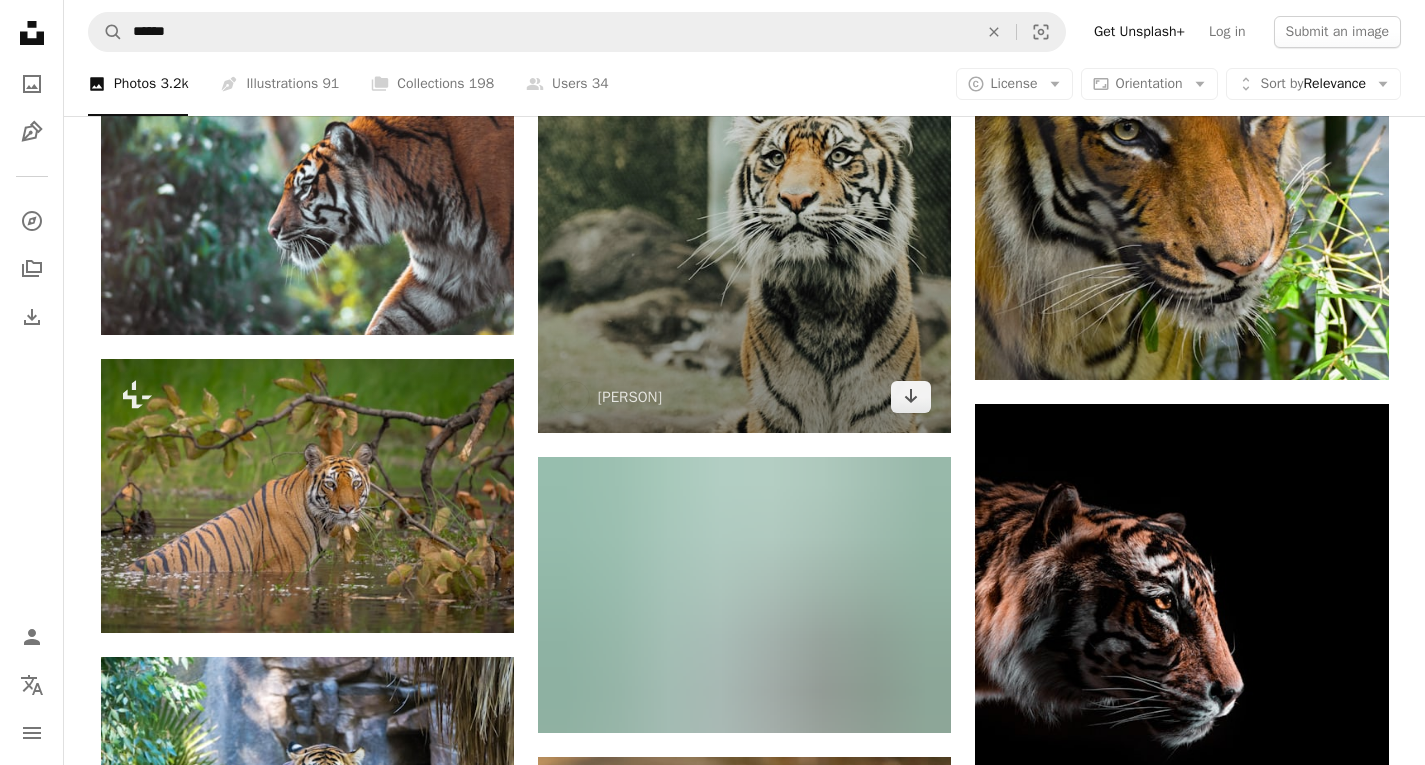 scroll, scrollTop: 3326, scrollLeft: 0, axis: vertical 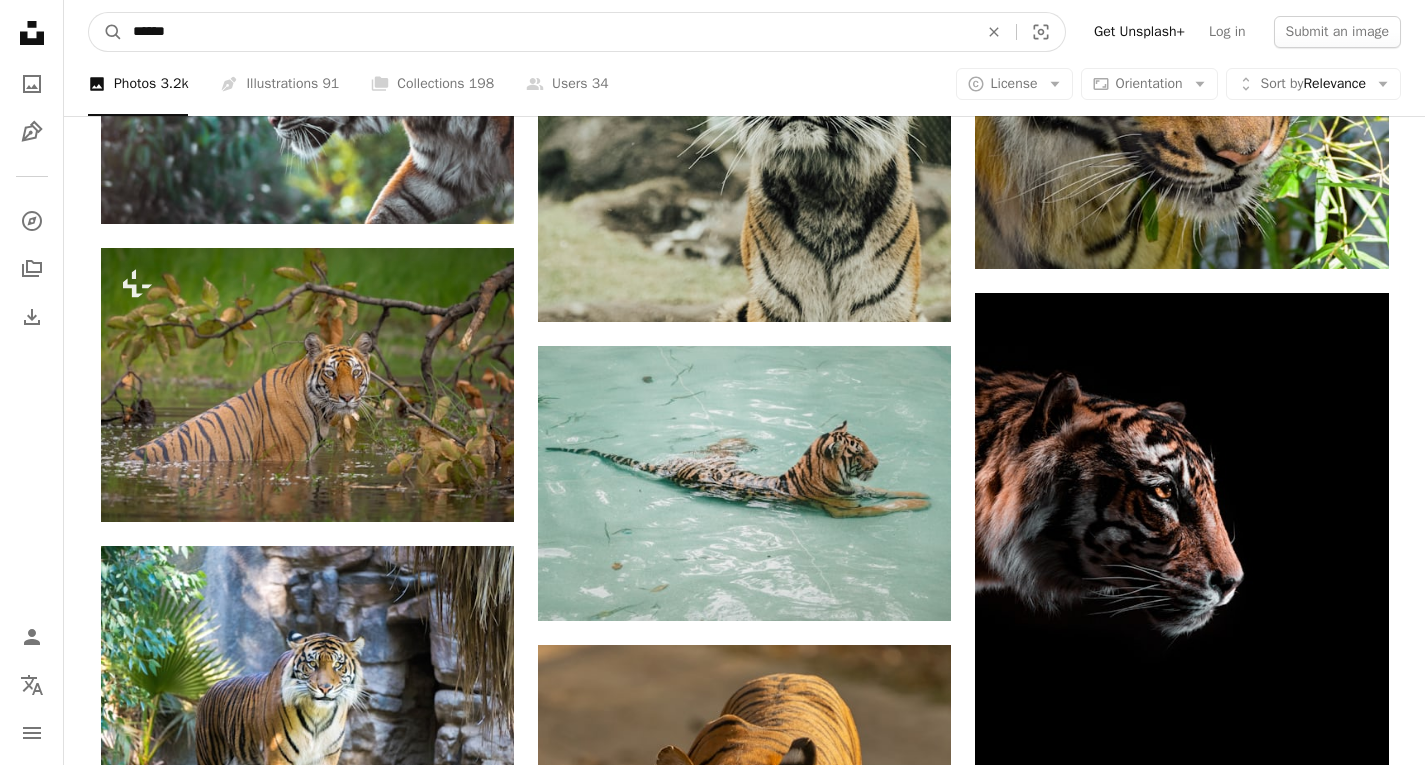 click on "******" at bounding box center (547, 32) 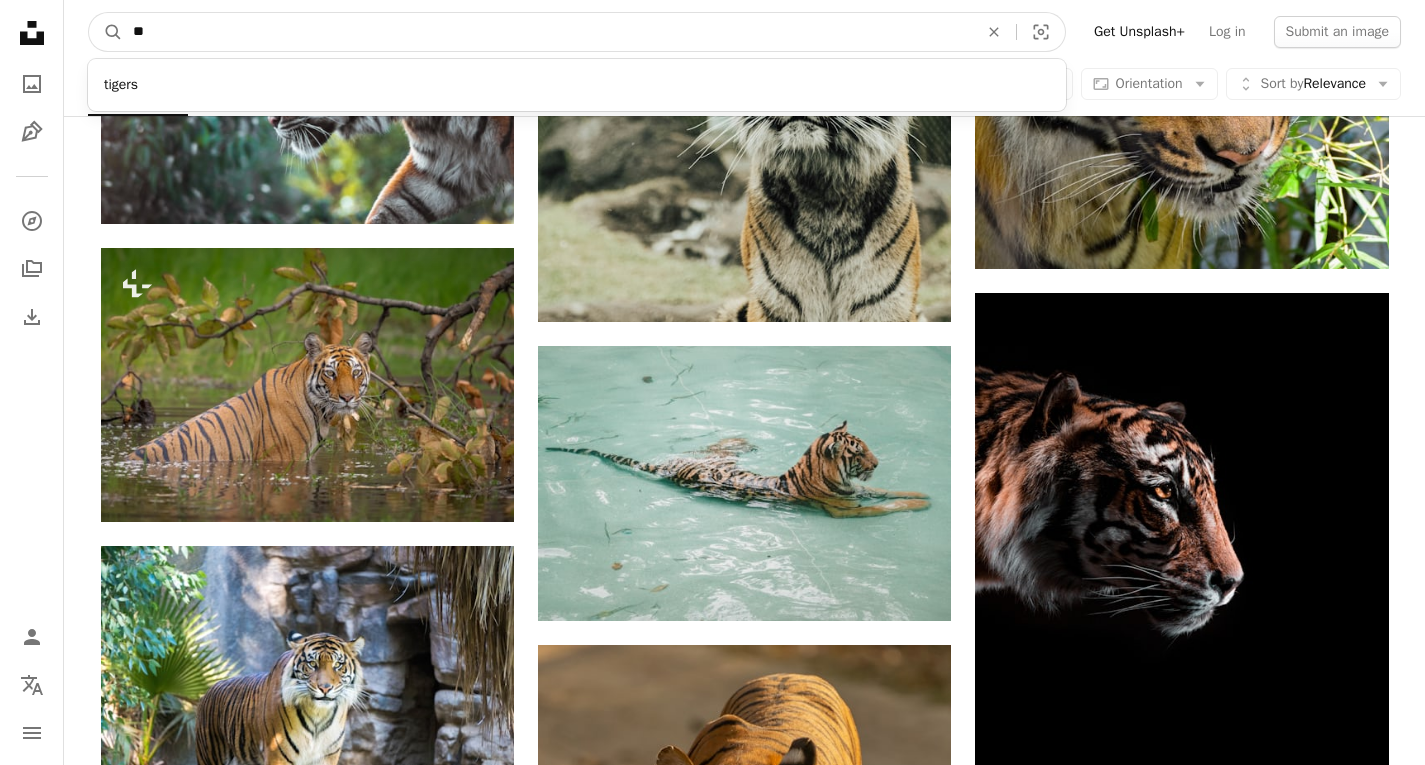type on "*" 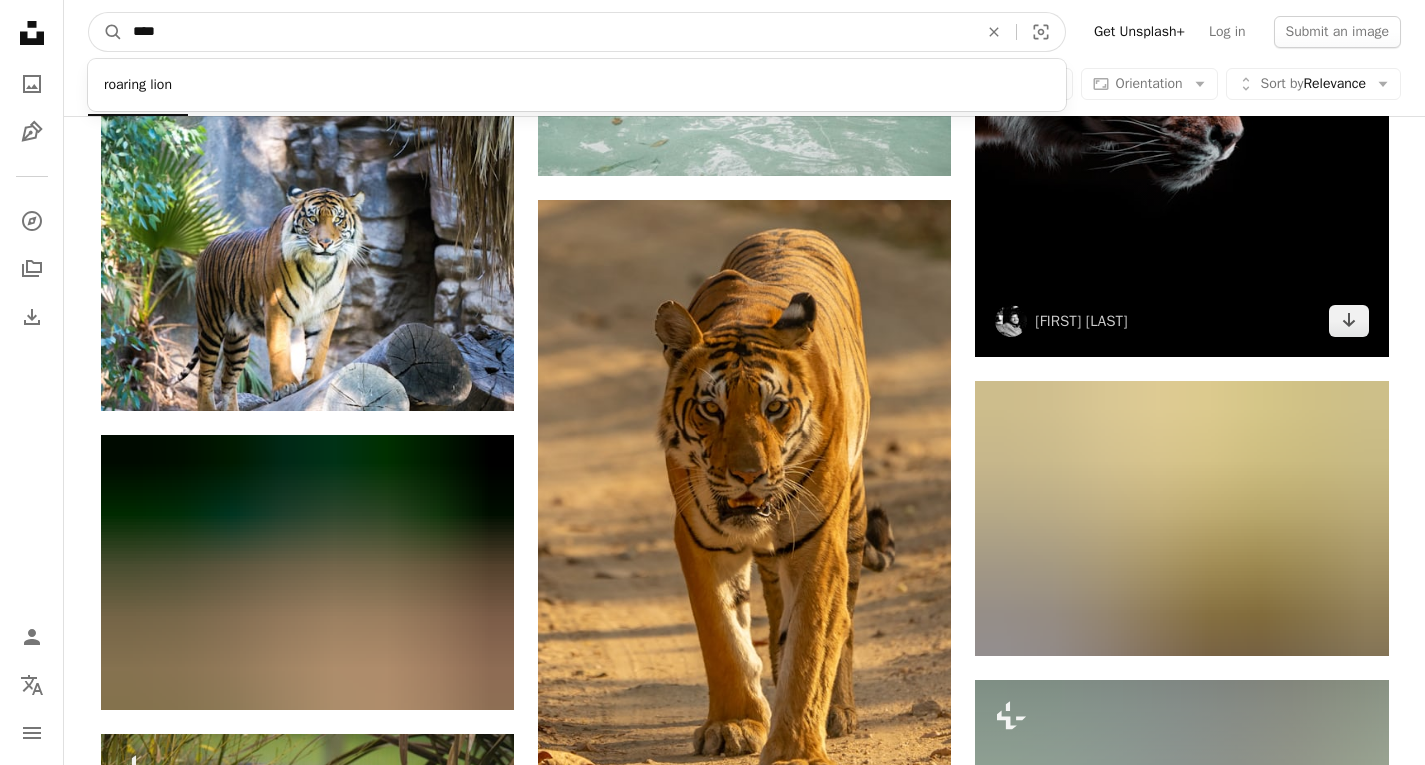 scroll, scrollTop: 3826, scrollLeft: 0, axis: vertical 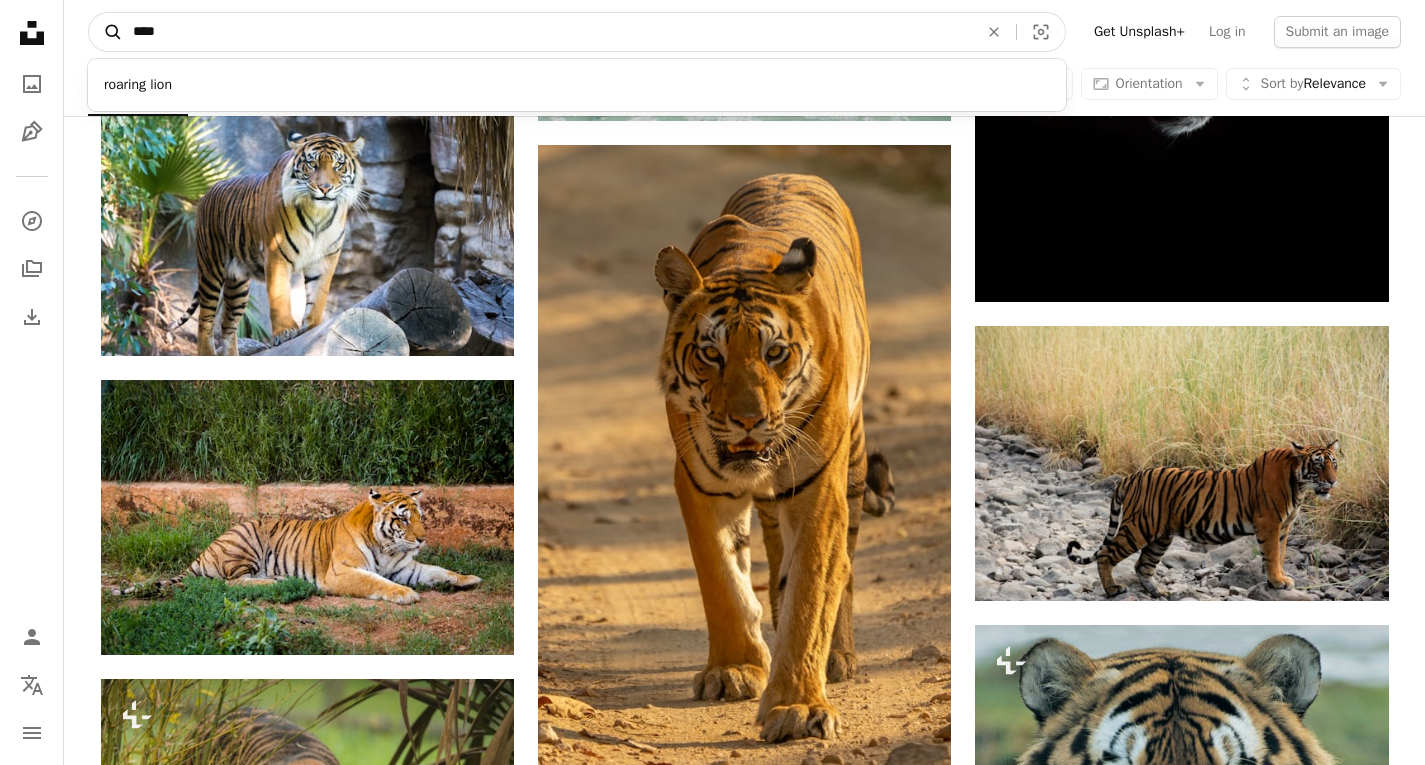 type on "****" 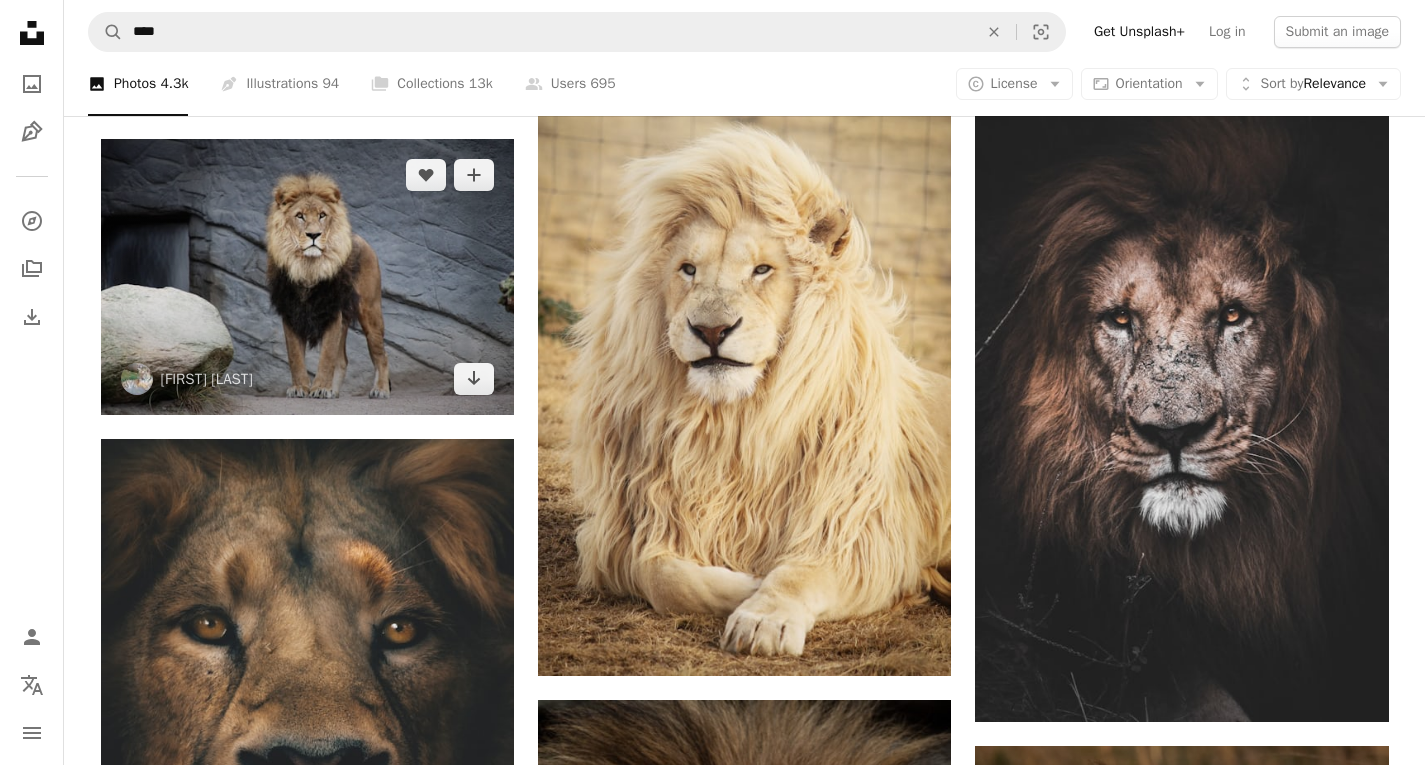 scroll, scrollTop: 1000, scrollLeft: 0, axis: vertical 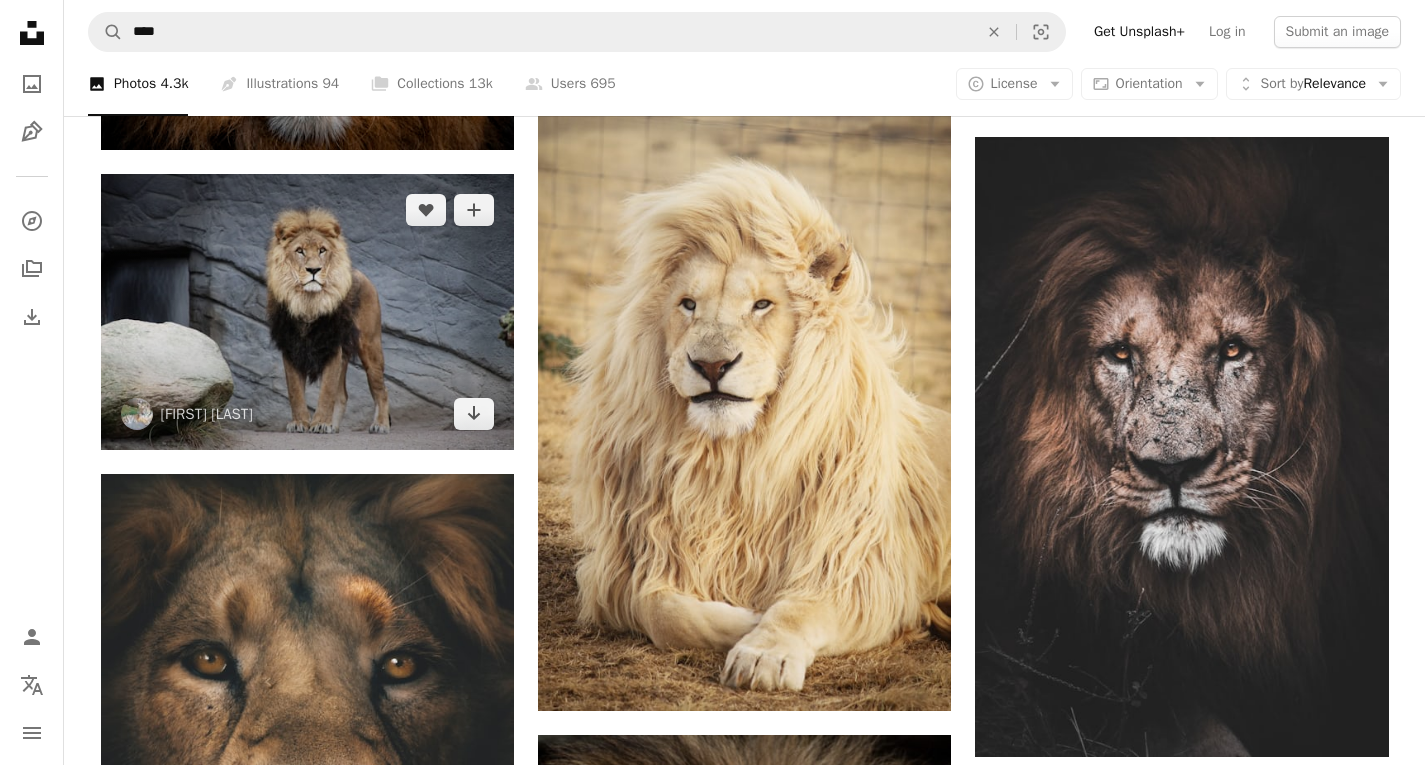 click at bounding box center [307, 311] 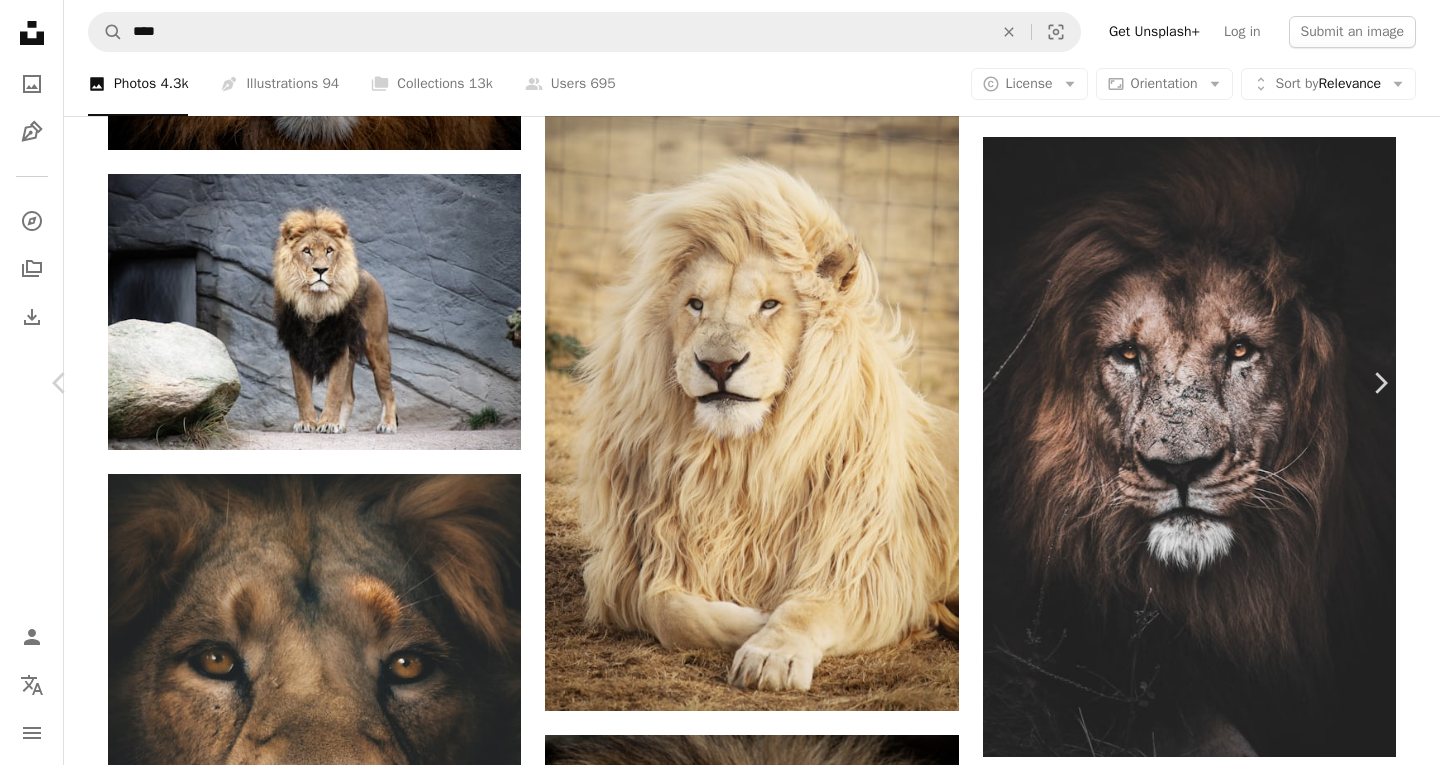 click on "Download free" at bounding box center [1191, 4291] 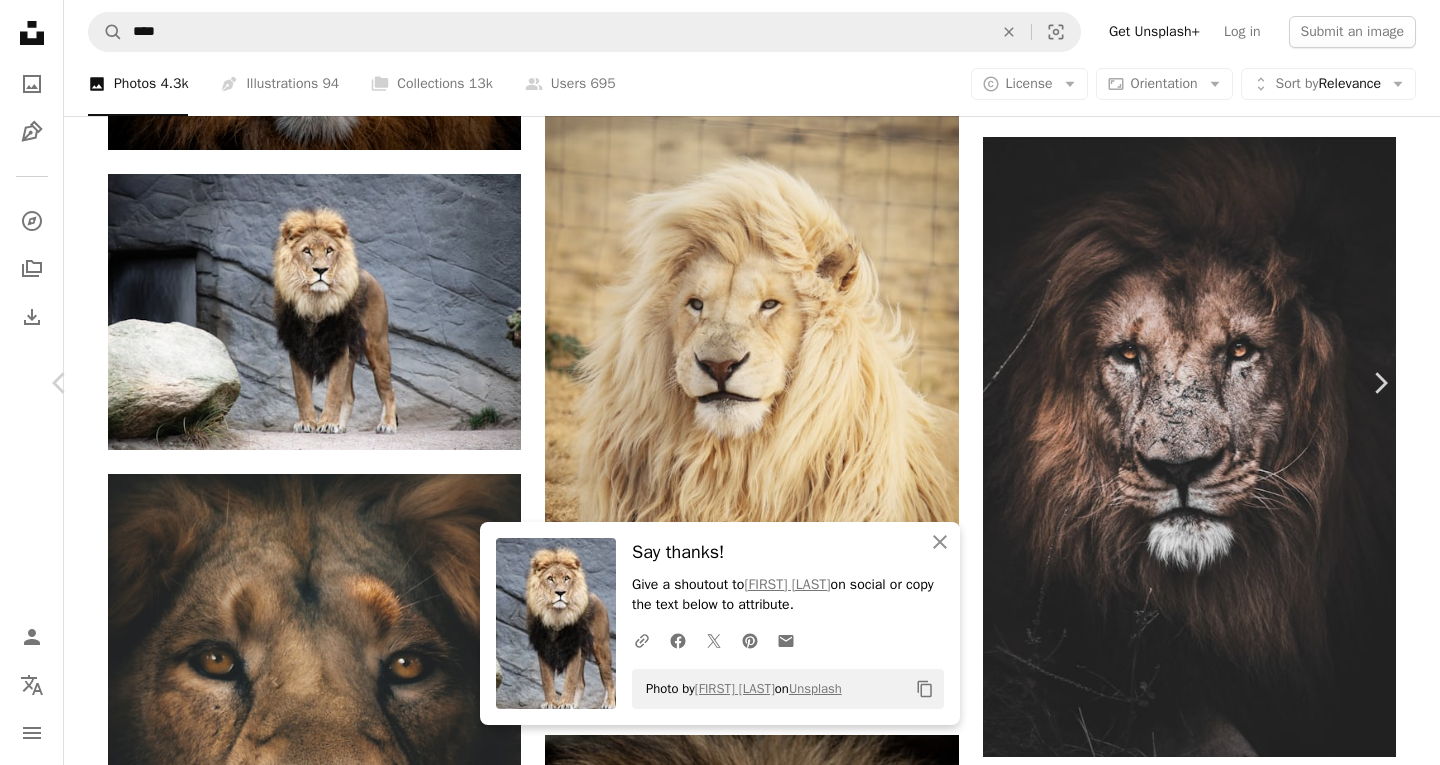click on "An X shape Chevron left Chevron right An X shape Close Say thanks! Give a shoutout to [NAME] on social or copy the text below to attribute. A URL sharing icon (chains) Facebook icon X (formerly Twitter) icon Pinterest icon An envelope Photo by [NAME] on Unsplash Copy content [NAME] [NAME] A heart A plus sign Edit image Plus sign for Unsplash+ Download free Chevron down Zoom in Views 21,677,542 Downloads 158,449 Featured in Animals A forward-right arrow Share Info icon Info More Actions The Old Lion King A map marker [CITY], [CITY], [COUNTRY] Calendar outlined Published on [MONTH] [DAY], [YEAR] Camera Canon, EOS 2000D Safety Free to use under the Unsplash License portrait cat animal lion wildlife wild animal lion wallpaper rock view old zoo king wild national park wilderness hamburg lion face big cat predator animal photography Free stock photos Browse premium related images on iStock | Save 20% with code UNSPLASH20 View more on iStock ↗ Related images A heart A heart" at bounding box center [720, 4626] 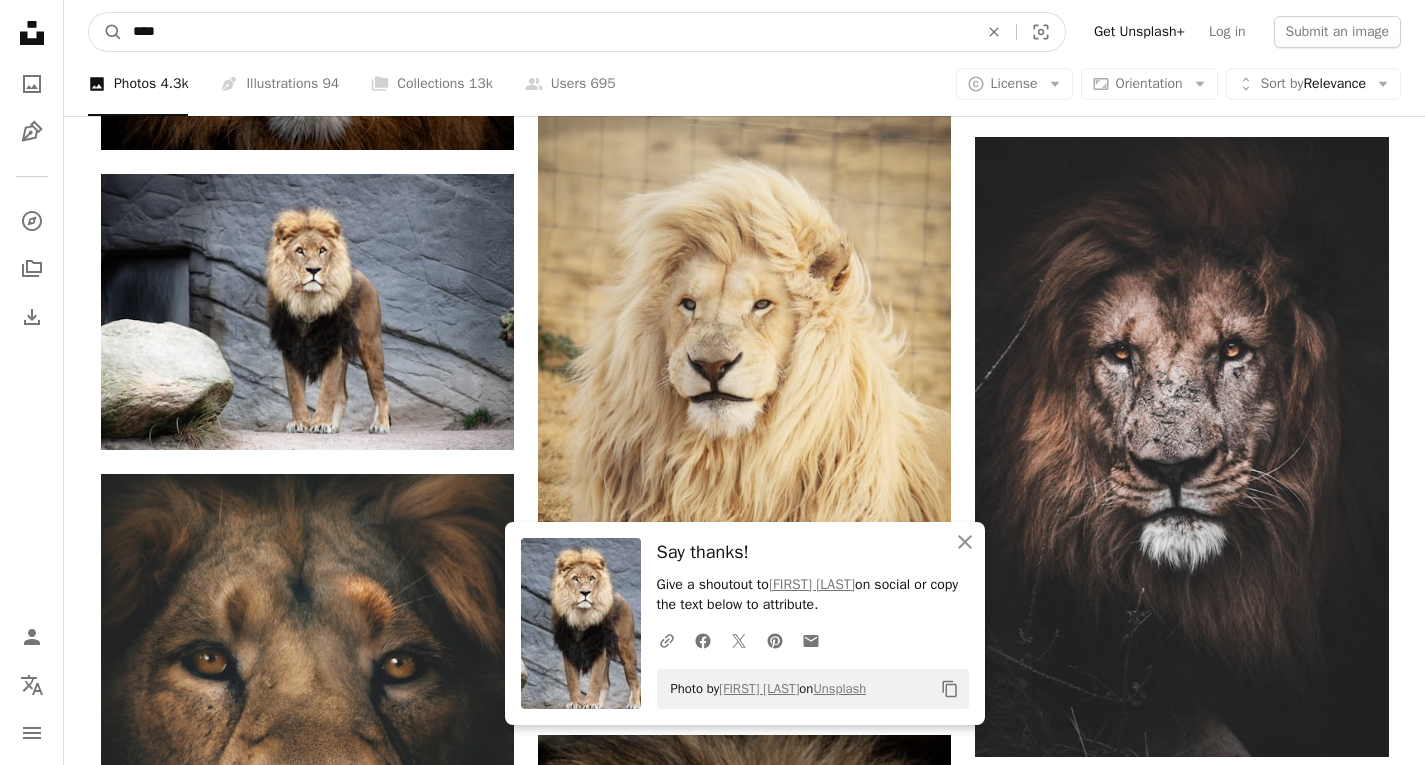 click on "****" at bounding box center (547, 32) 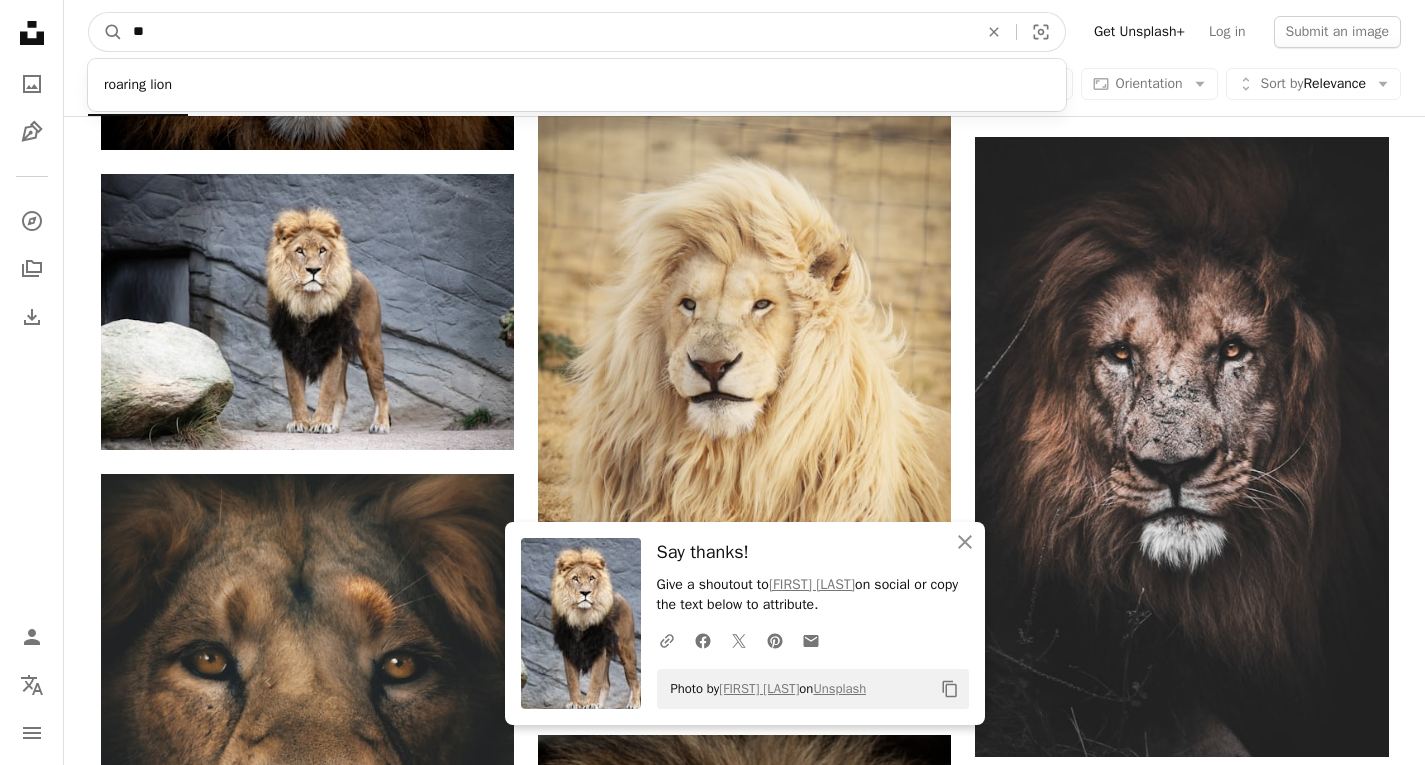 type on "*" 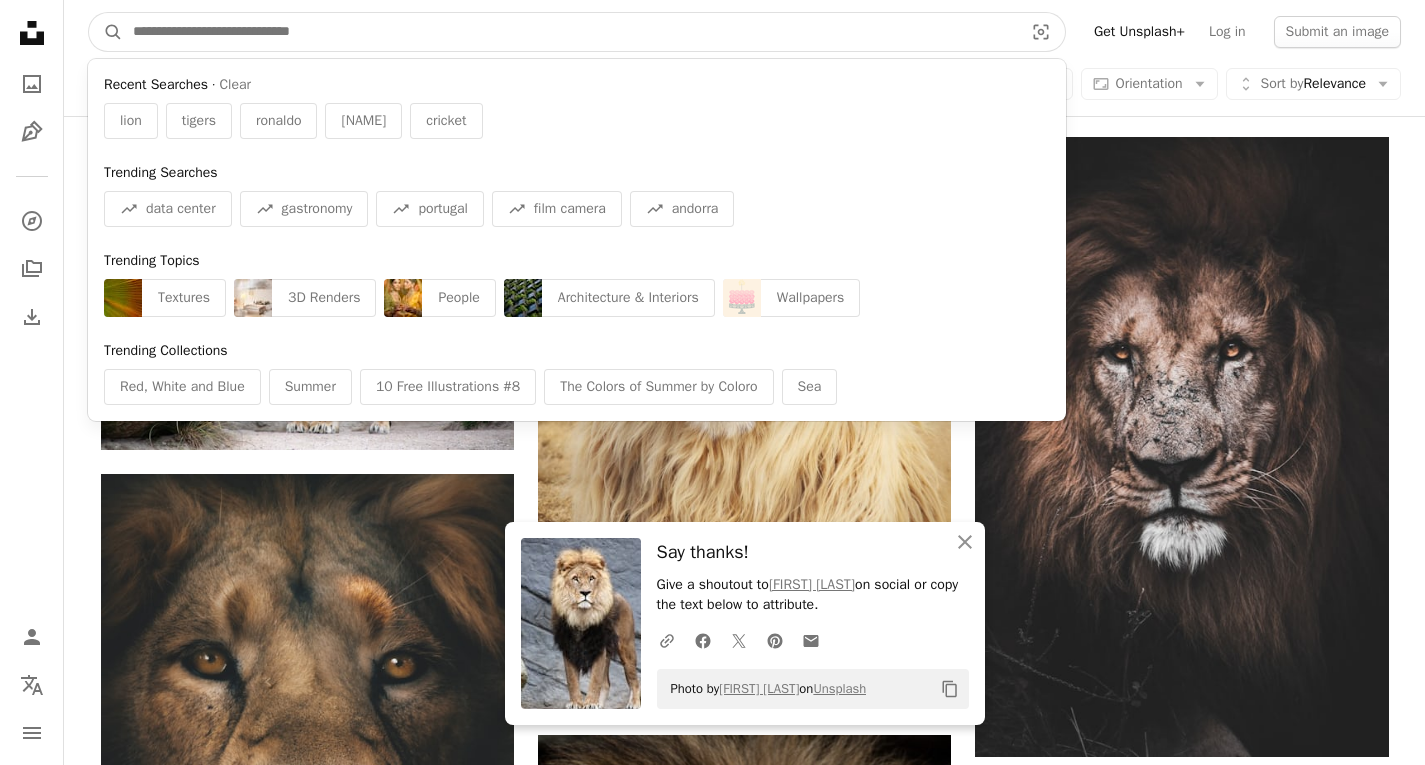 drag, startPoint x: 518, startPoint y: 202, endPoint x: 284, endPoint y: 274, distance: 244.82646 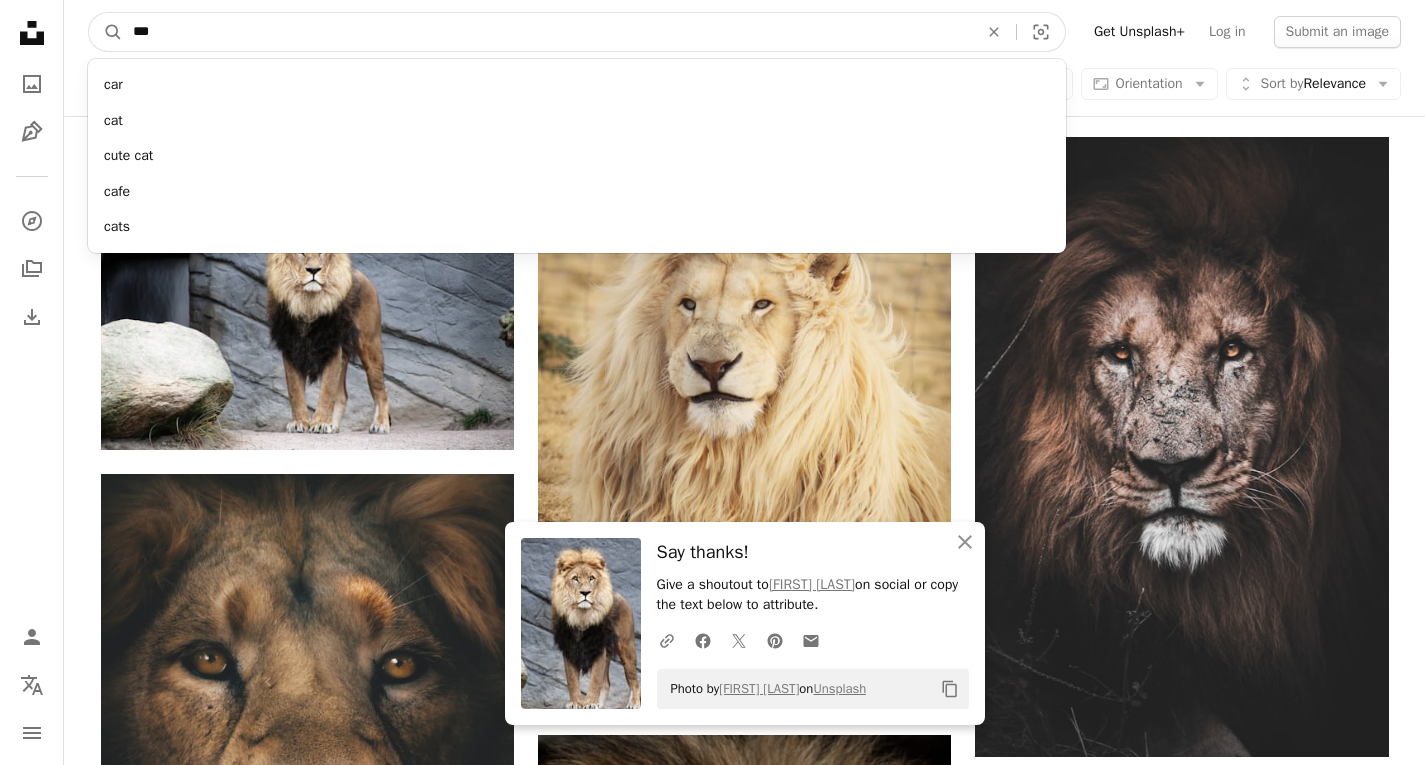click on "***" at bounding box center (547, 32) 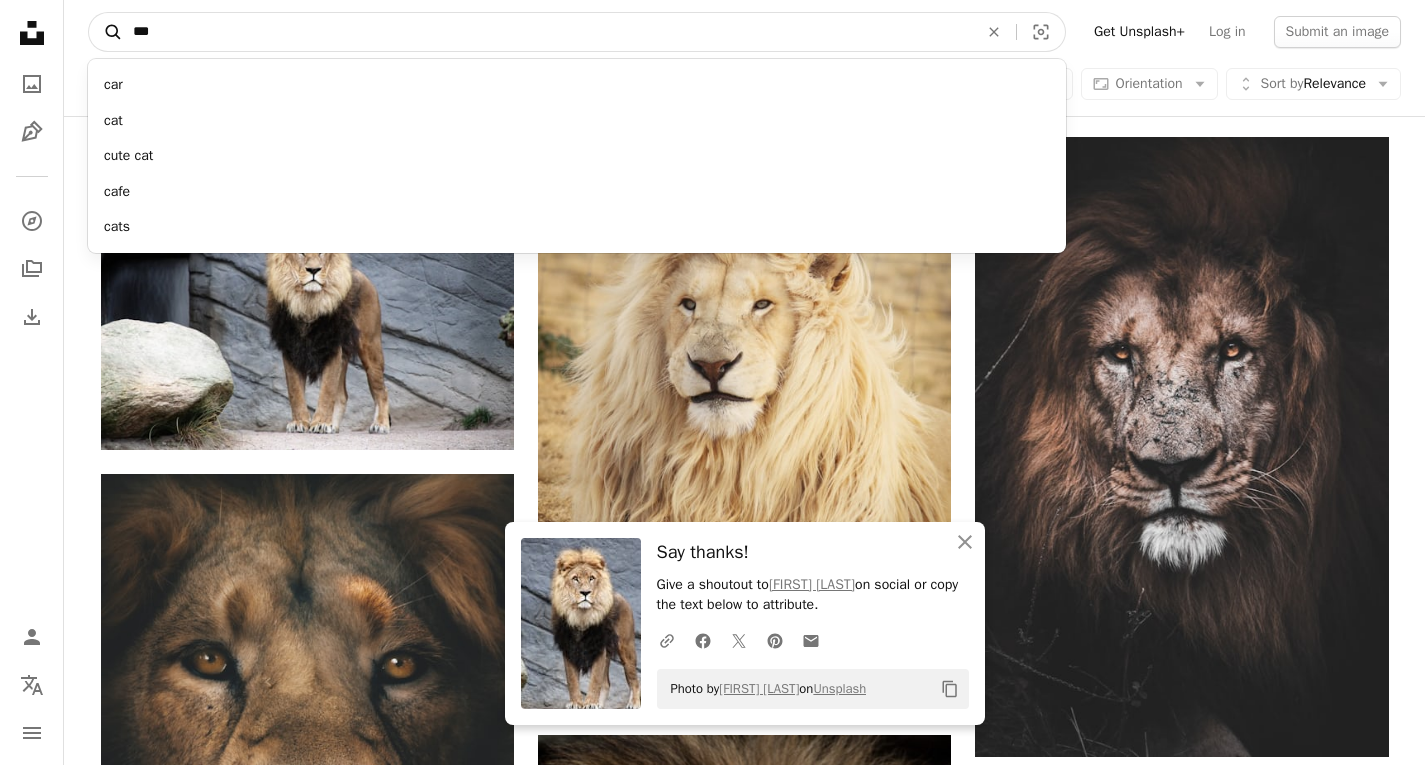 type on "***" 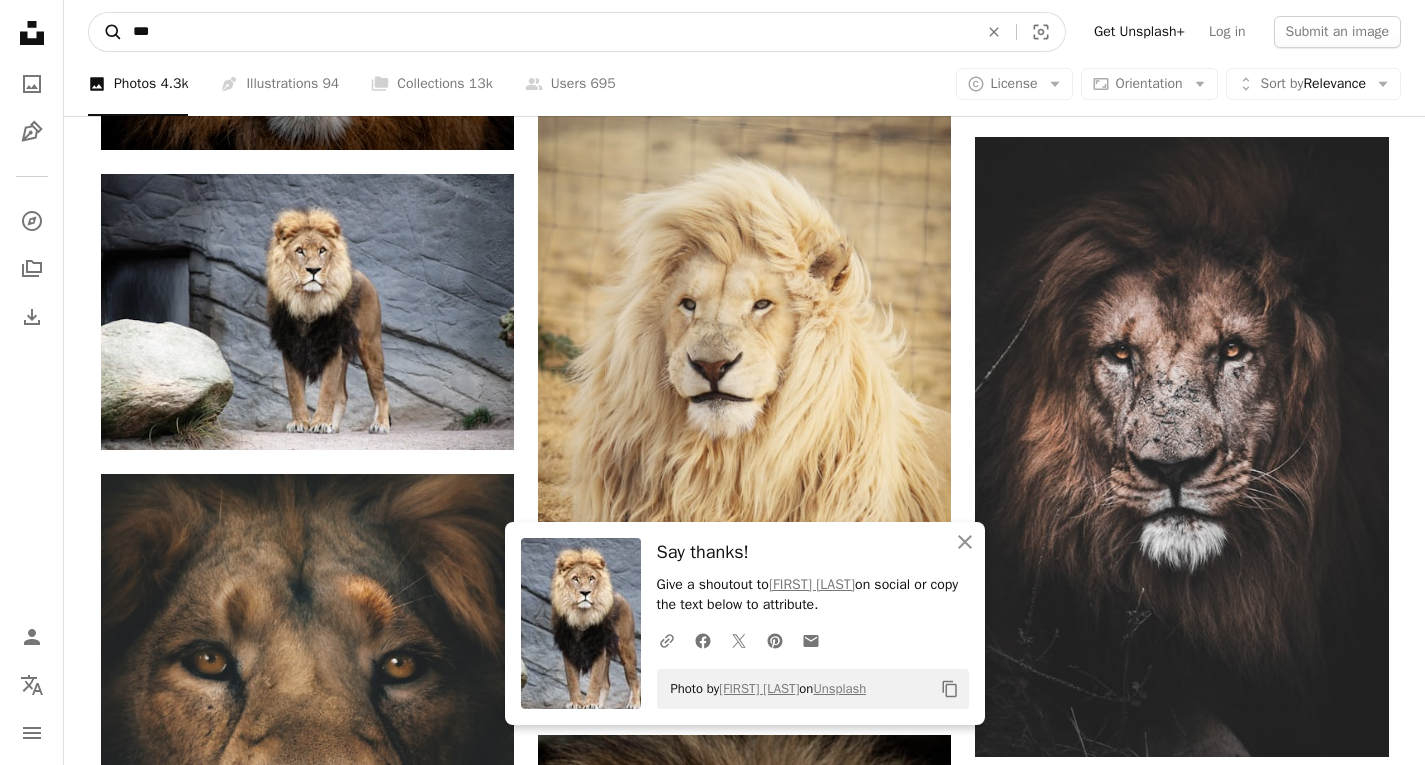 click on "A magnifying glass" 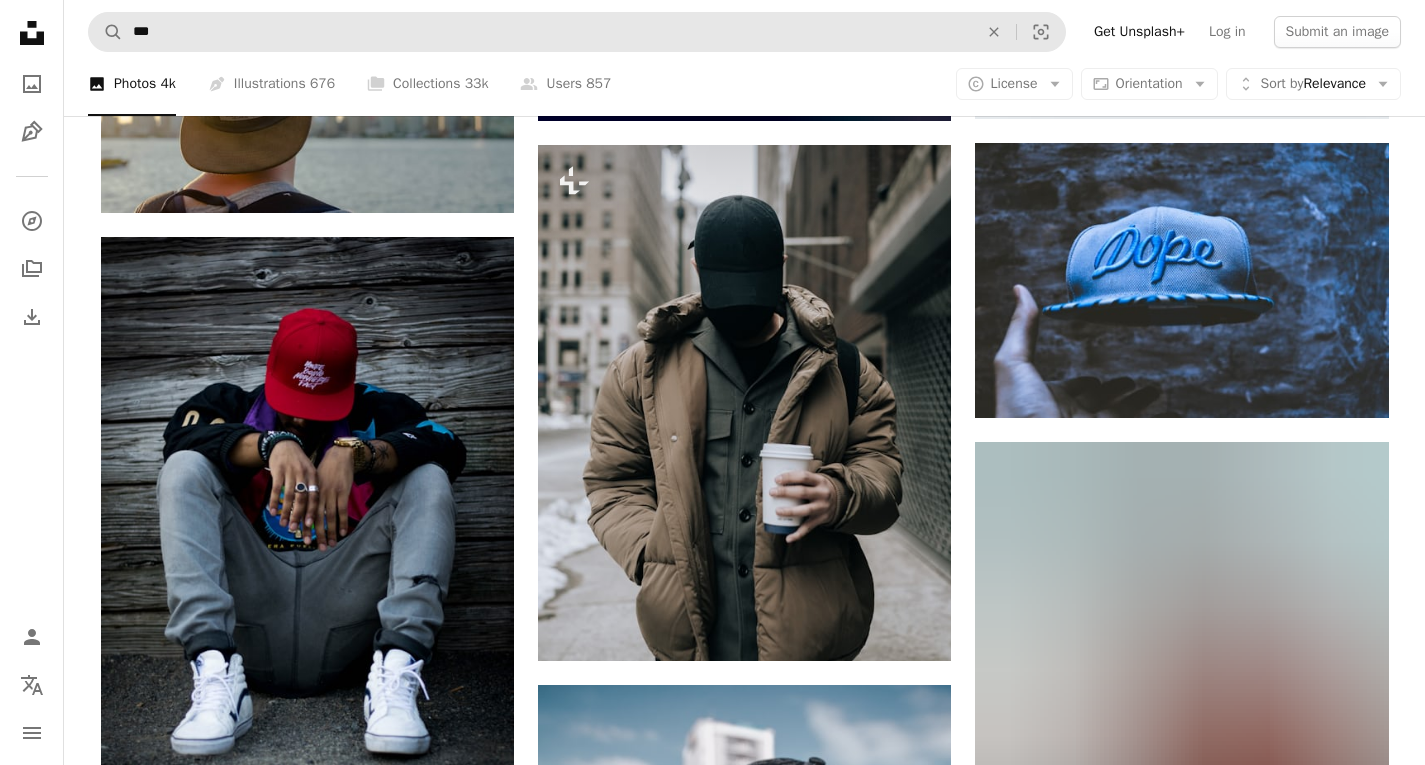 scroll, scrollTop: 1900, scrollLeft: 0, axis: vertical 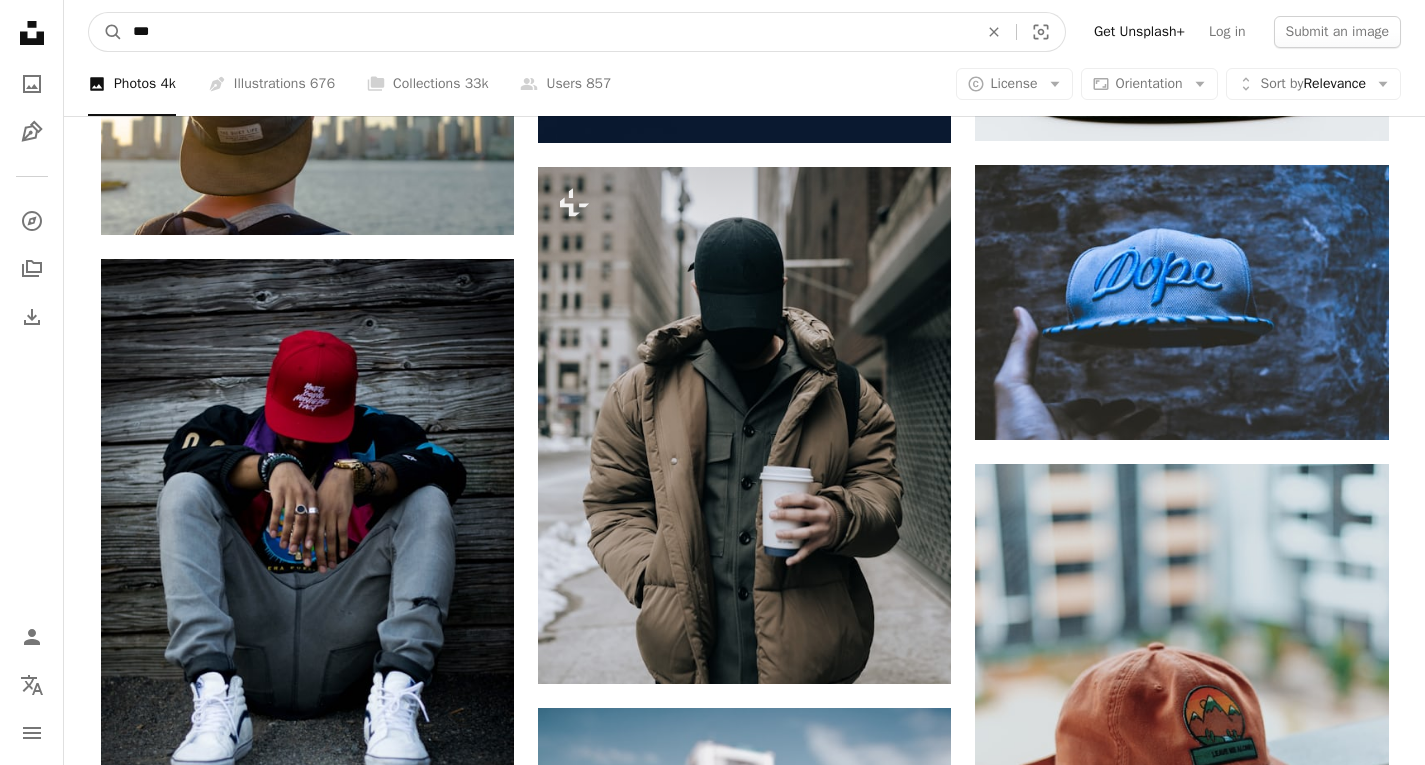 click on "***" at bounding box center [547, 32] 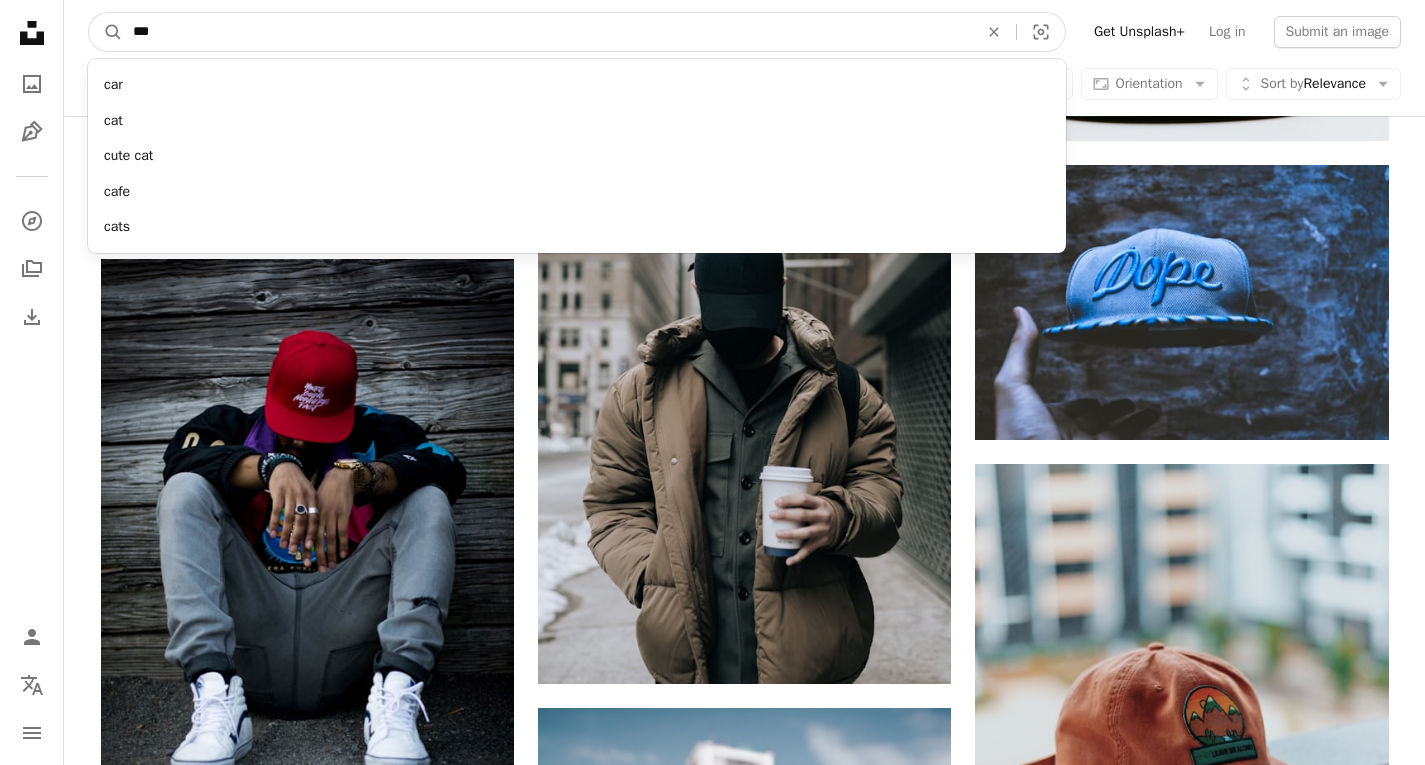 click on "***" at bounding box center [547, 32] 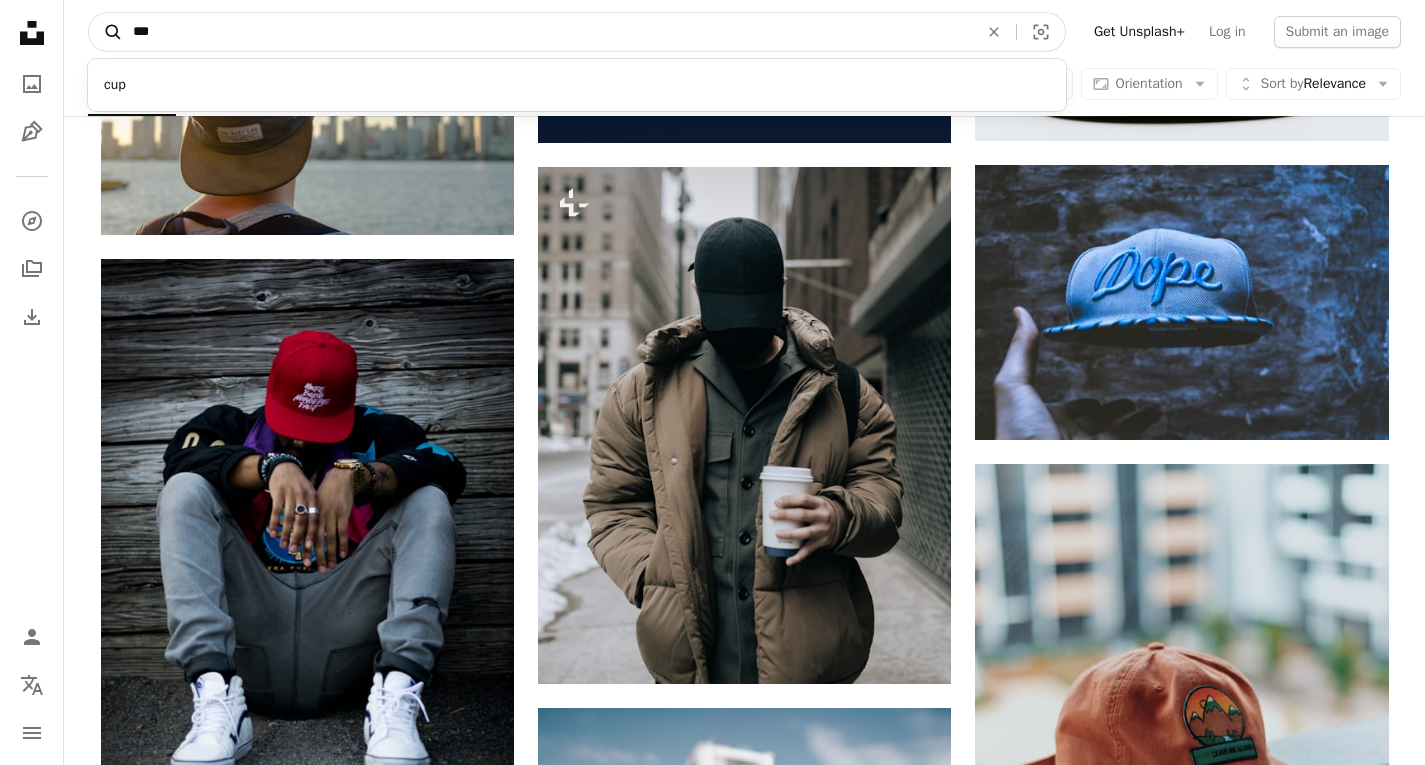 type on "***" 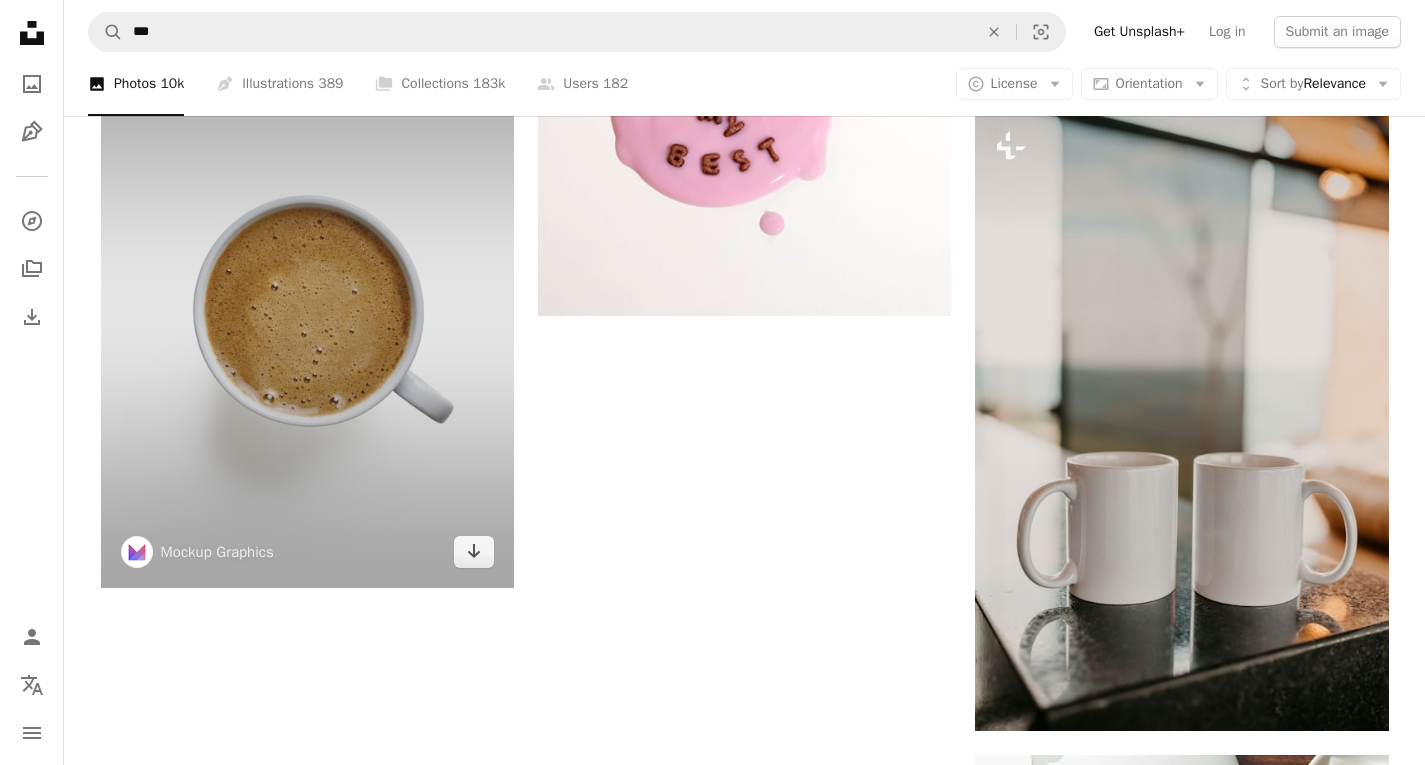 scroll, scrollTop: 3000, scrollLeft: 0, axis: vertical 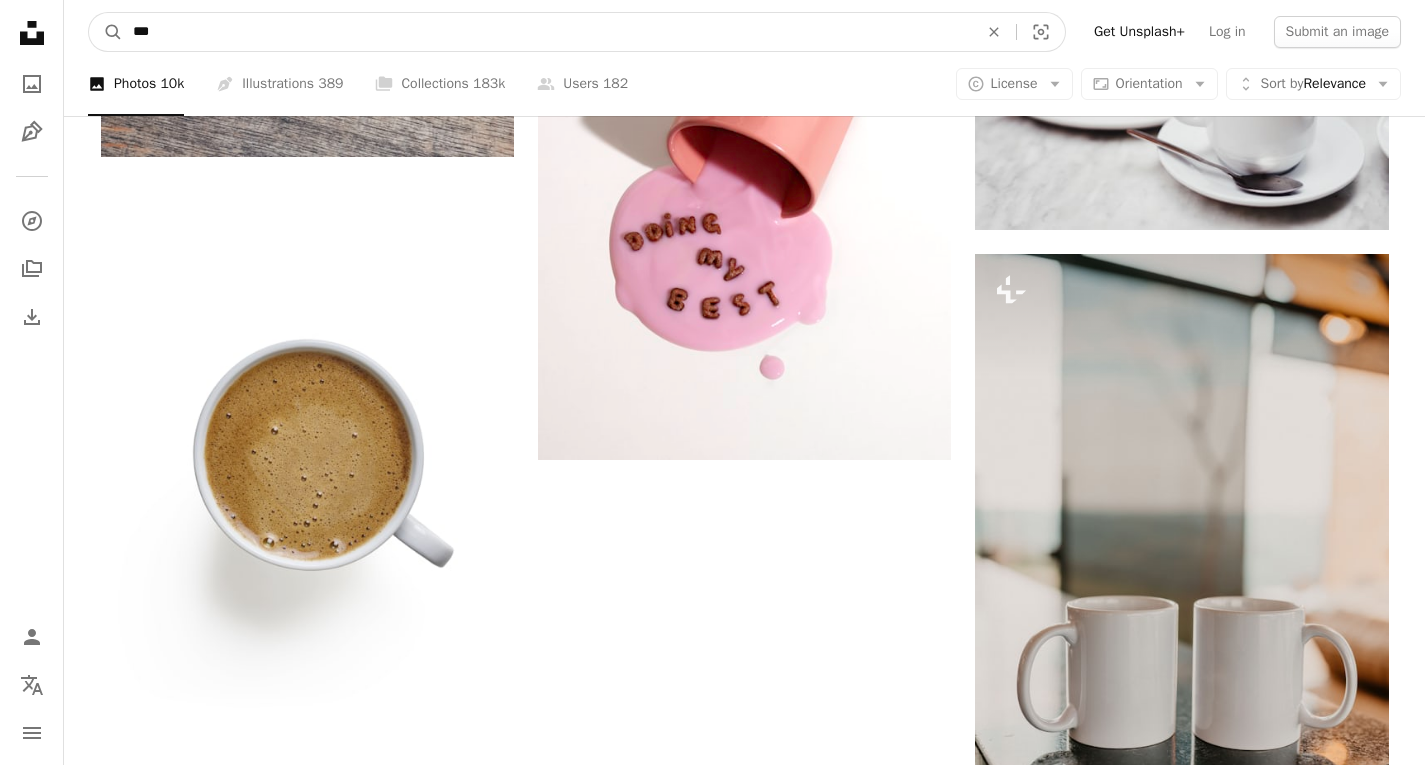 click on "***" at bounding box center (547, 32) 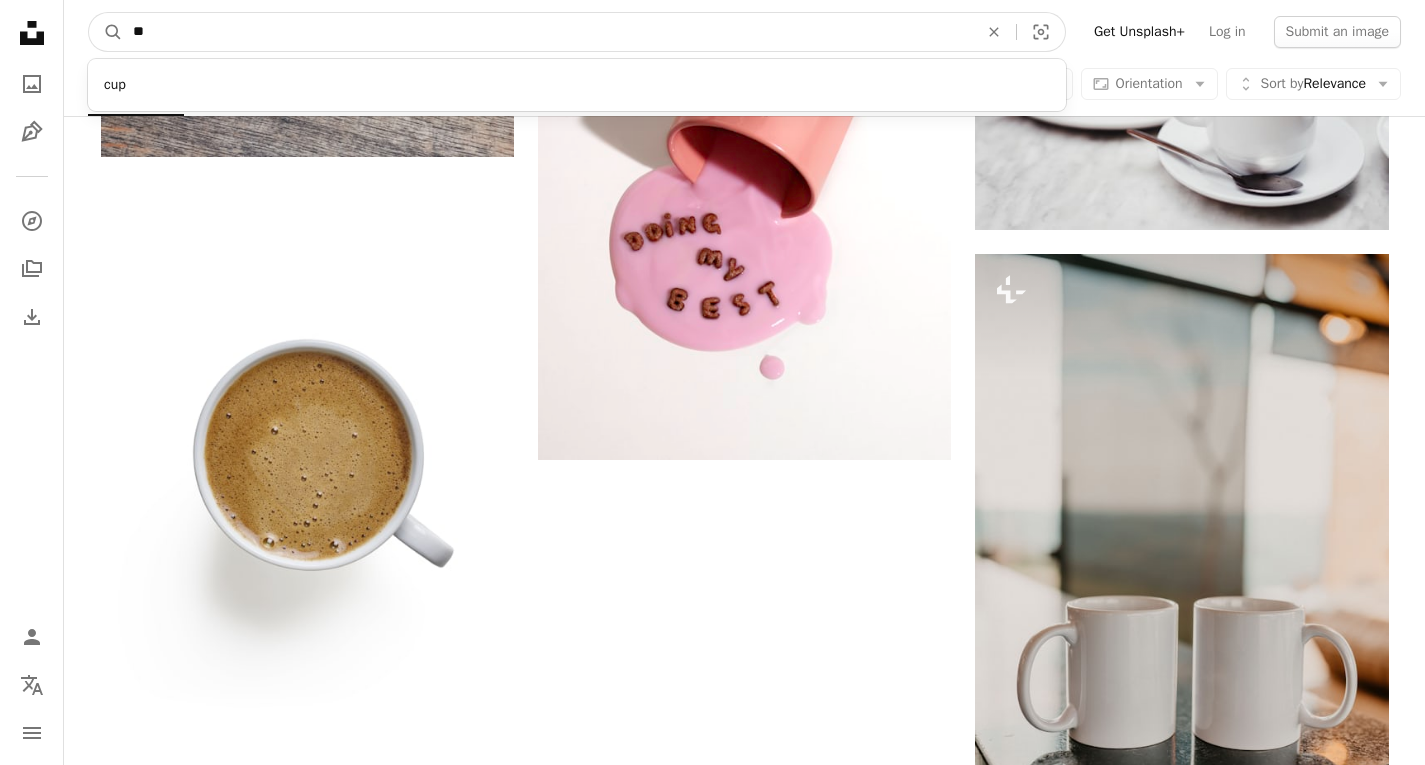 type on "*" 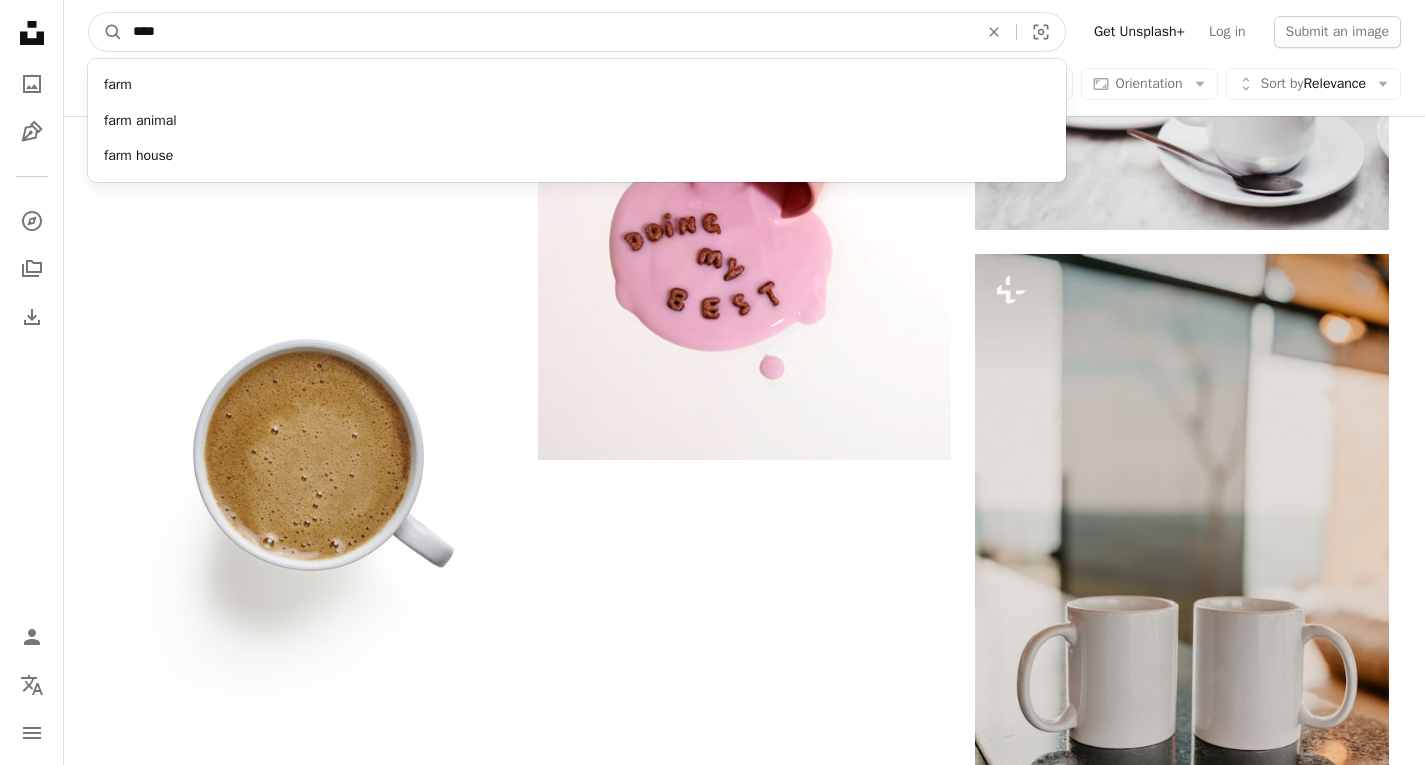 click on "****" at bounding box center (547, 32) 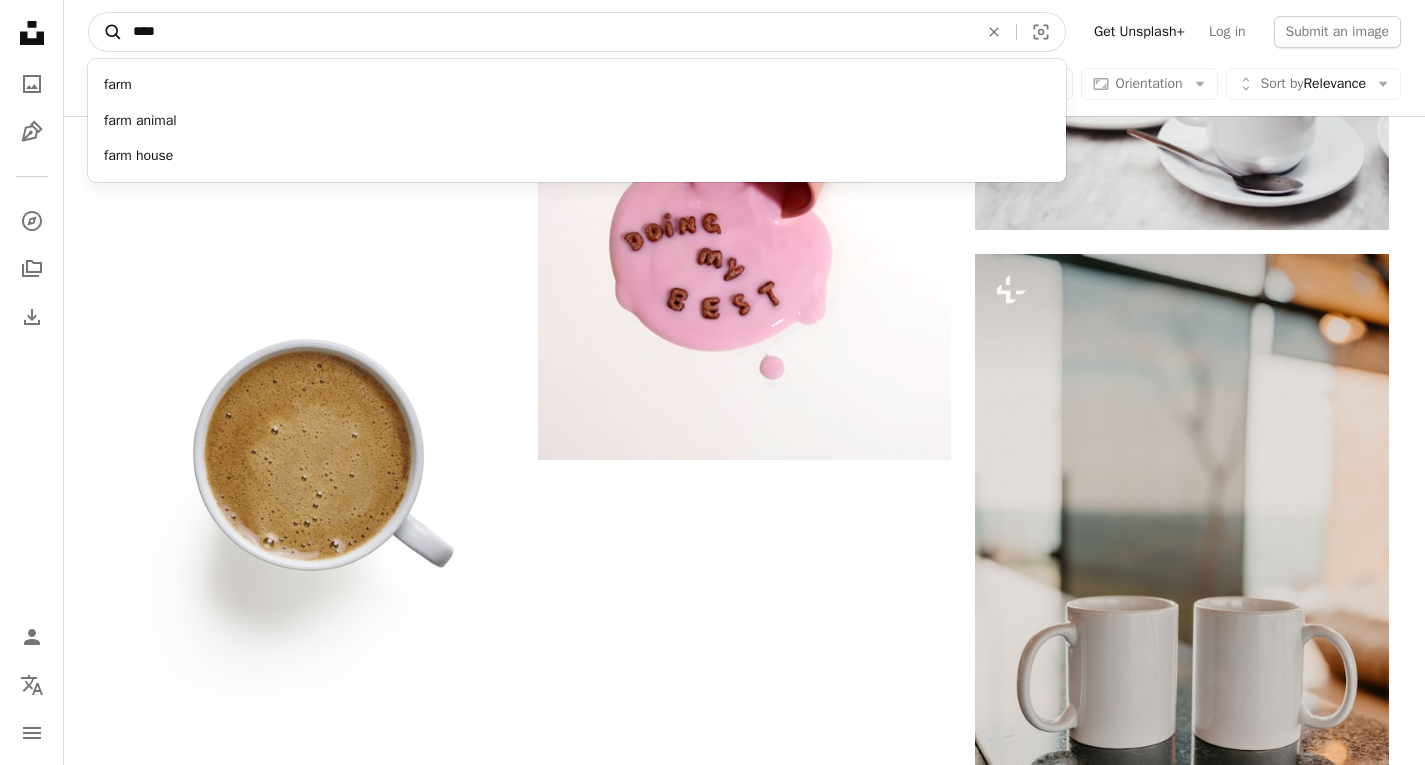 type on "****" 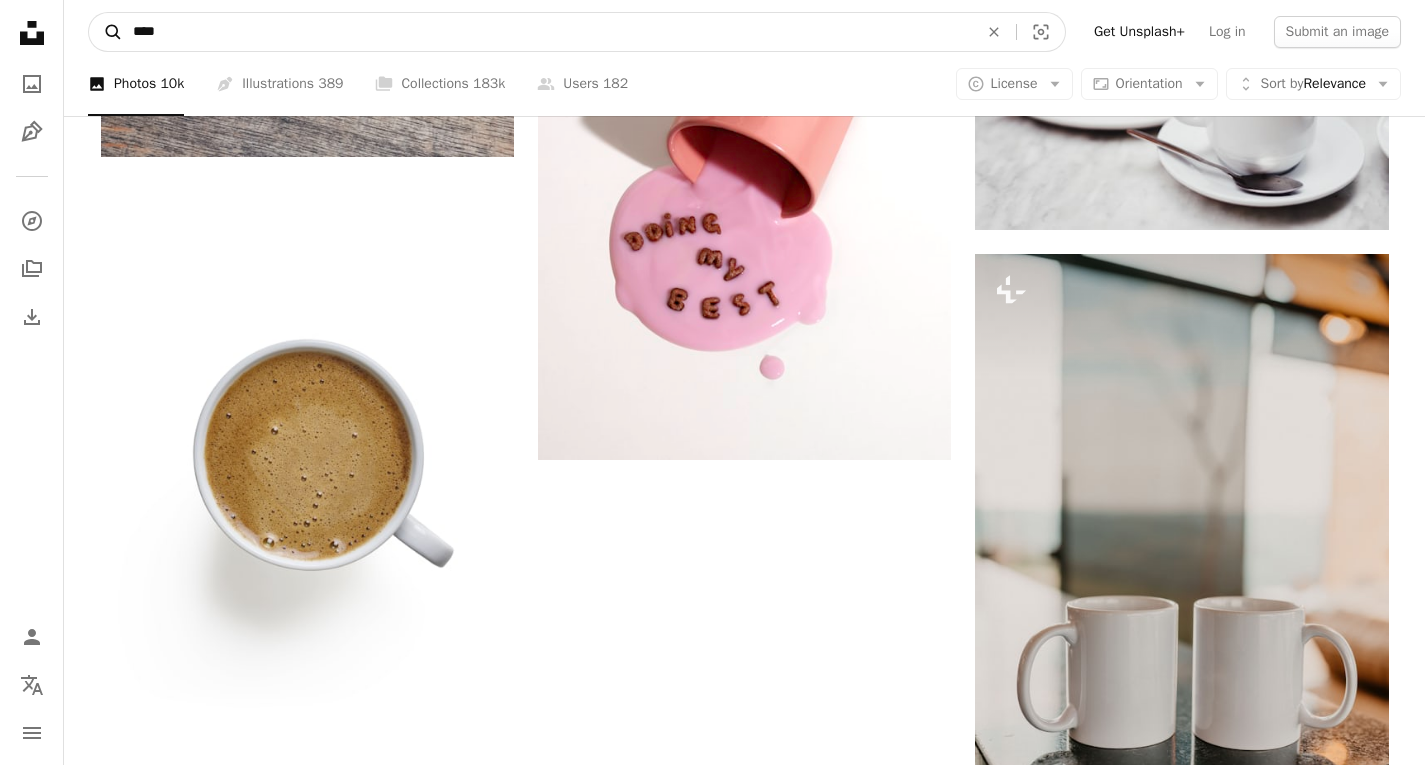 click on "A magnifying glass" 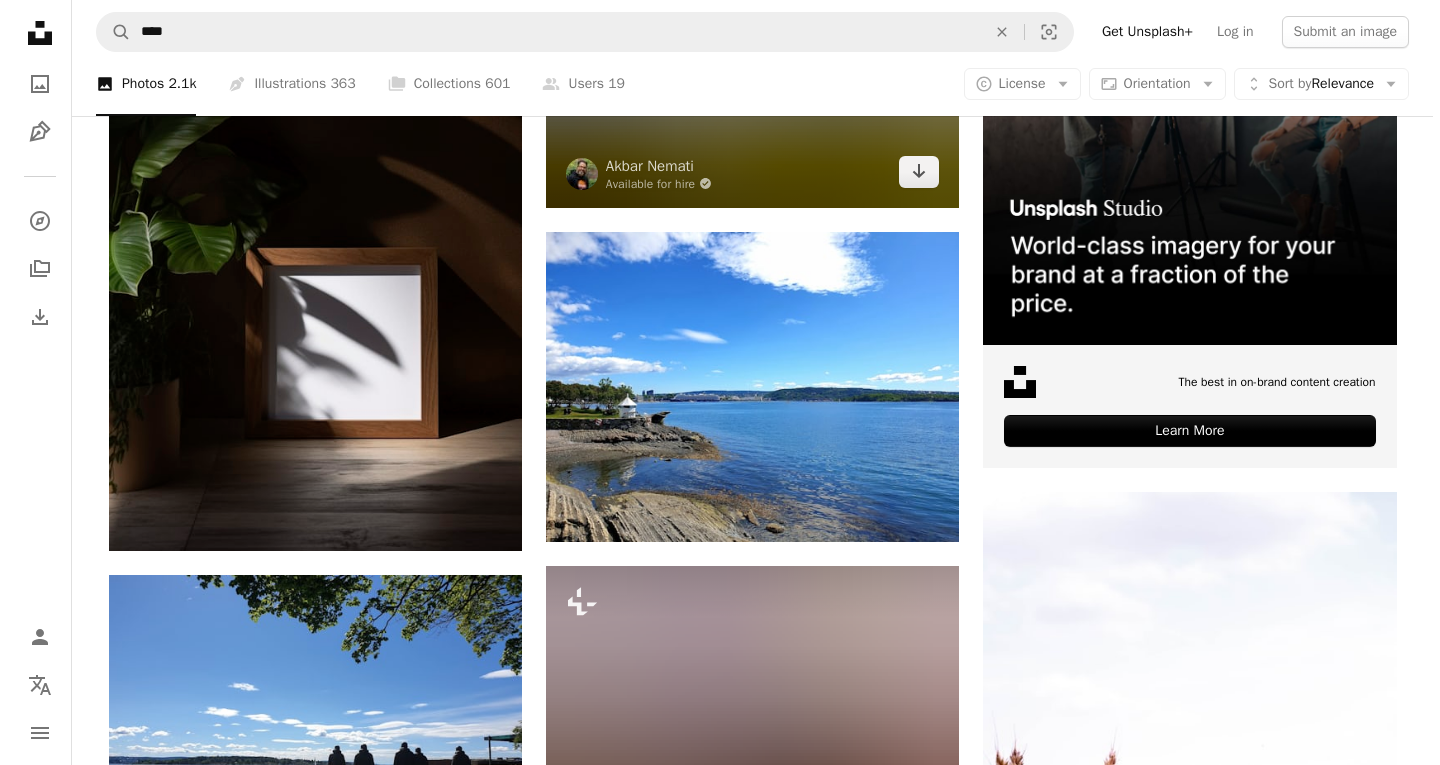 scroll, scrollTop: 400, scrollLeft: 0, axis: vertical 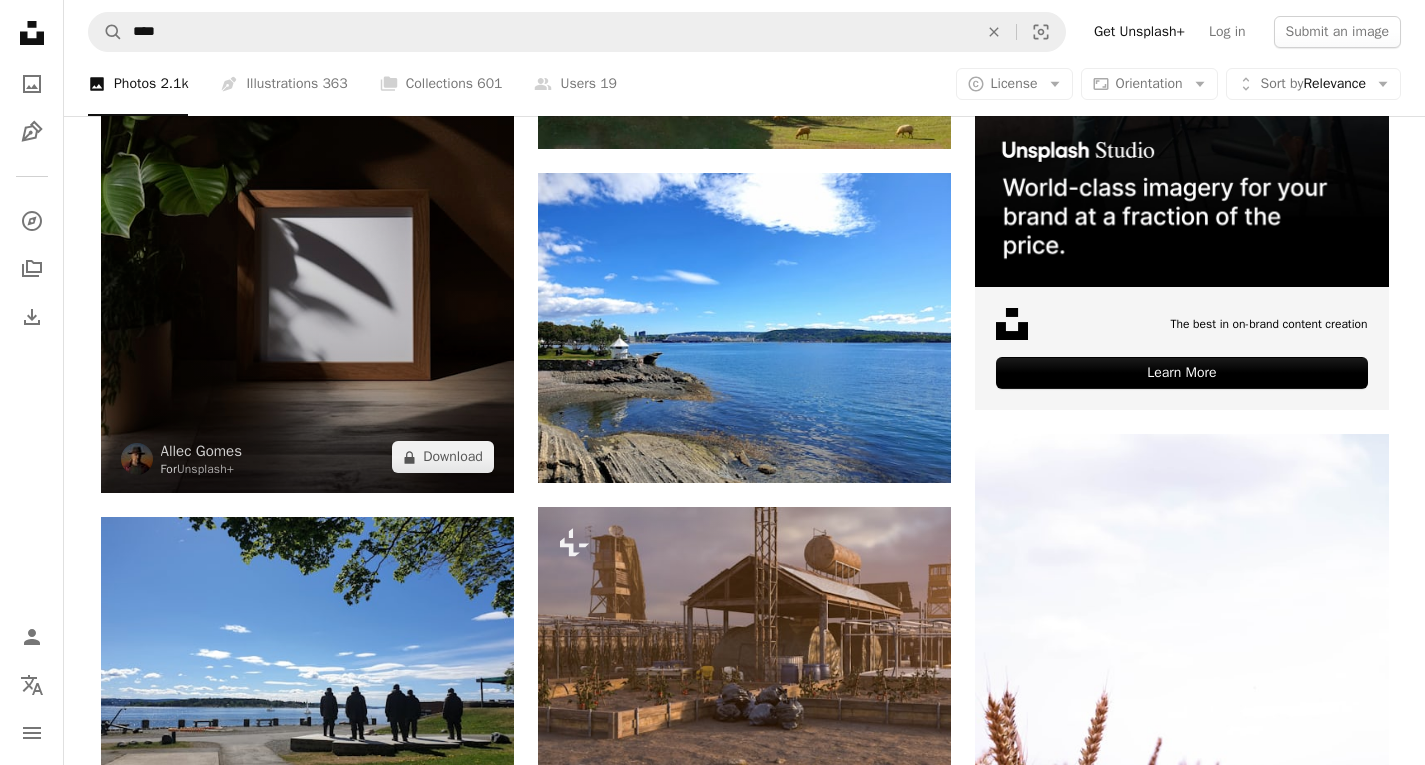 click at bounding box center [307, 183] 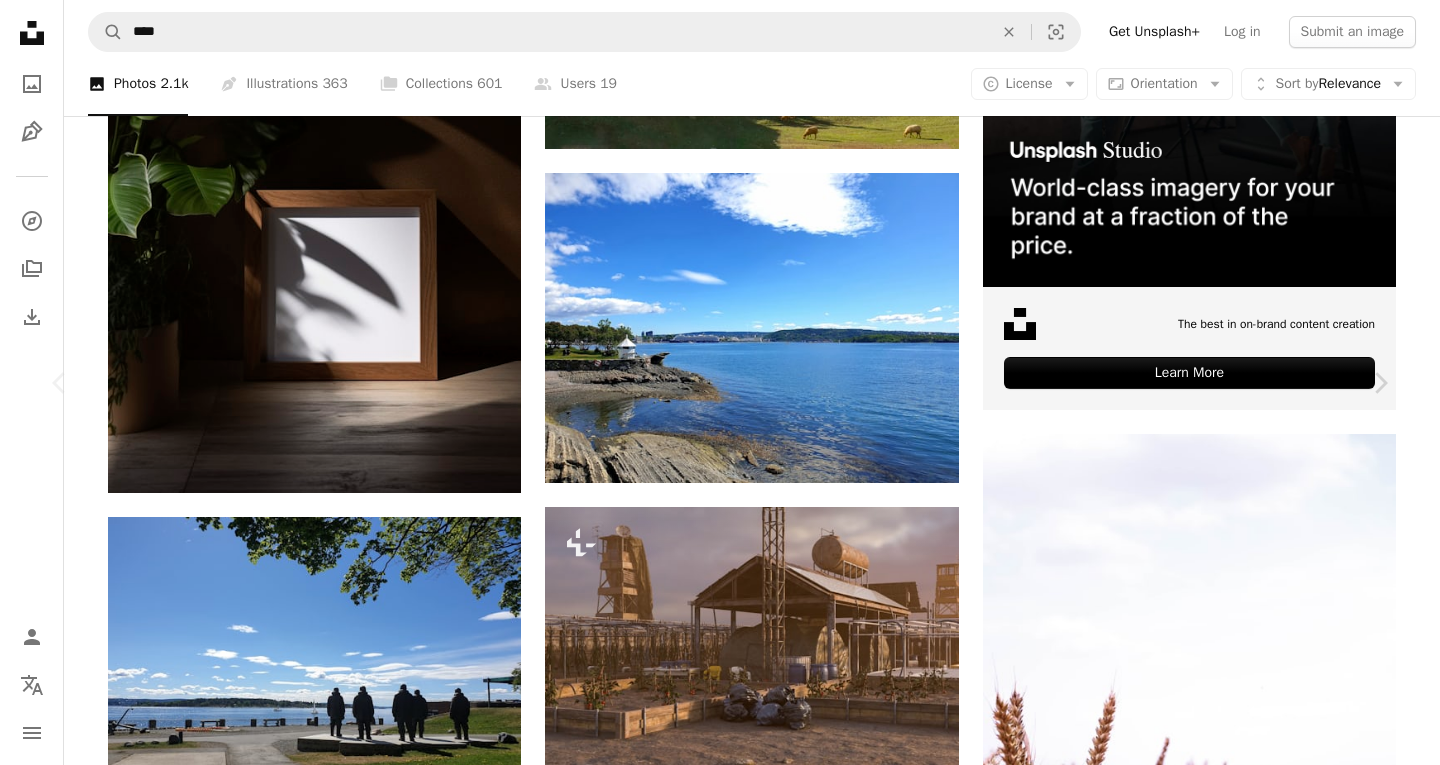 scroll, scrollTop: 1200, scrollLeft: 0, axis: vertical 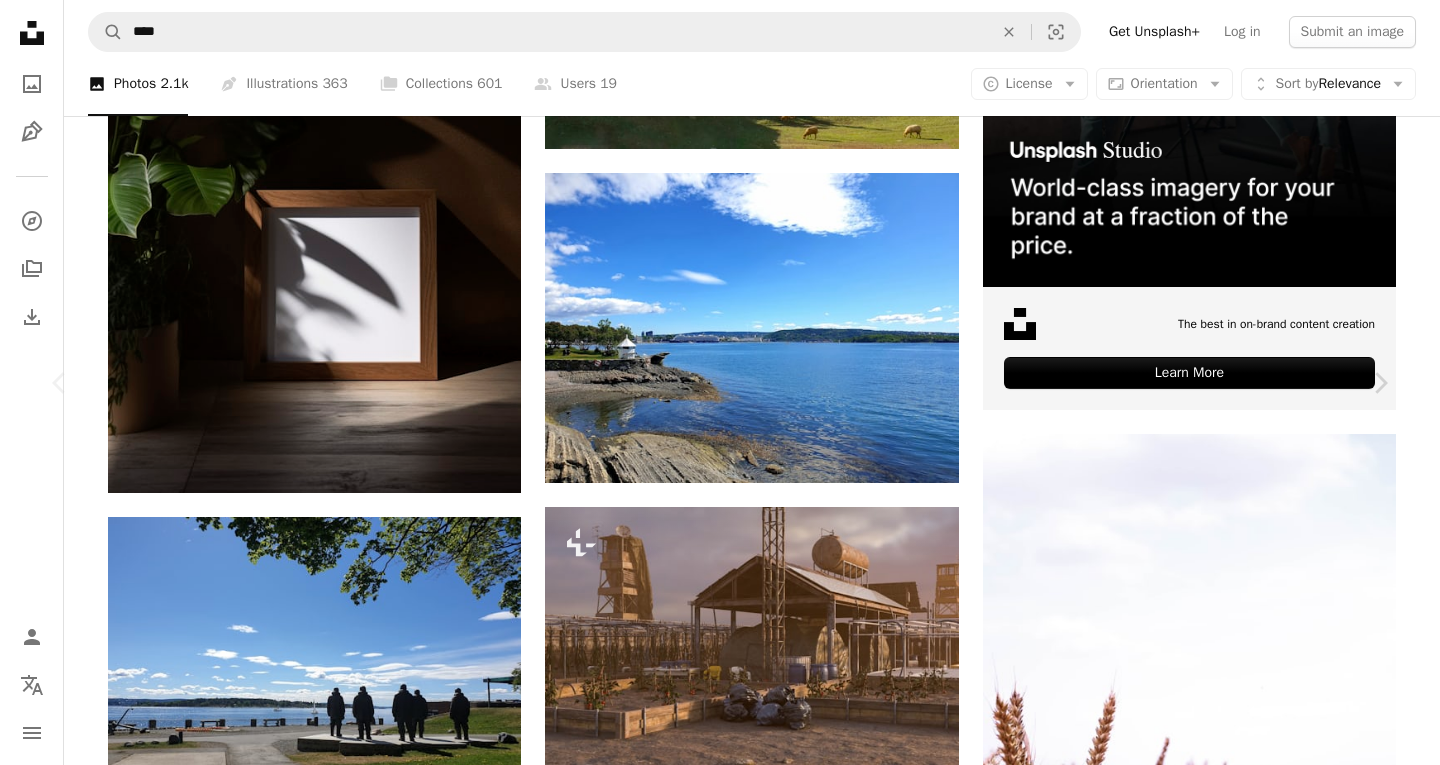 click at bounding box center (1099, 4518) 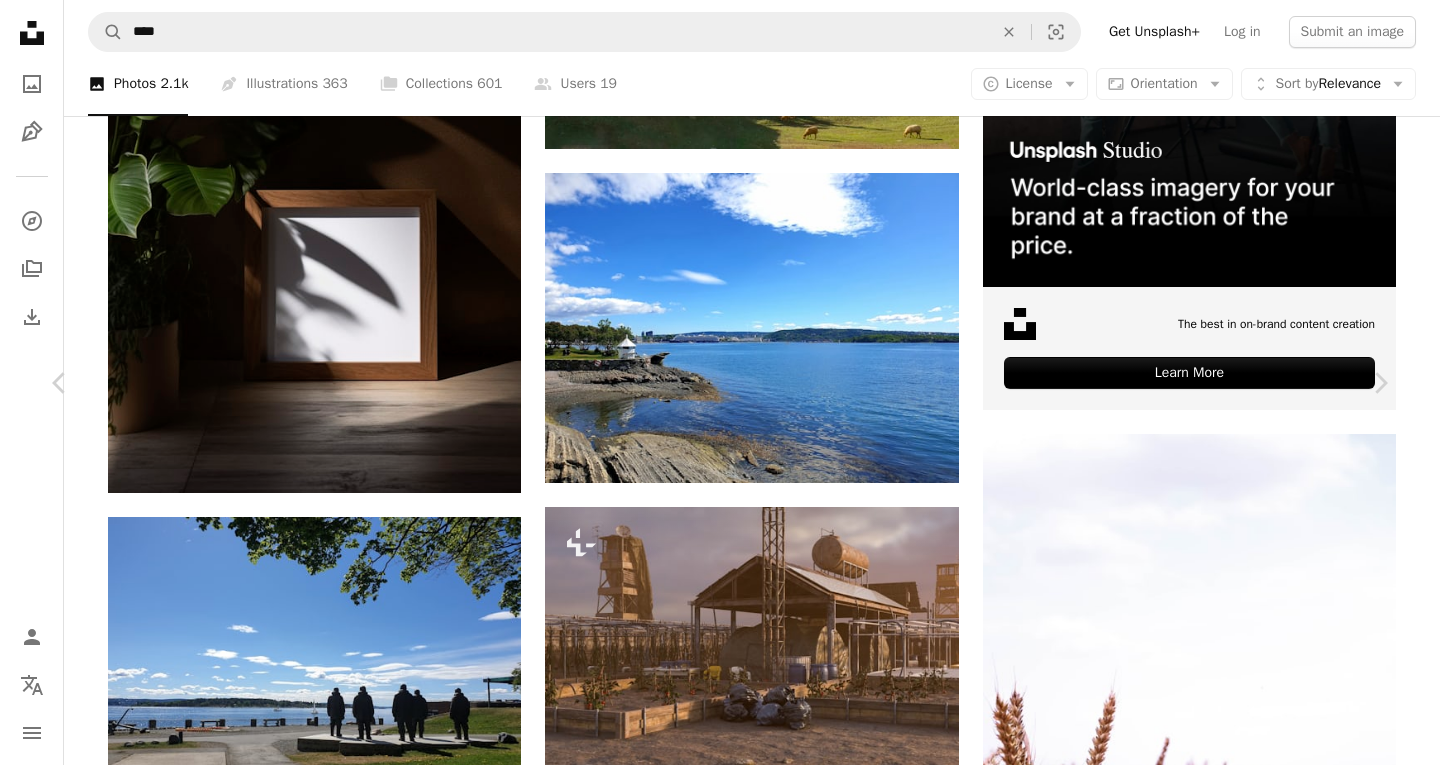 scroll, scrollTop: 1000, scrollLeft: 0, axis: vertical 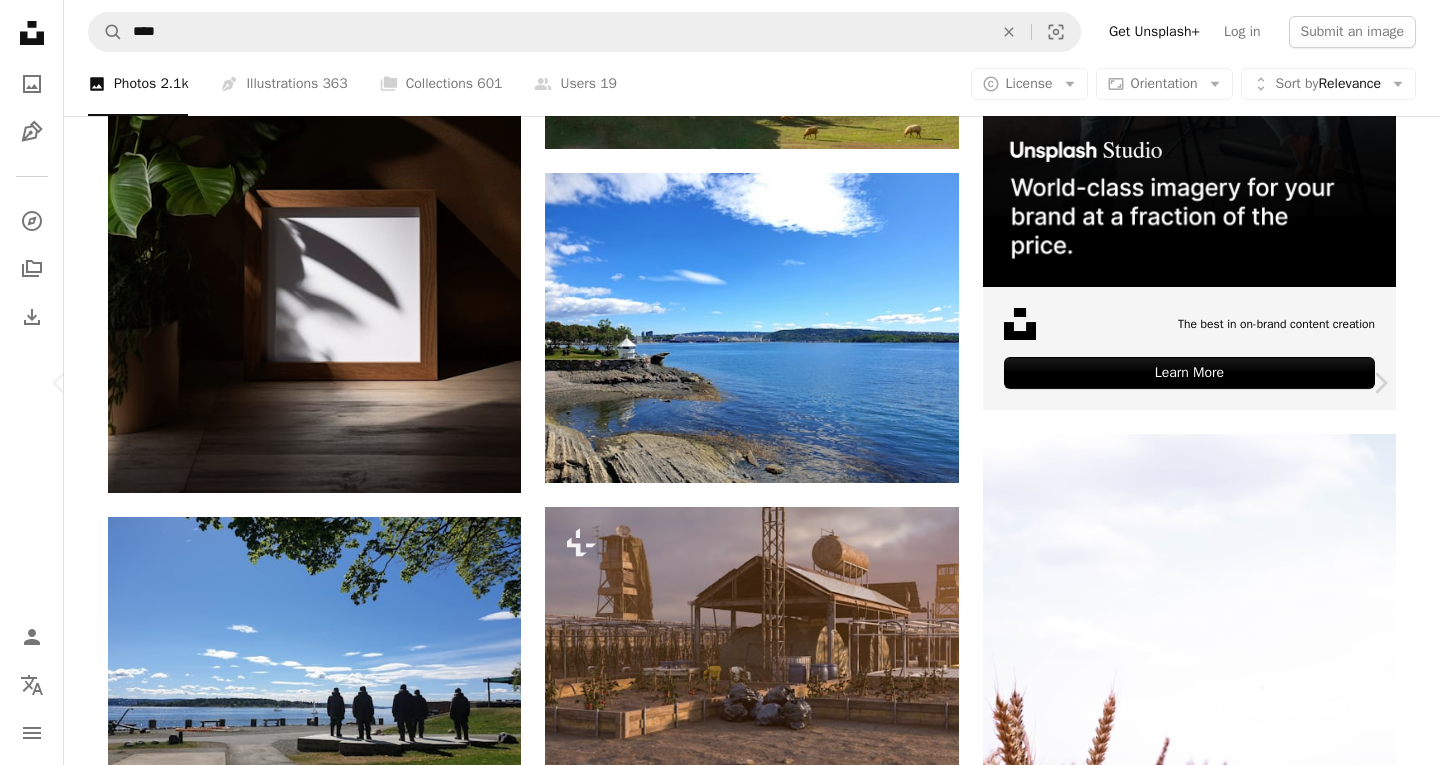 click at bounding box center (784, 4605) 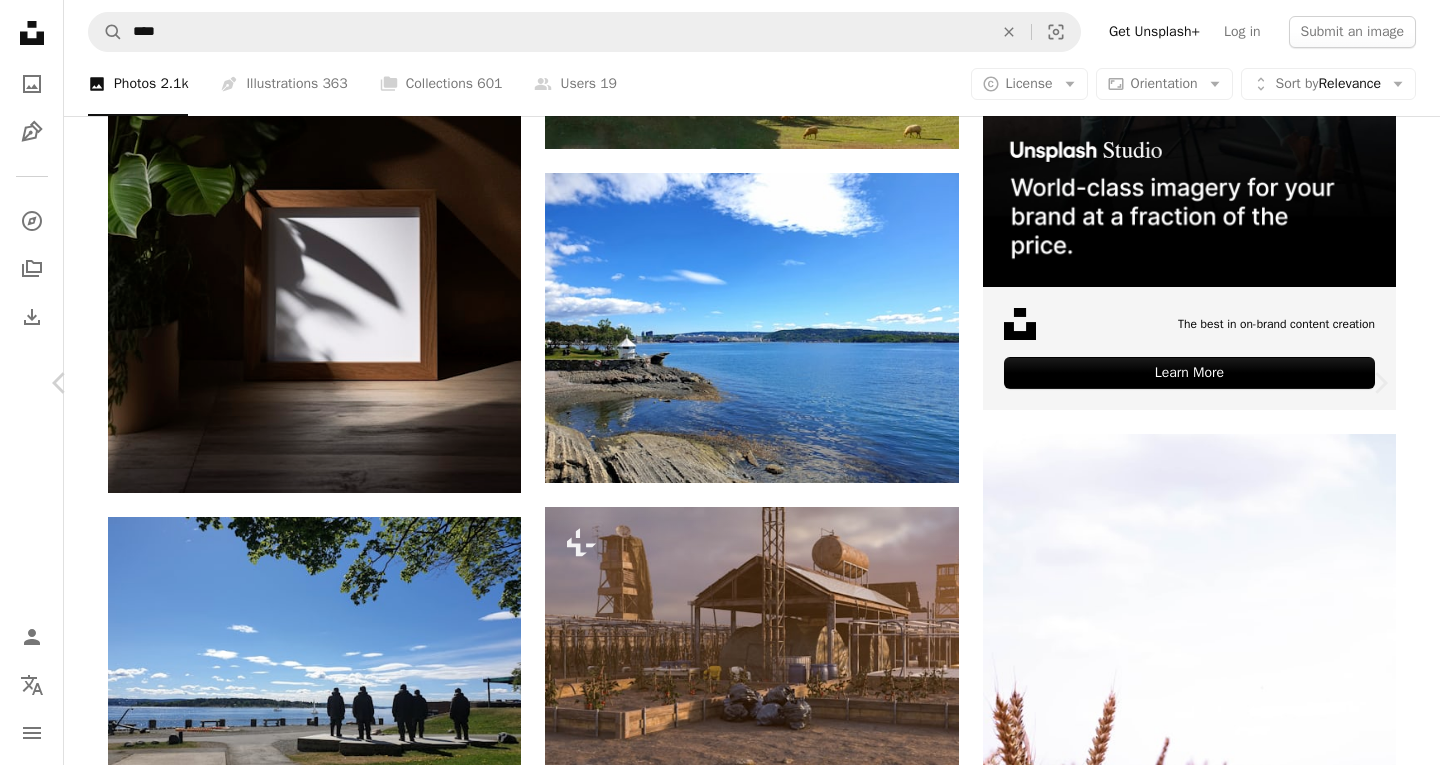 scroll, scrollTop: 800, scrollLeft: 0, axis: vertical 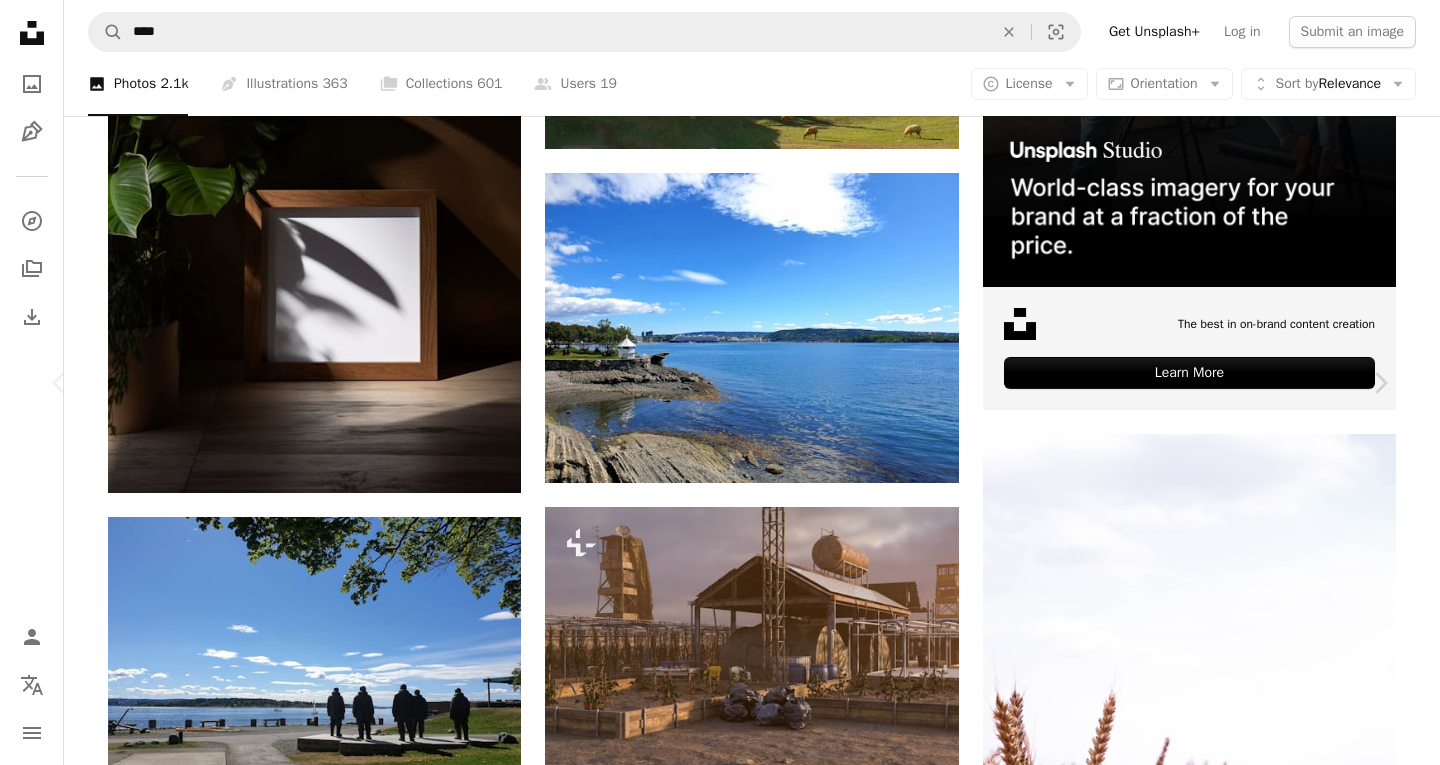 click at bounding box center [712, 4714] 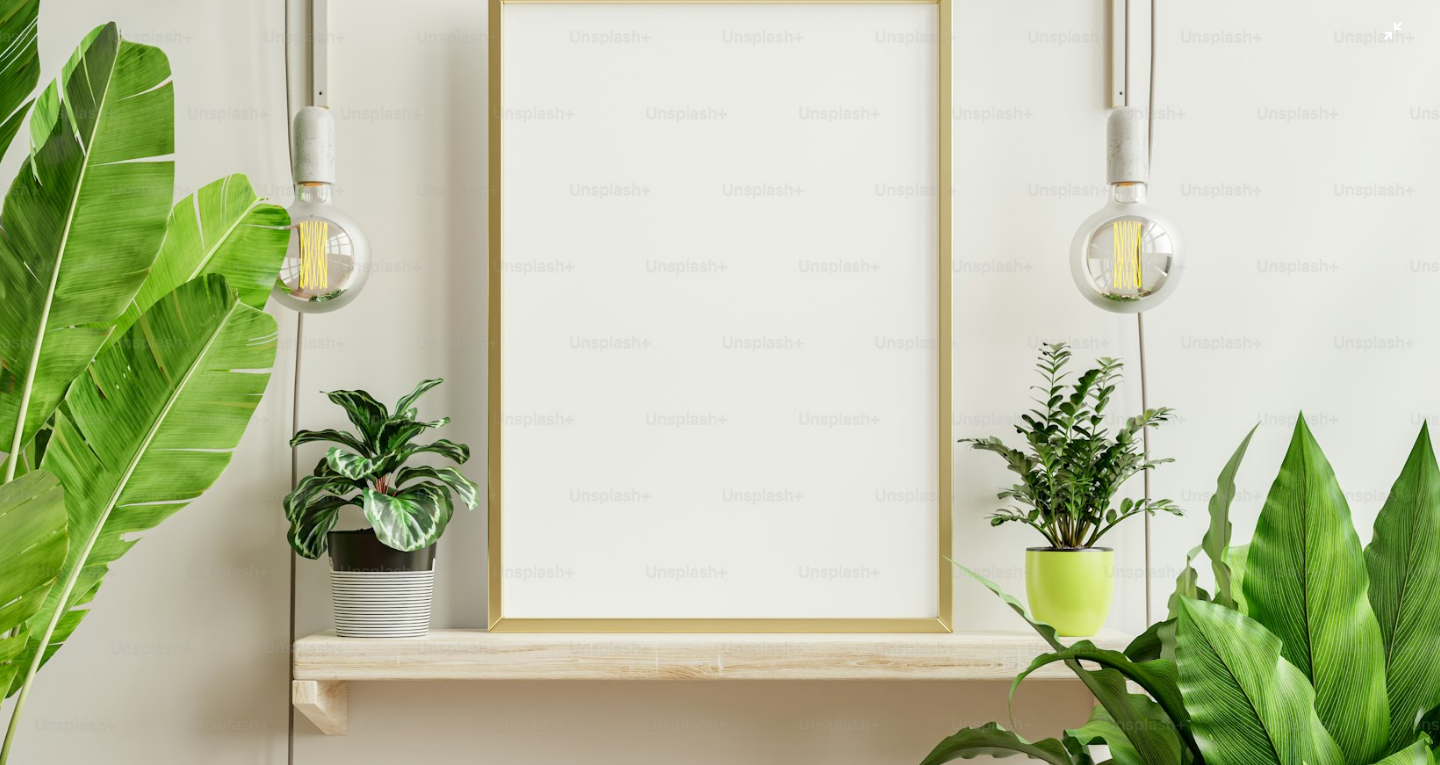 scroll, scrollTop: 231, scrollLeft: 0, axis: vertical 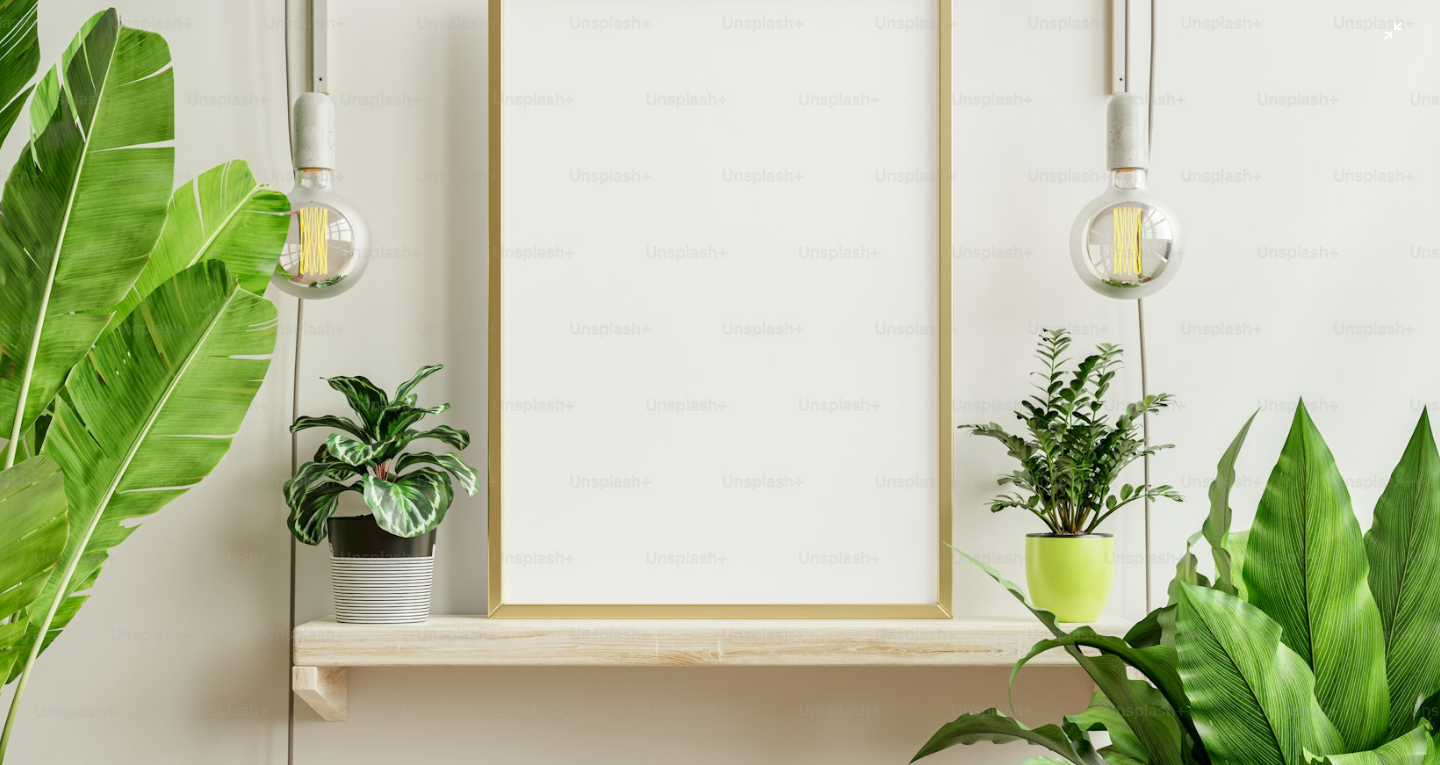 click at bounding box center (720, 278) 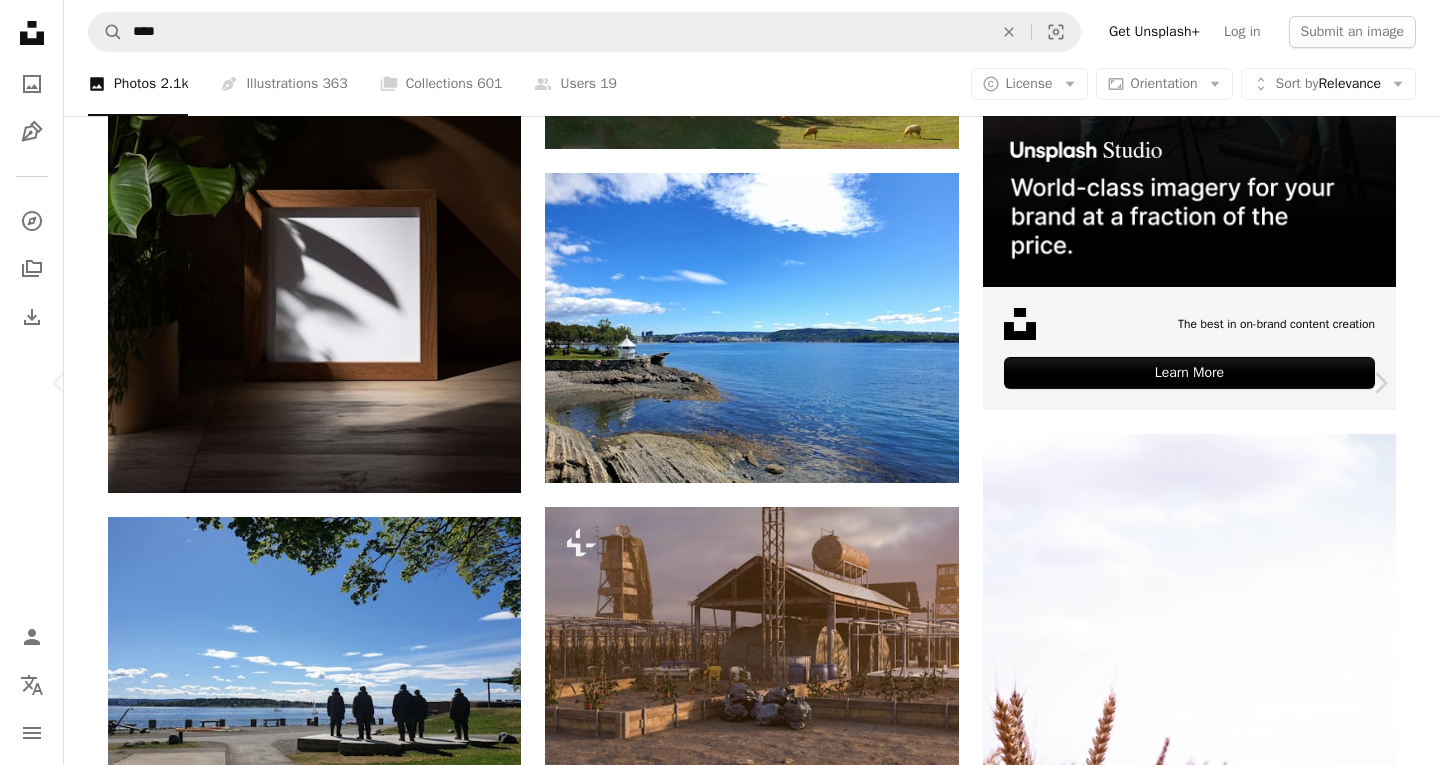 click on "Zoom in" at bounding box center (712, 4714) 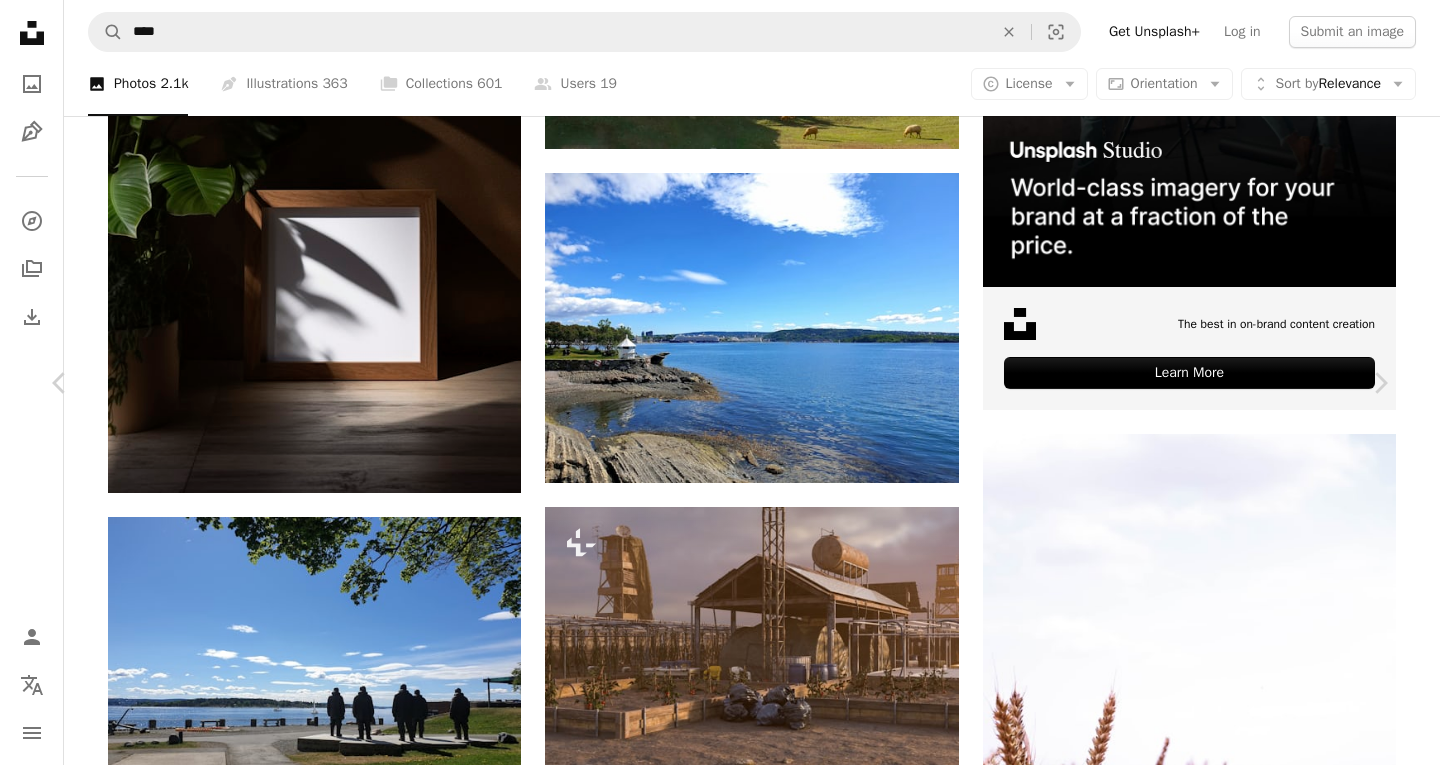 click on "Getty Images For  Unsplash+ A heart A plus sign Edit image   Plus sign for Unsplash+ A lock   Download" at bounding box center (712, 4378) 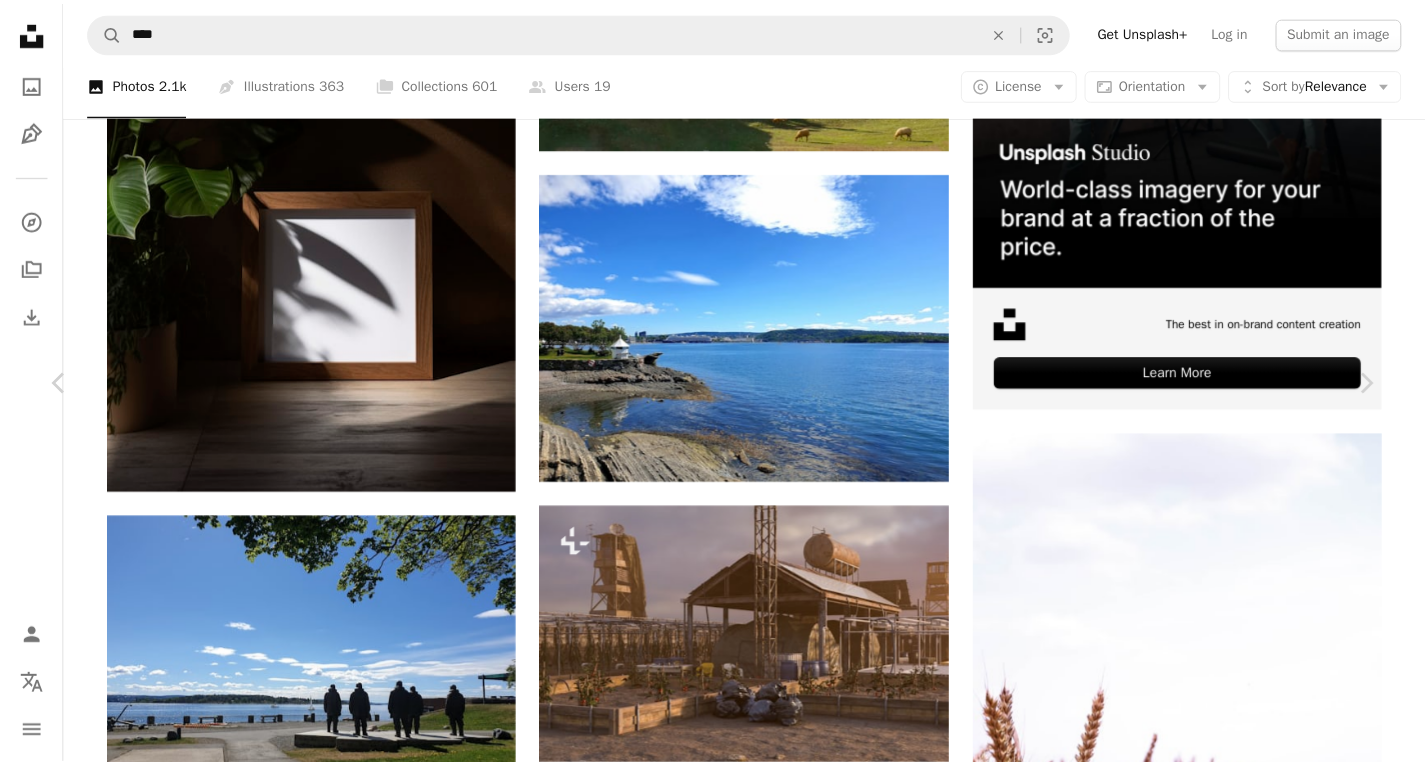 scroll, scrollTop: 0, scrollLeft: 0, axis: both 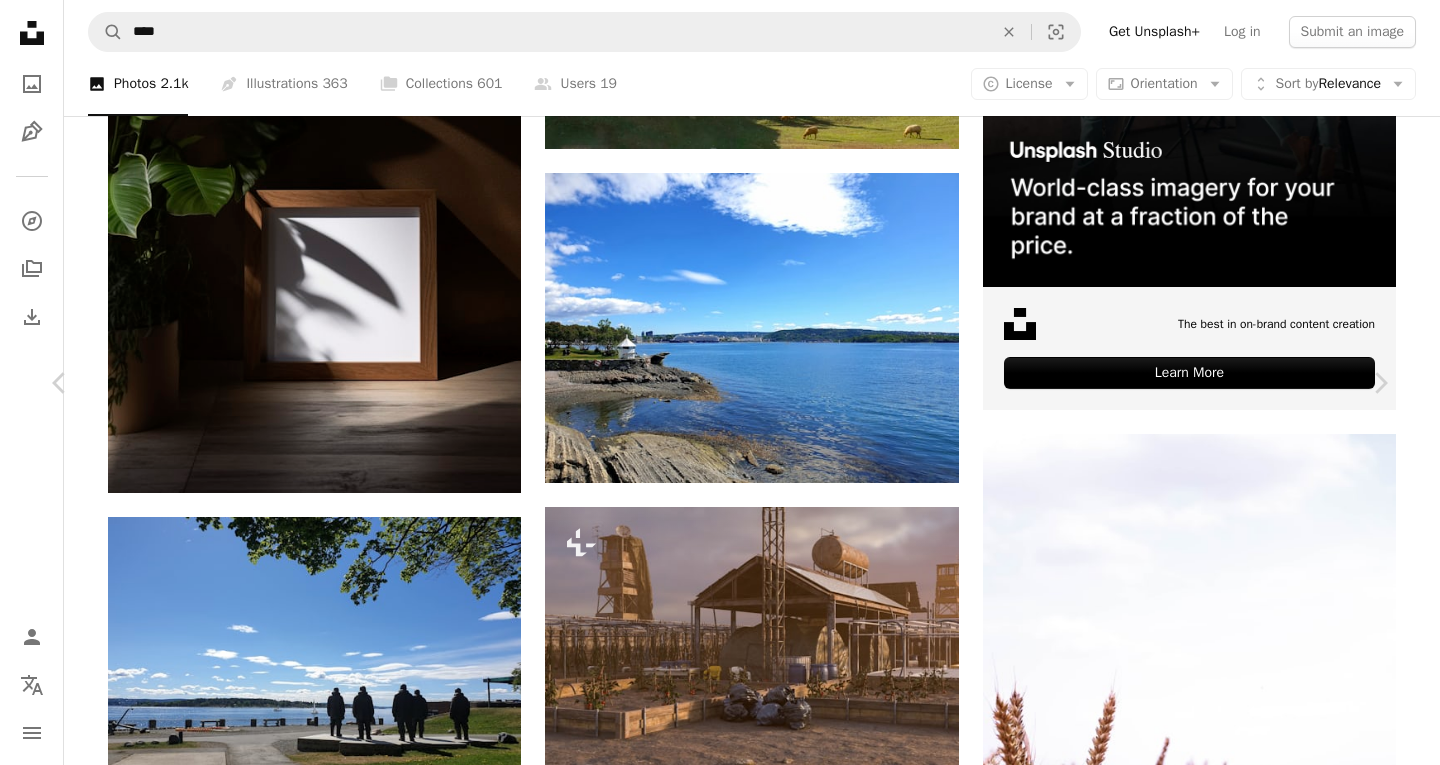 click on "An X shape" at bounding box center [20, 20] 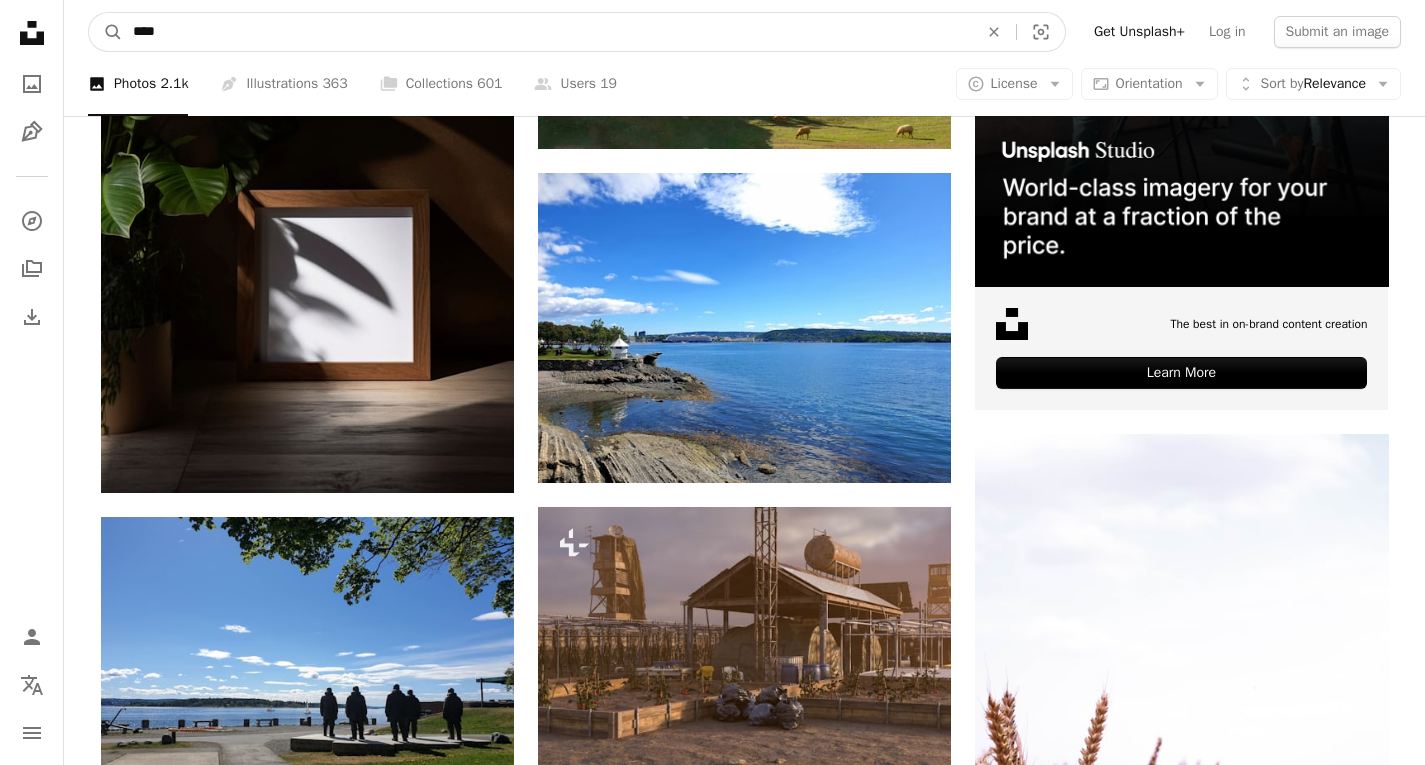 click on "****" at bounding box center (547, 32) 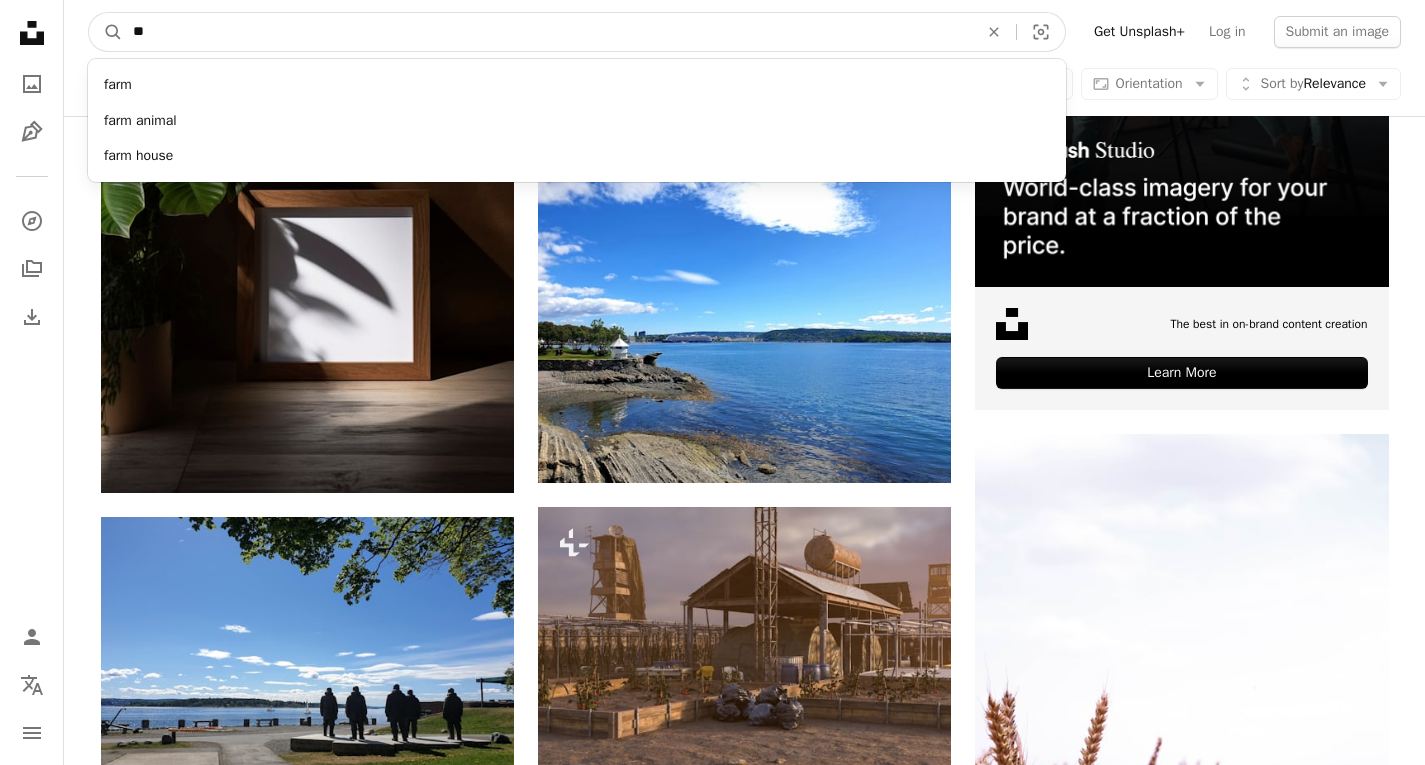 type on "*" 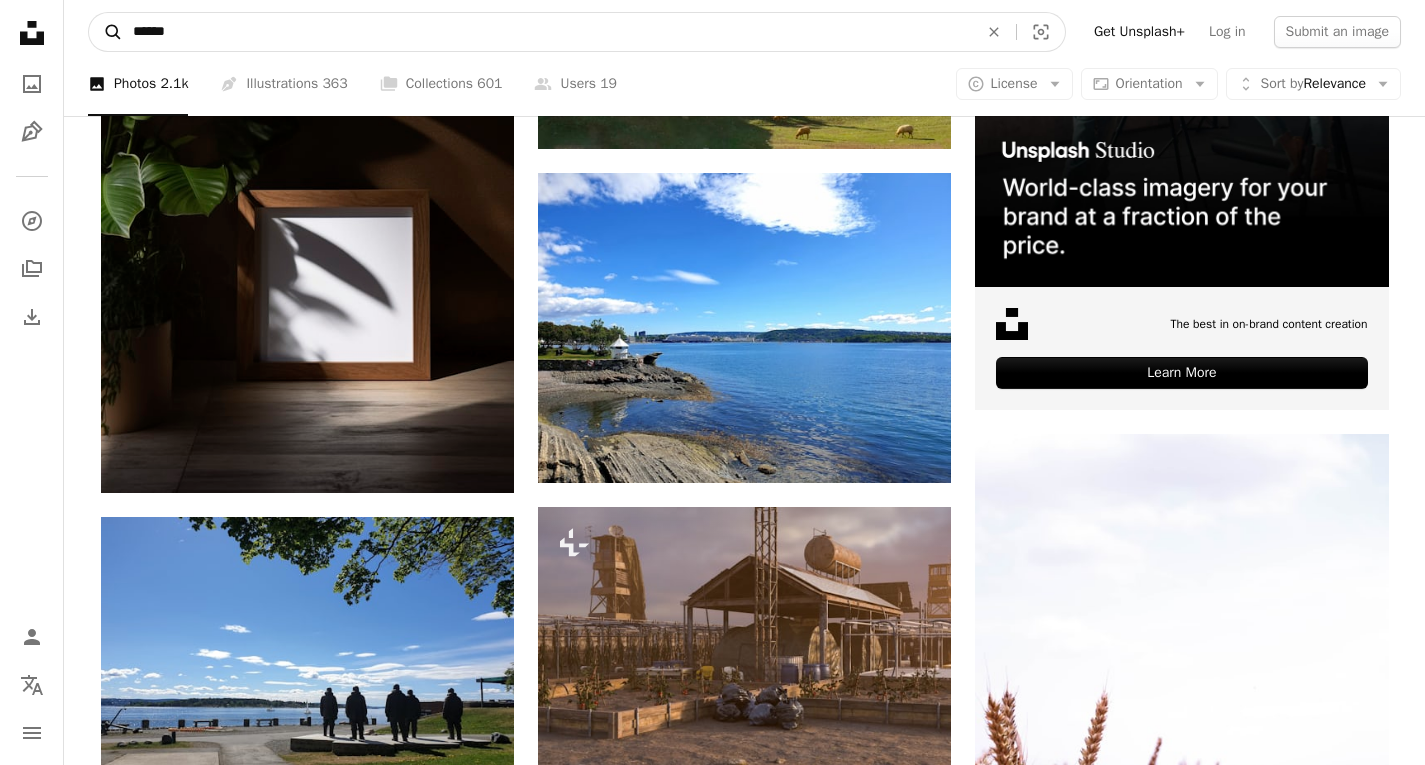 type on "******" 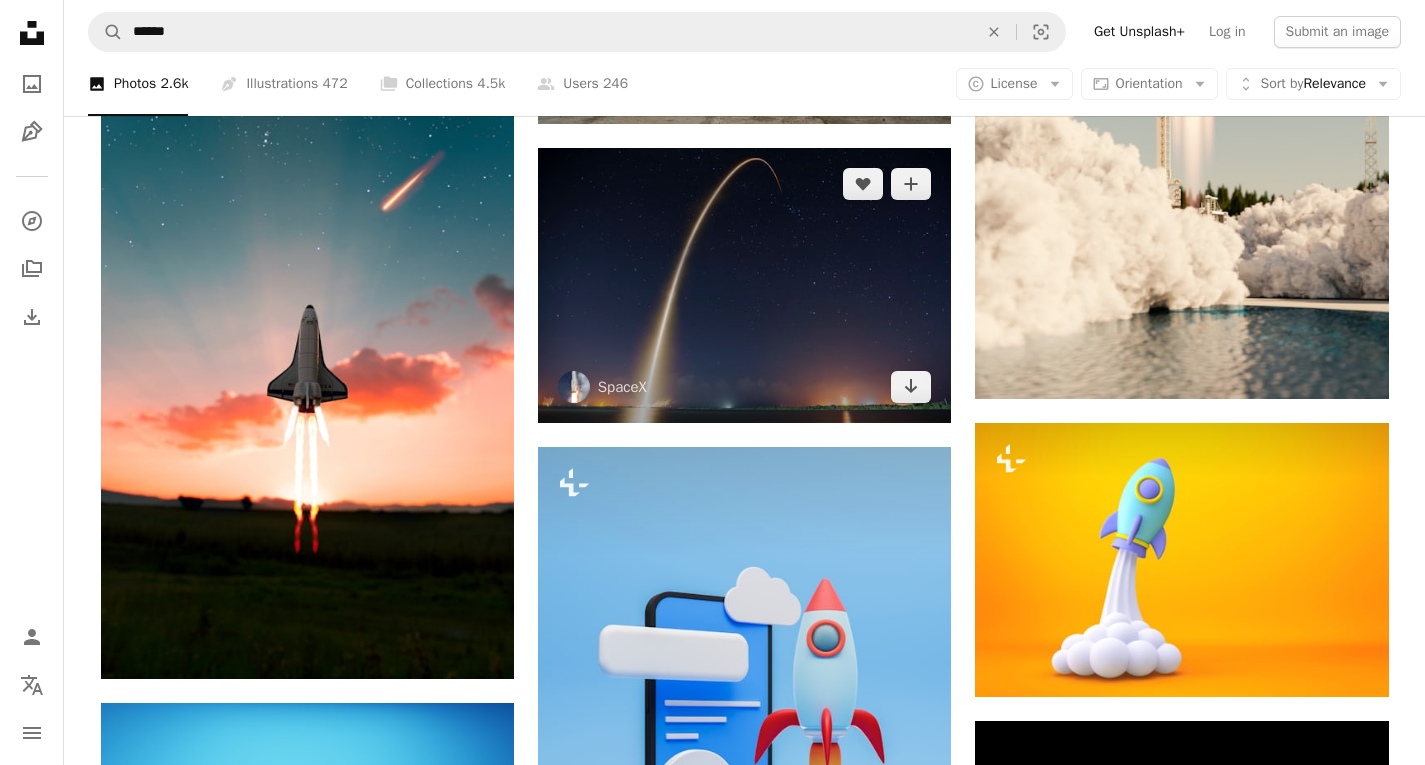 scroll, scrollTop: 1900, scrollLeft: 0, axis: vertical 